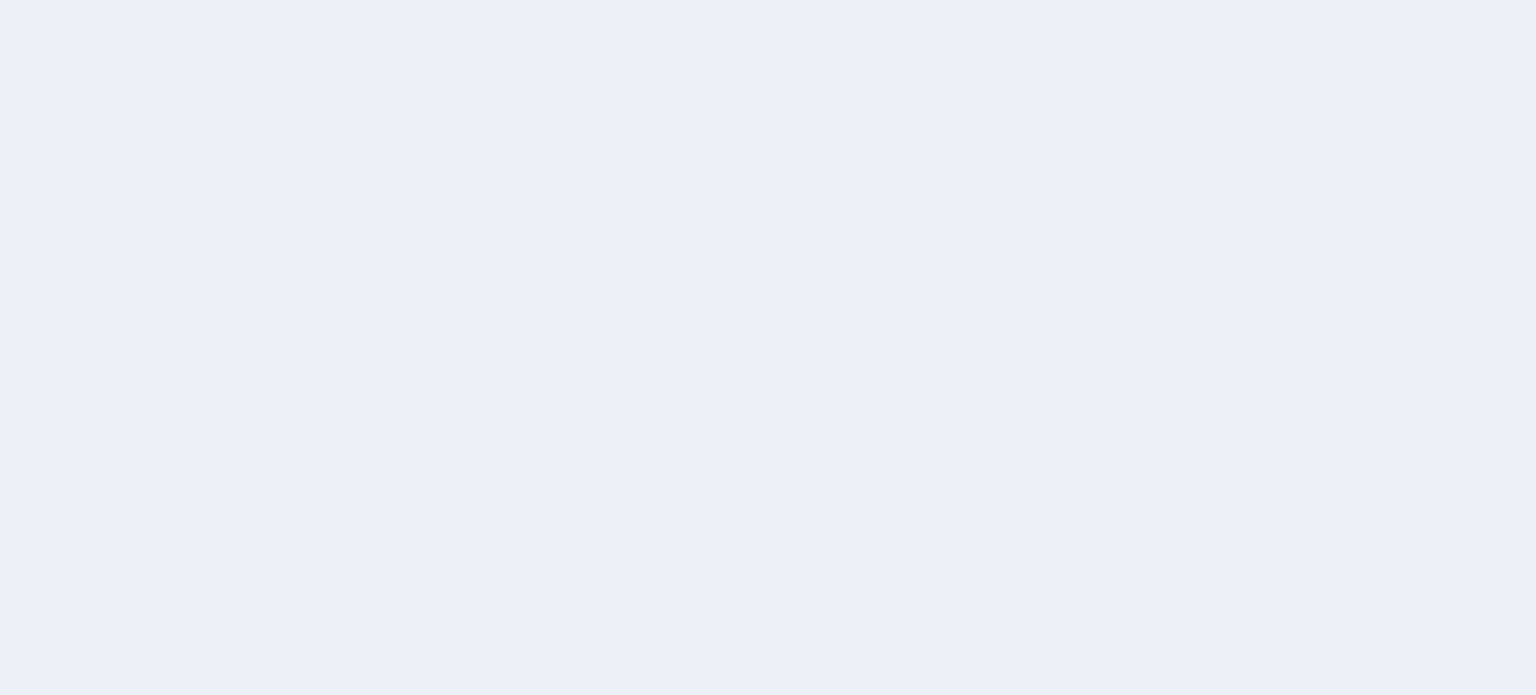 scroll, scrollTop: 0, scrollLeft: 0, axis: both 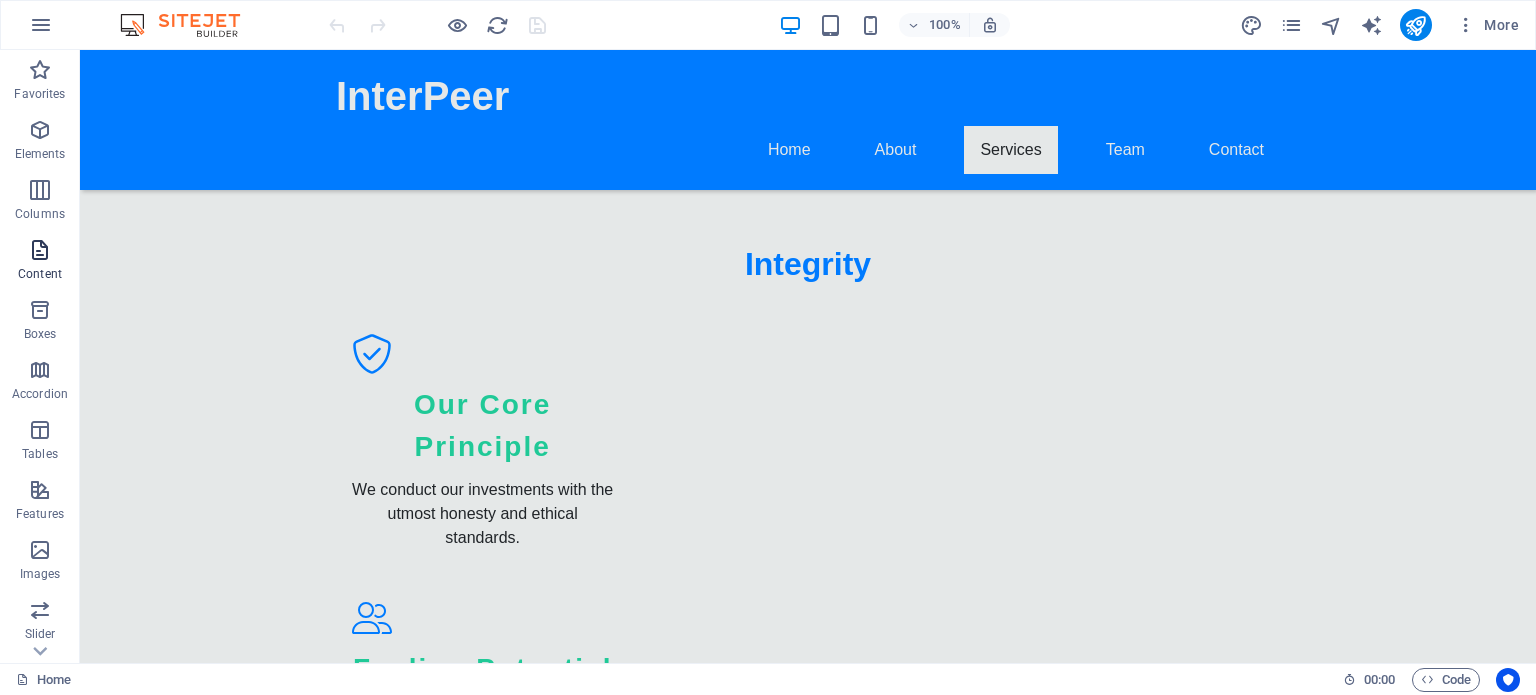 click at bounding box center (40, 250) 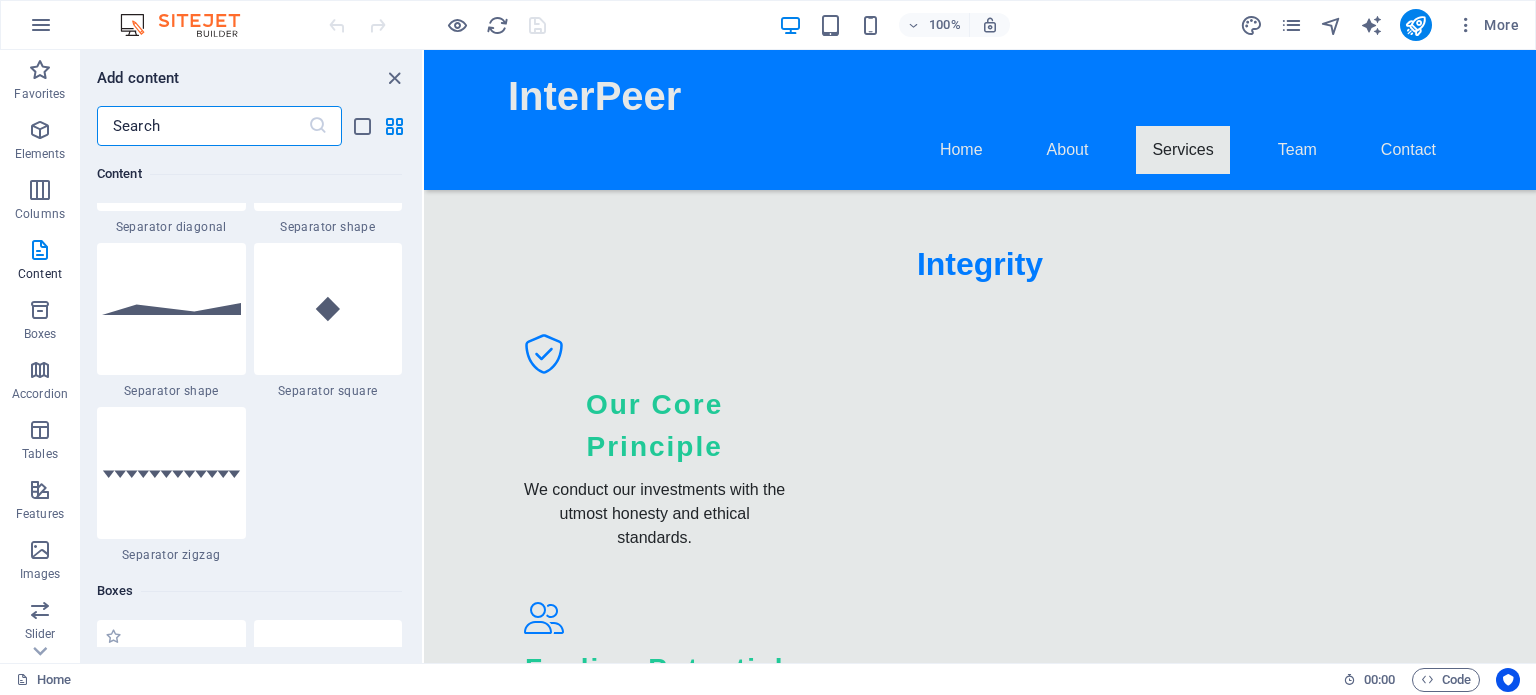 scroll, scrollTop: 5499, scrollLeft: 0, axis: vertical 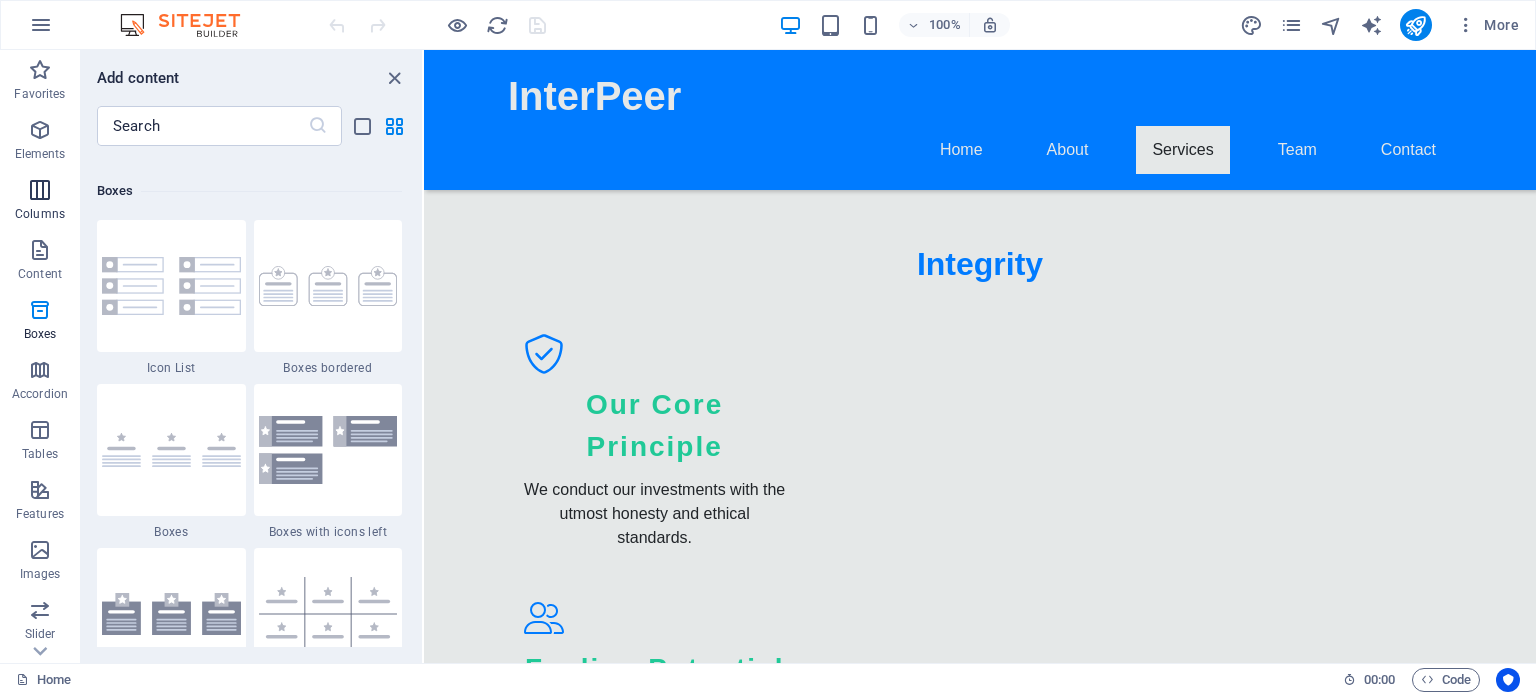 click on "Columns" at bounding box center [40, 214] 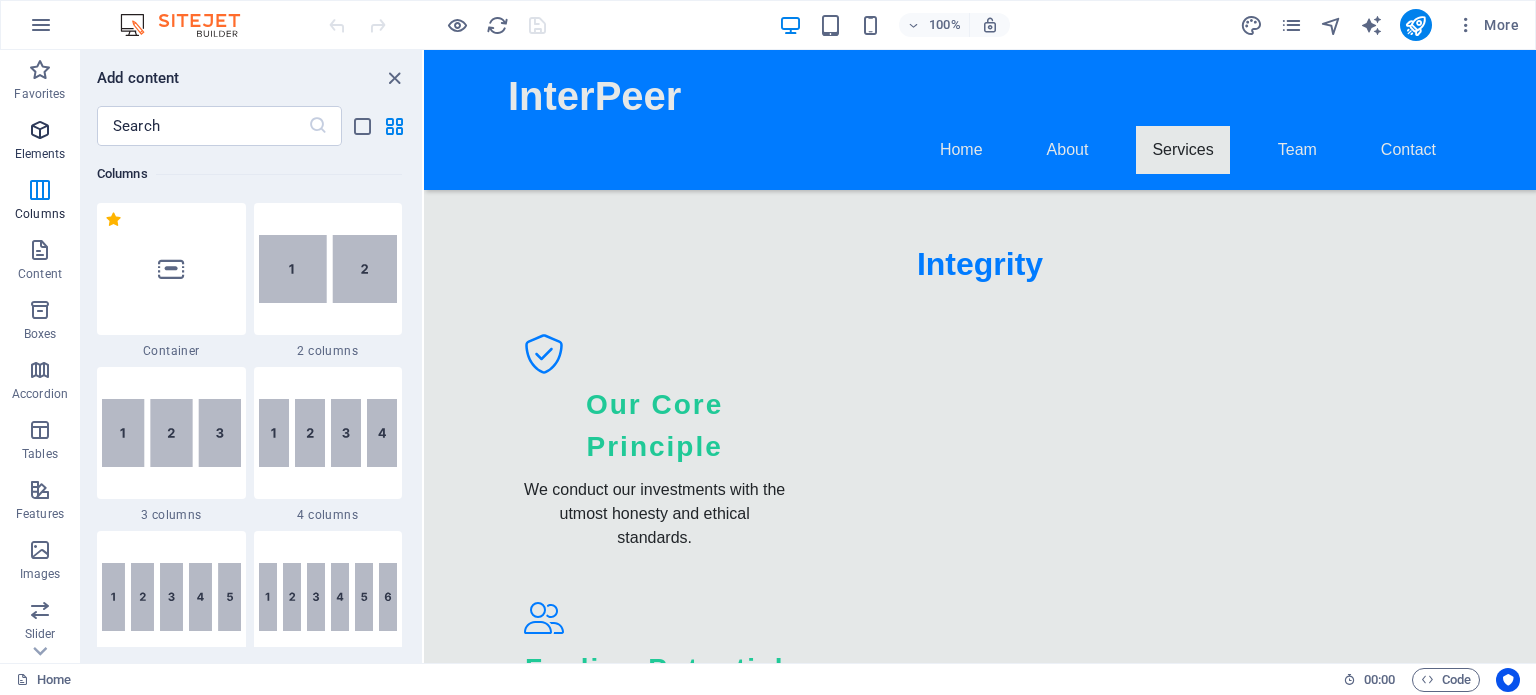 click at bounding box center [40, 130] 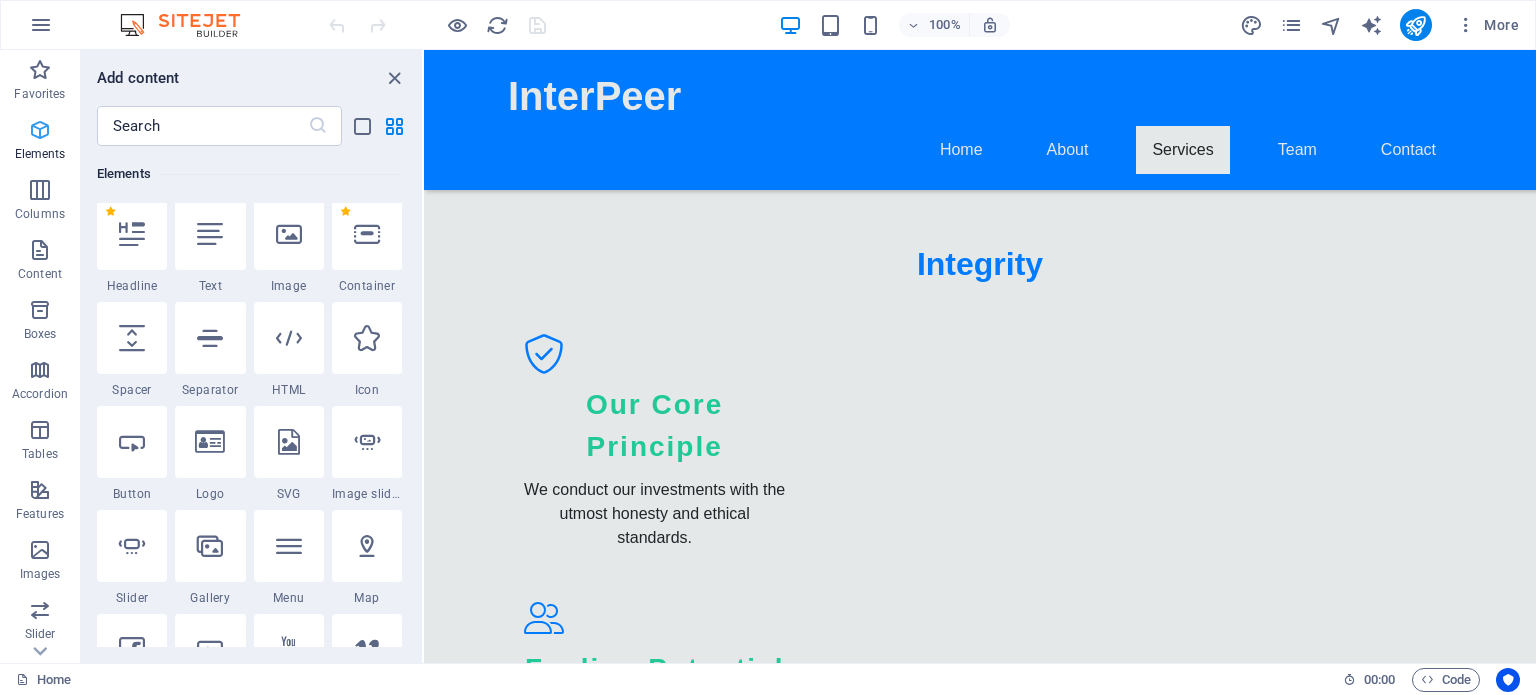 scroll, scrollTop: 213, scrollLeft: 0, axis: vertical 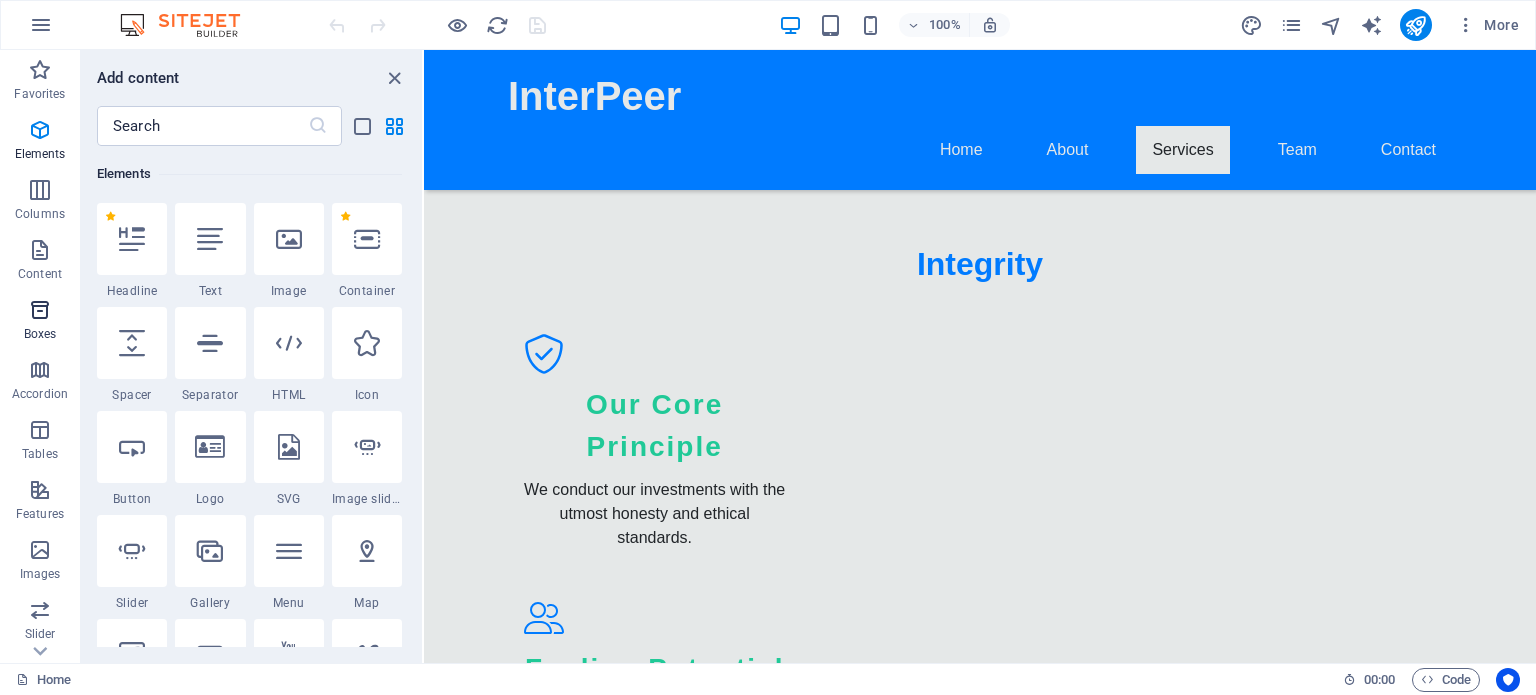 click at bounding box center [40, 310] 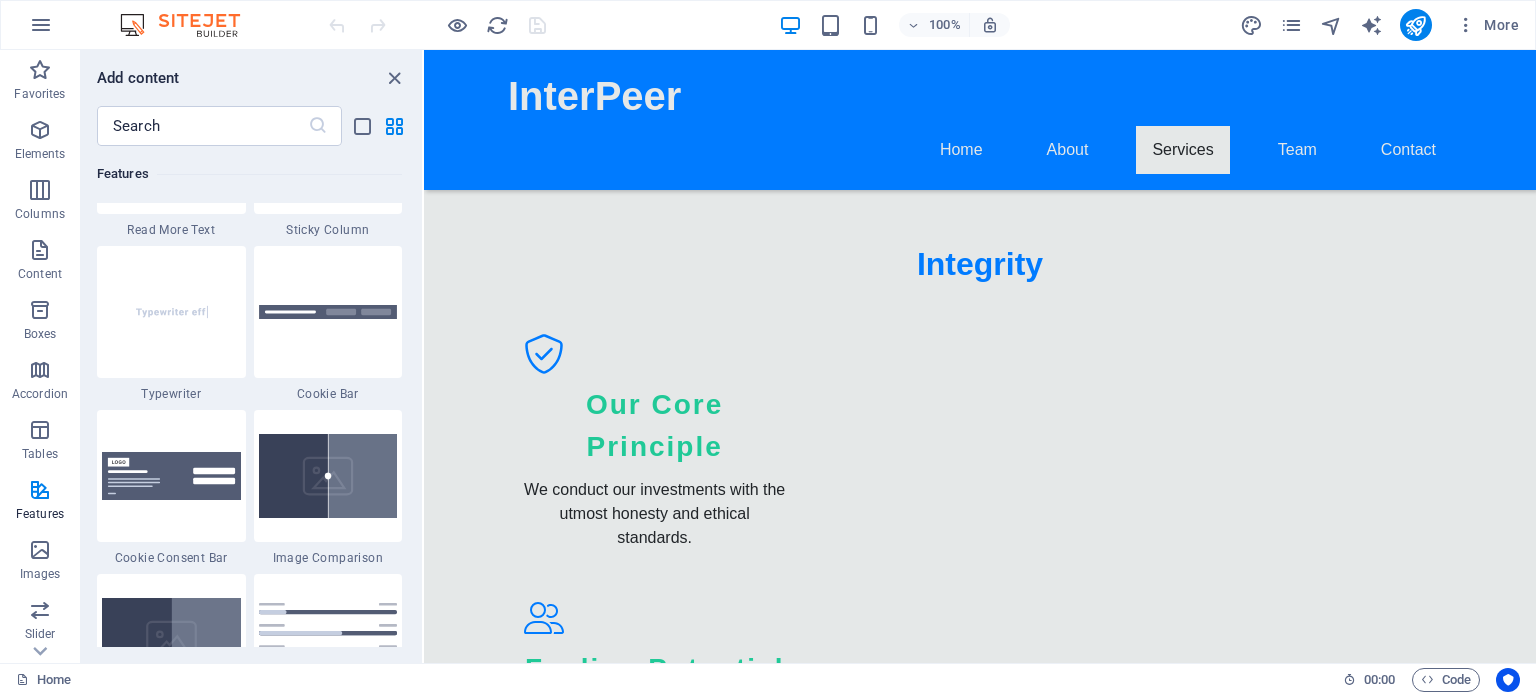 scroll, scrollTop: 8316, scrollLeft: 0, axis: vertical 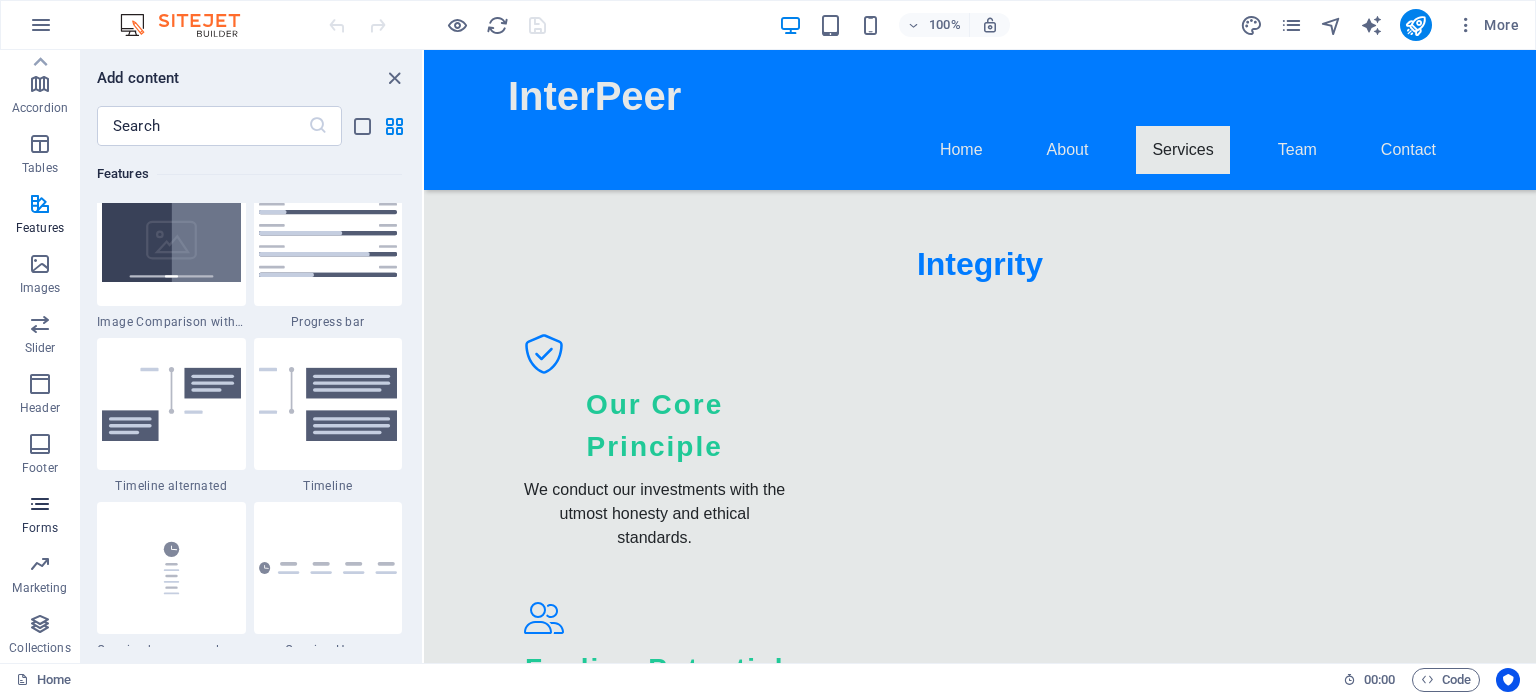 click at bounding box center (40, 504) 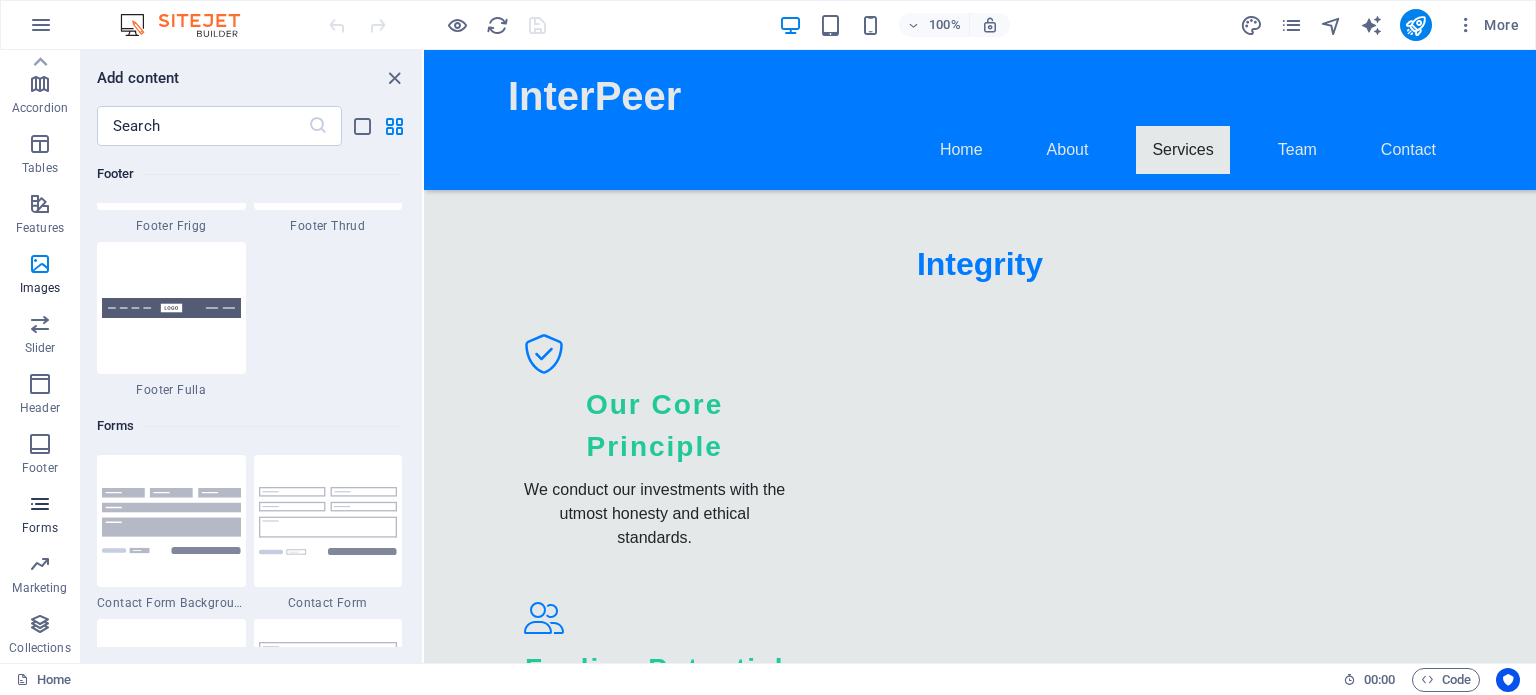 scroll, scrollTop: 14563, scrollLeft: 0, axis: vertical 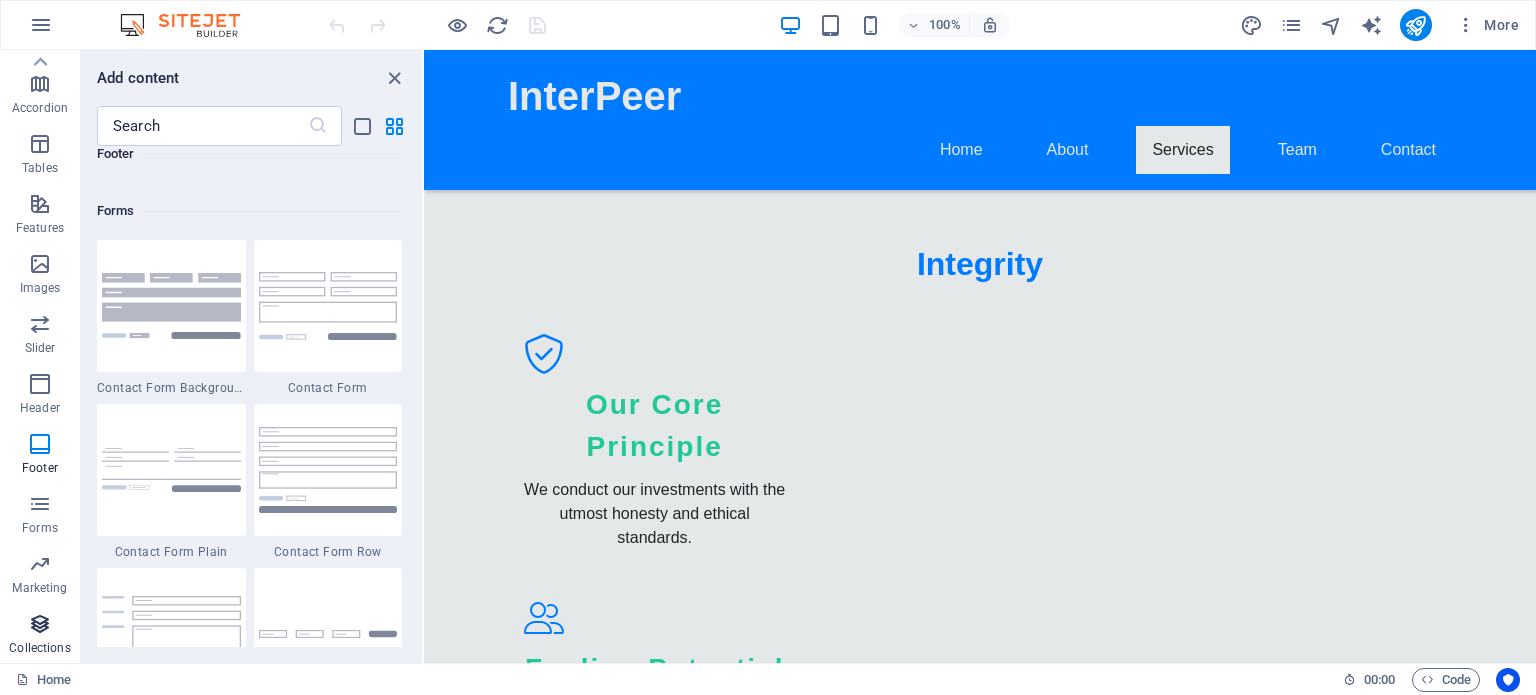 click at bounding box center (40, 624) 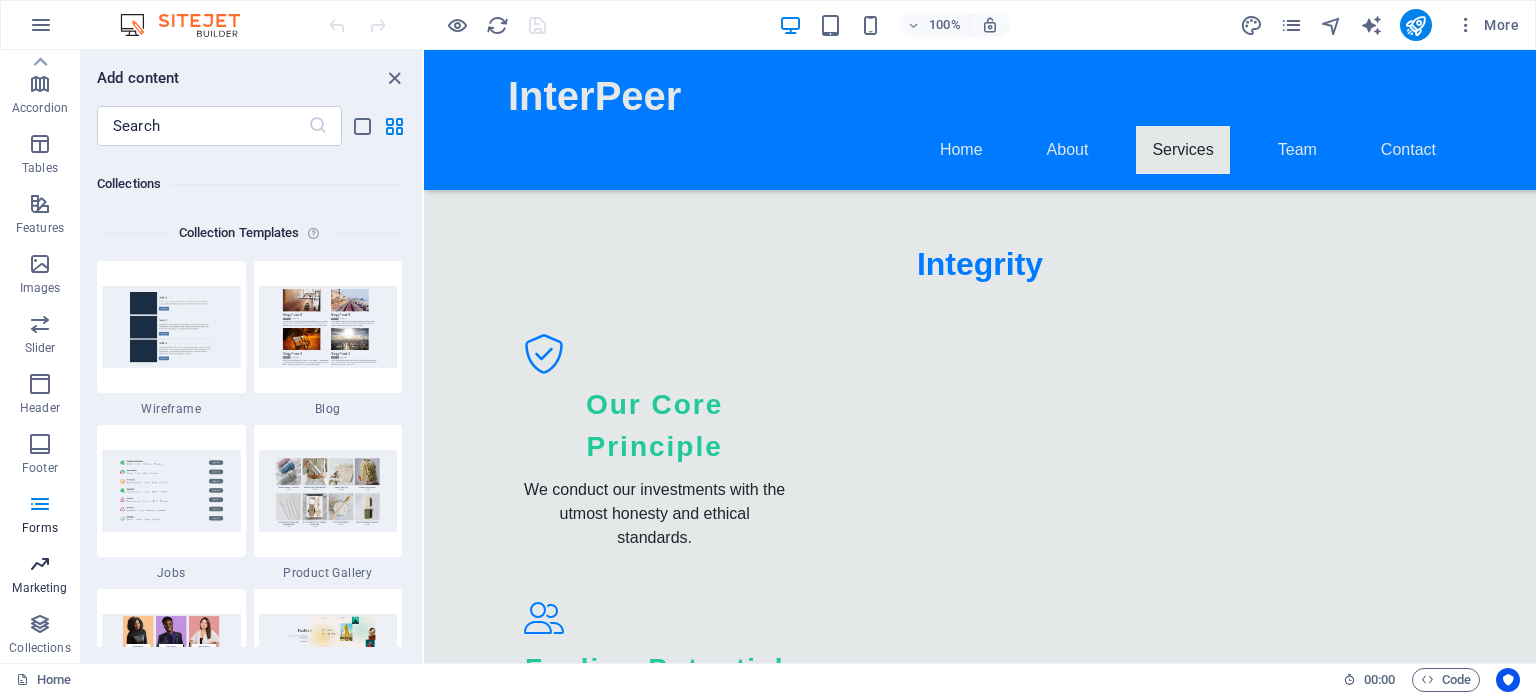 scroll, scrollTop: 18296, scrollLeft: 0, axis: vertical 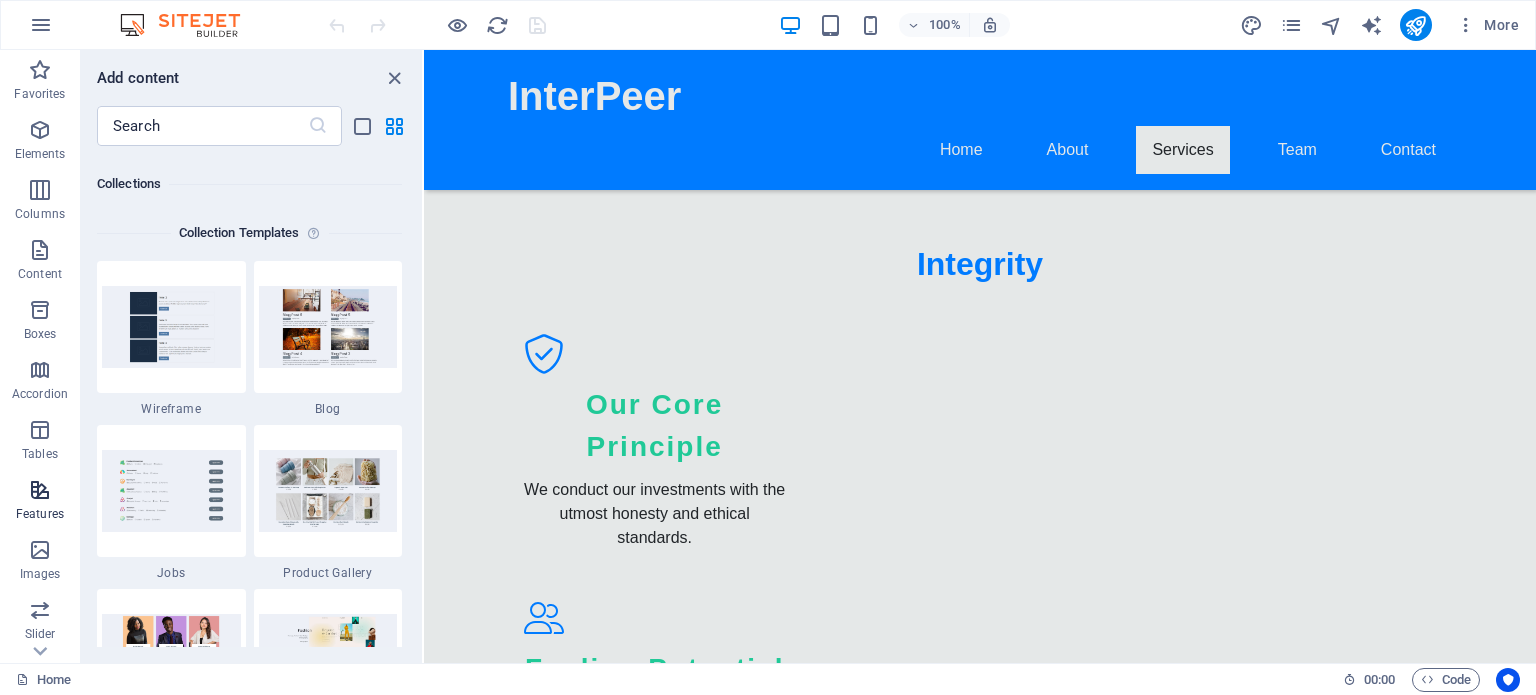 click at bounding box center [40, 490] 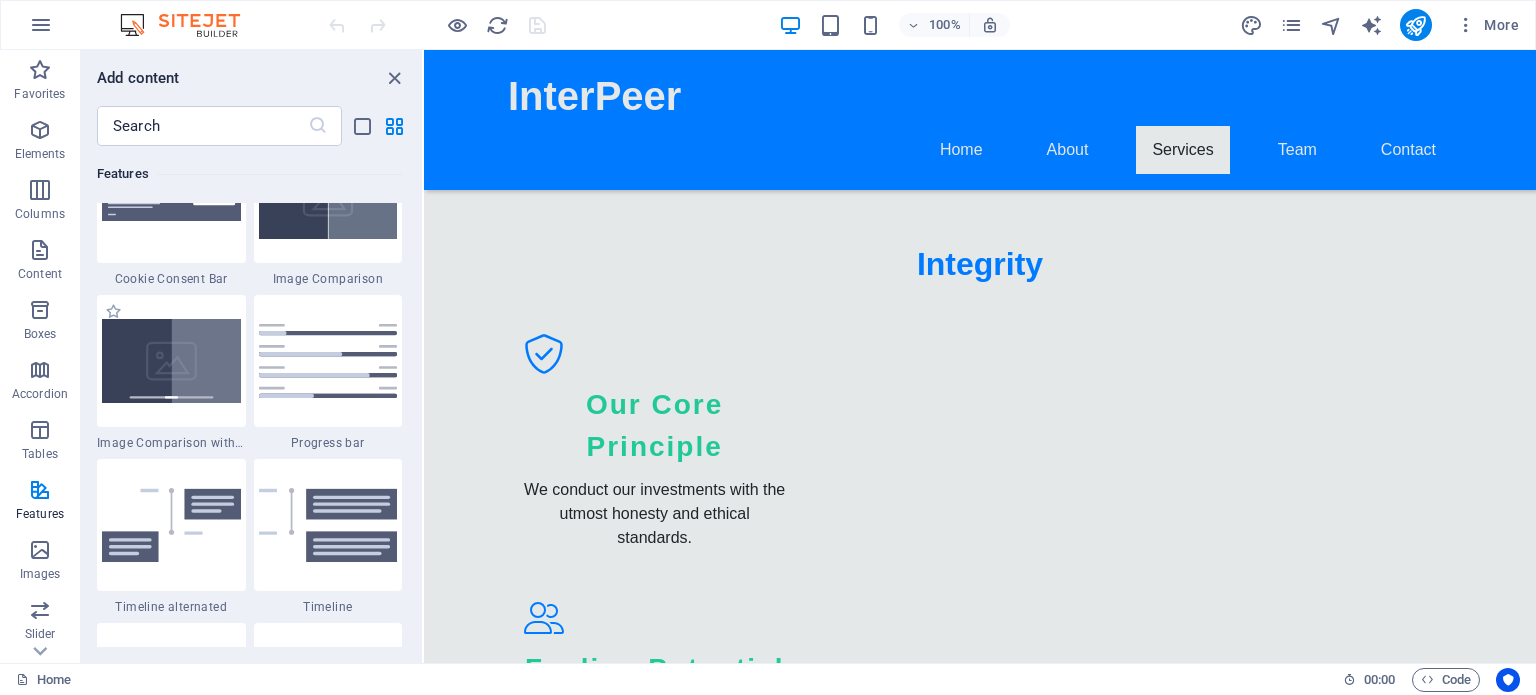 scroll, scrollTop: 8595, scrollLeft: 0, axis: vertical 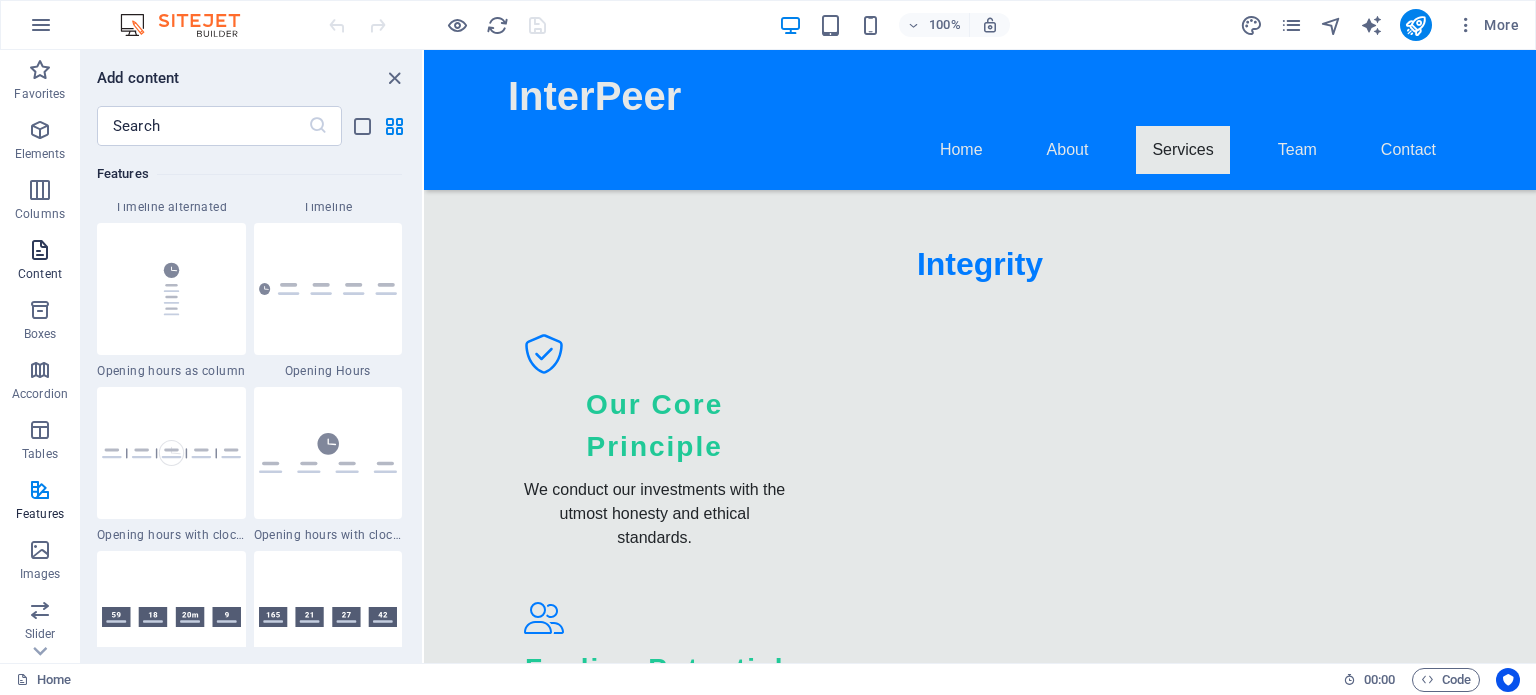 click at bounding box center (40, 250) 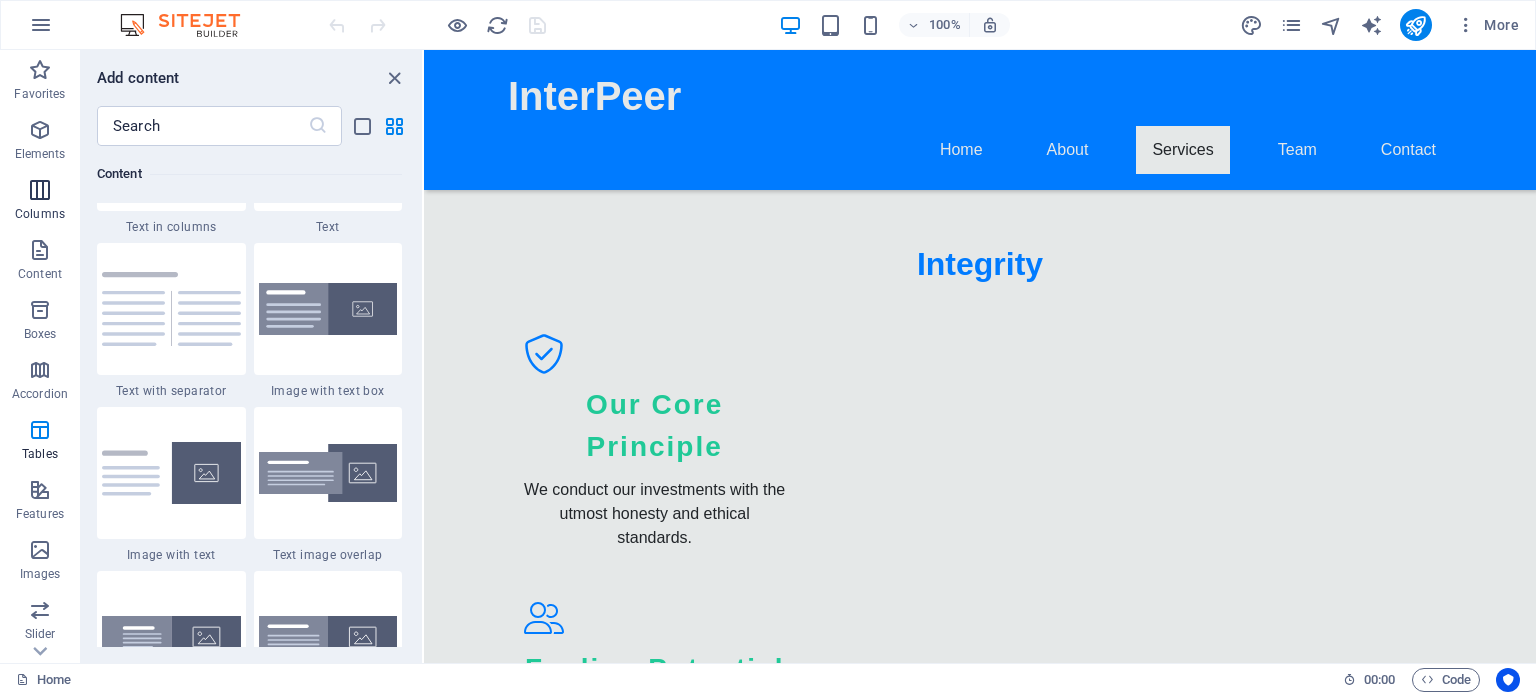 scroll, scrollTop: 3499, scrollLeft: 0, axis: vertical 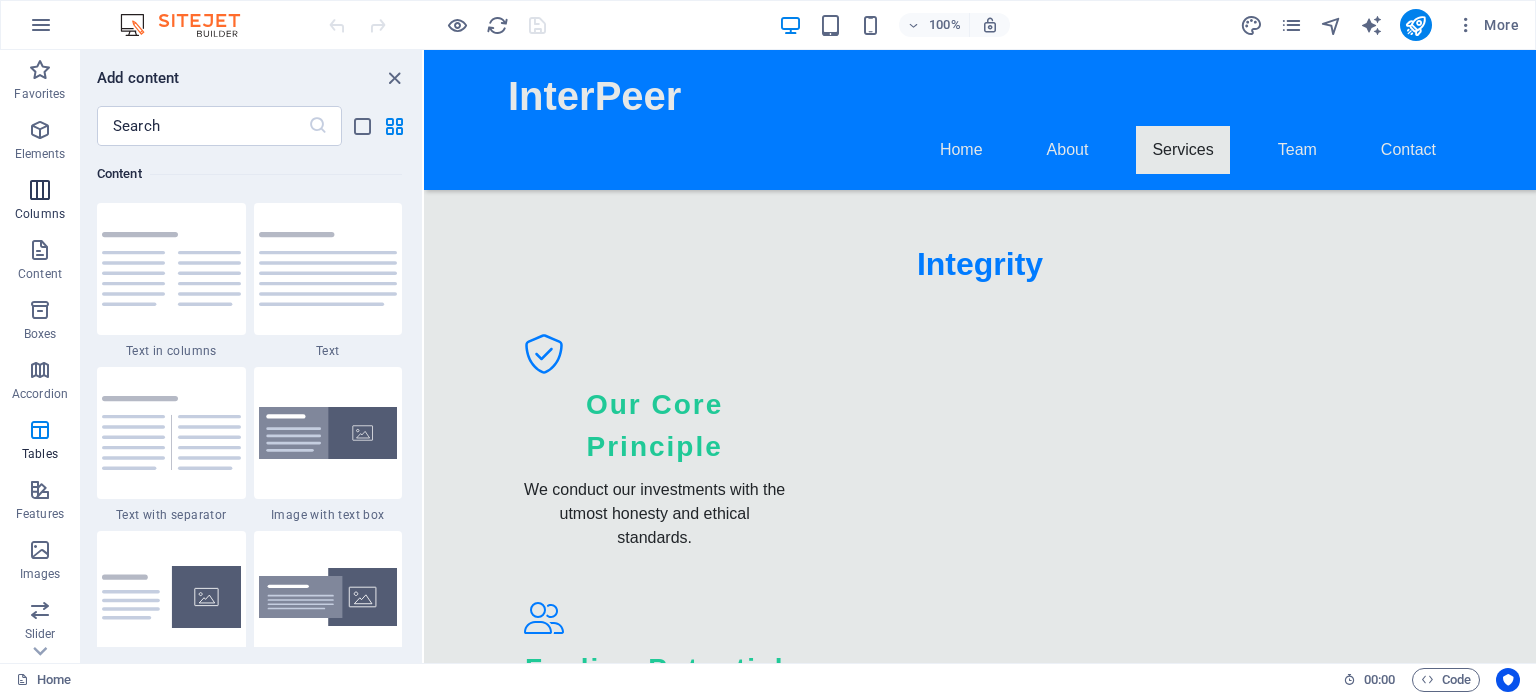 click on "Columns" at bounding box center (40, 202) 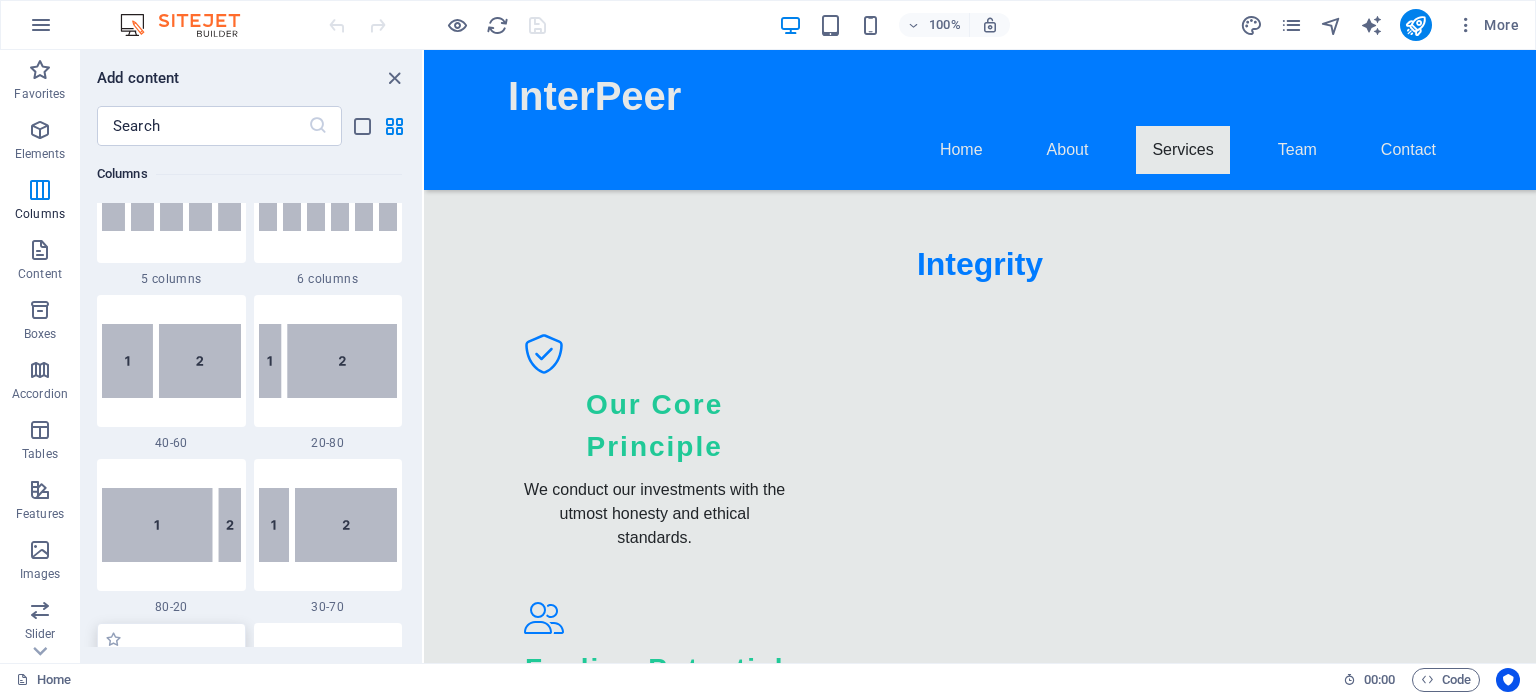 scroll, scrollTop: 1790, scrollLeft: 0, axis: vertical 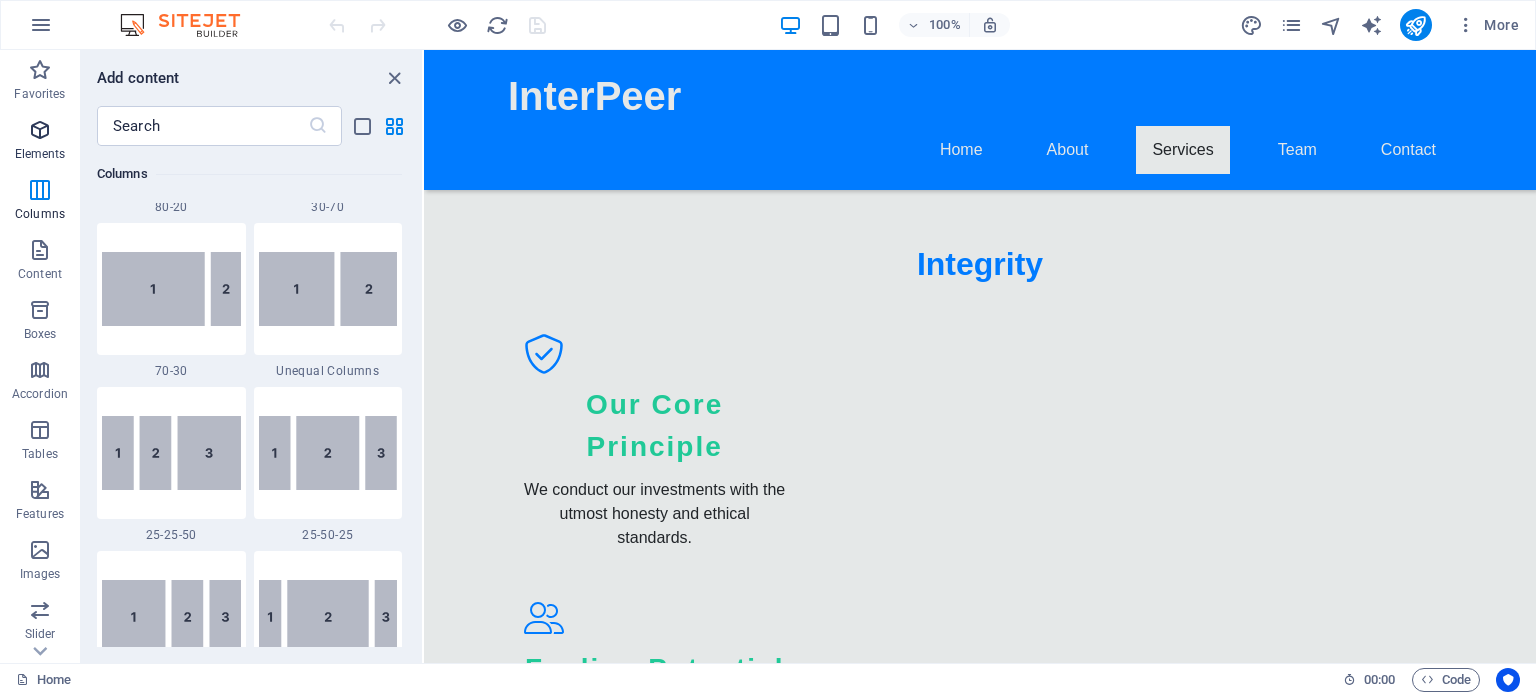 click at bounding box center (40, 130) 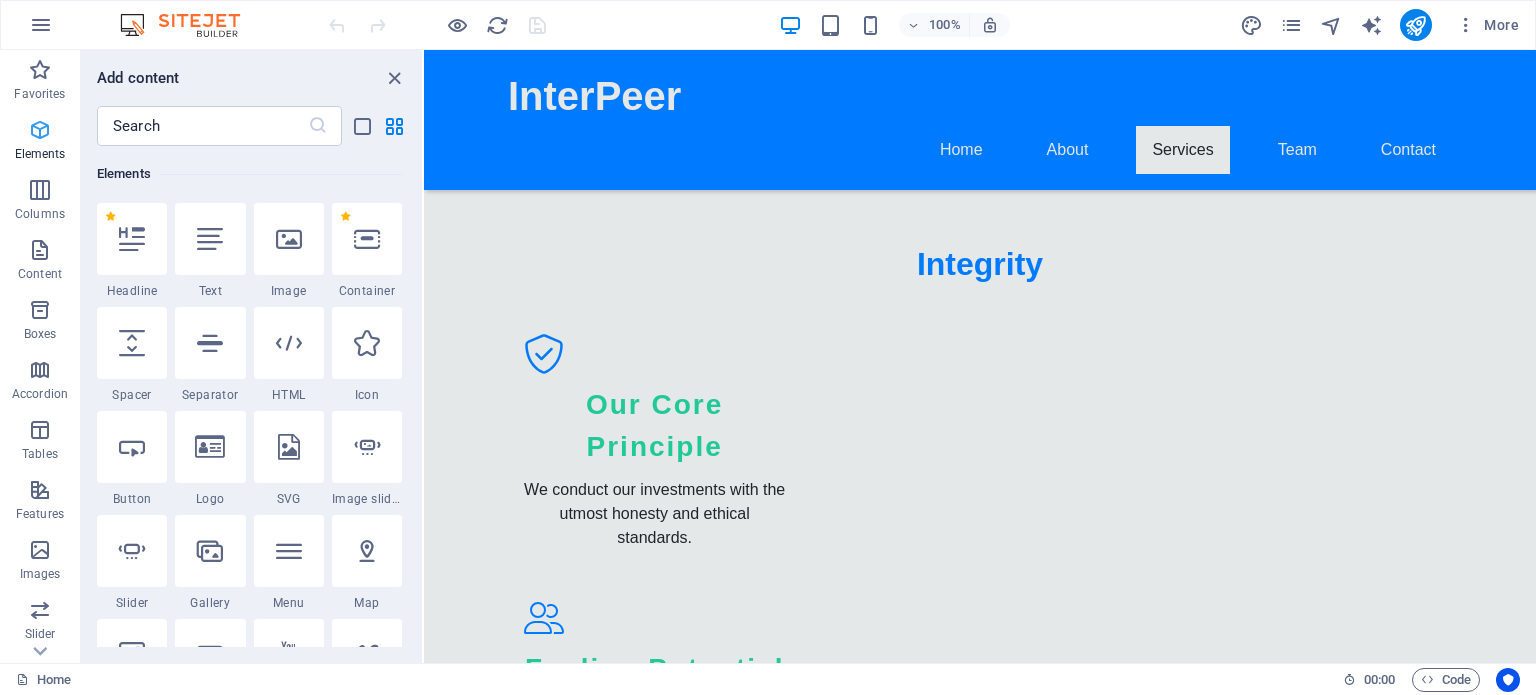 scroll, scrollTop: 213, scrollLeft: 0, axis: vertical 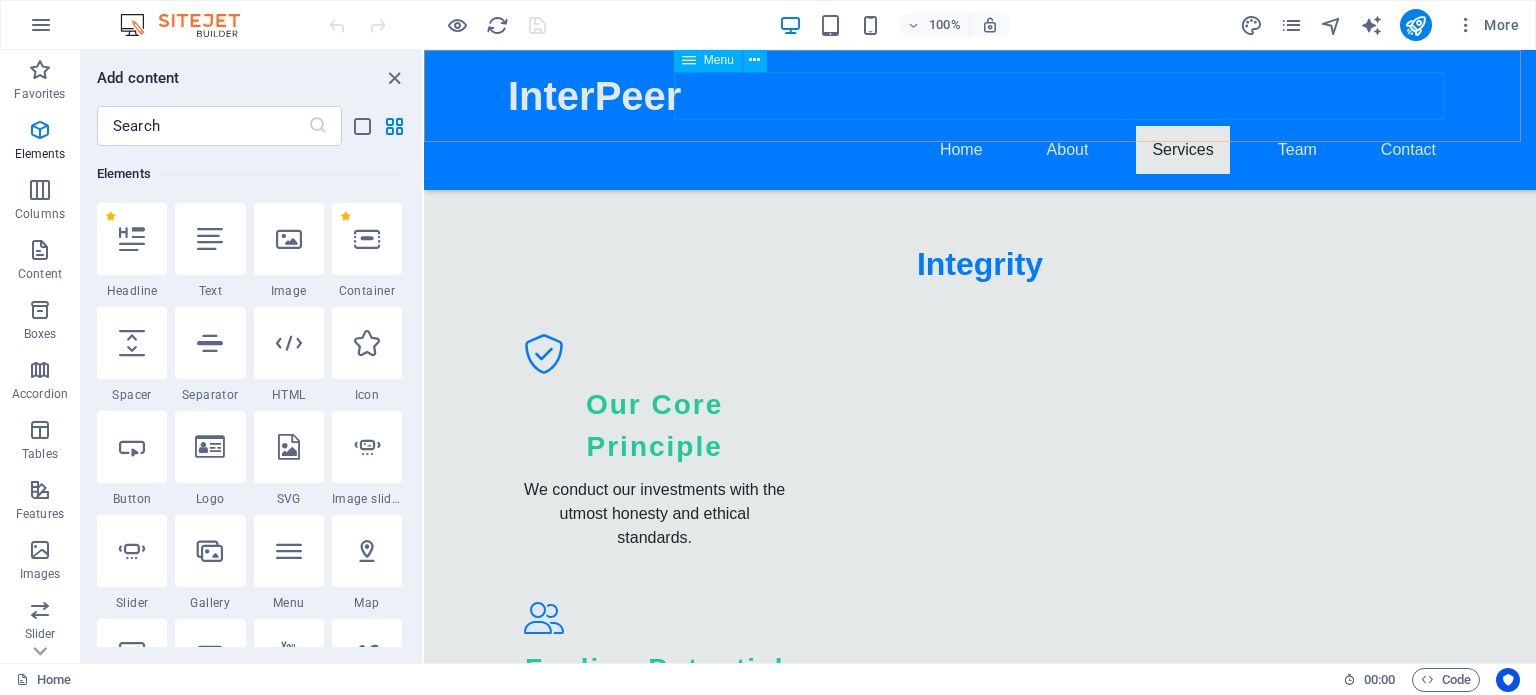 click on "Home About Services Team Contact" at bounding box center [980, 150] 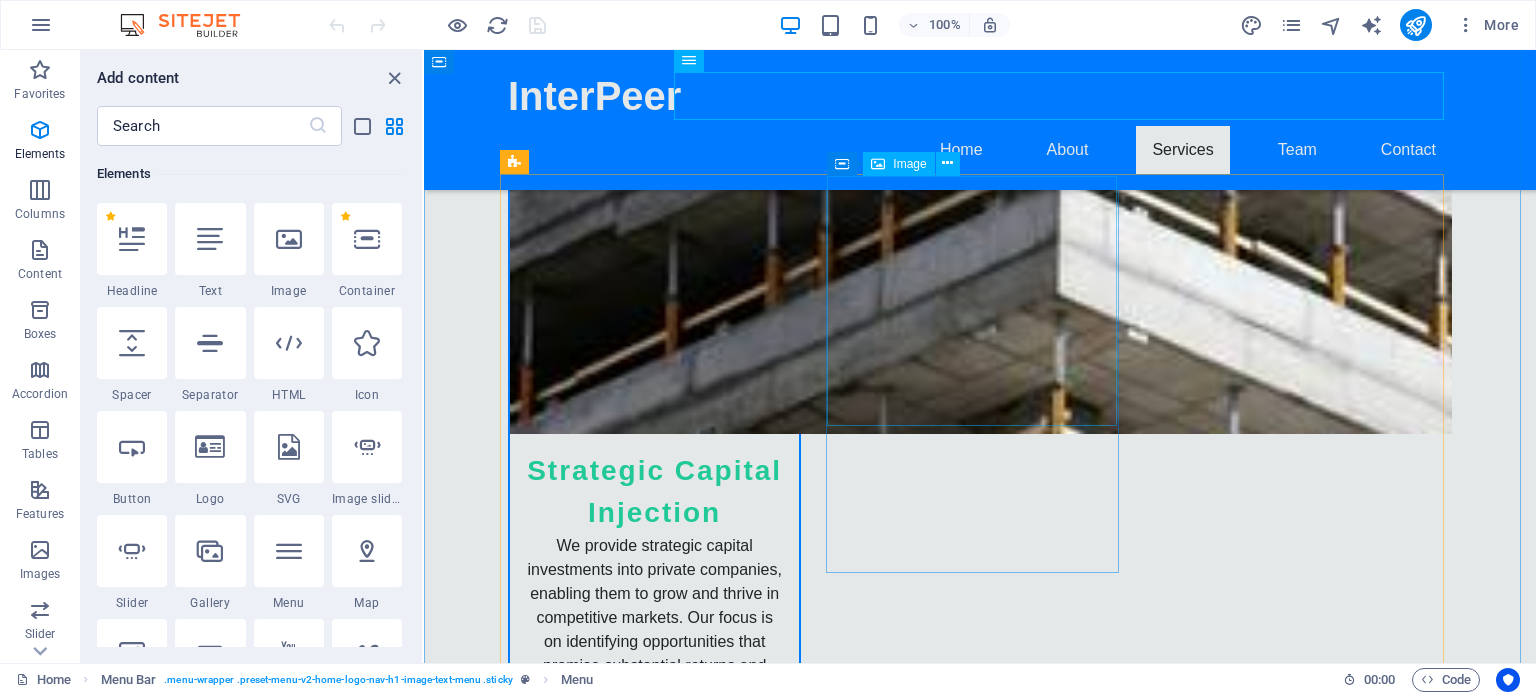 scroll, scrollTop: 2800, scrollLeft: 0, axis: vertical 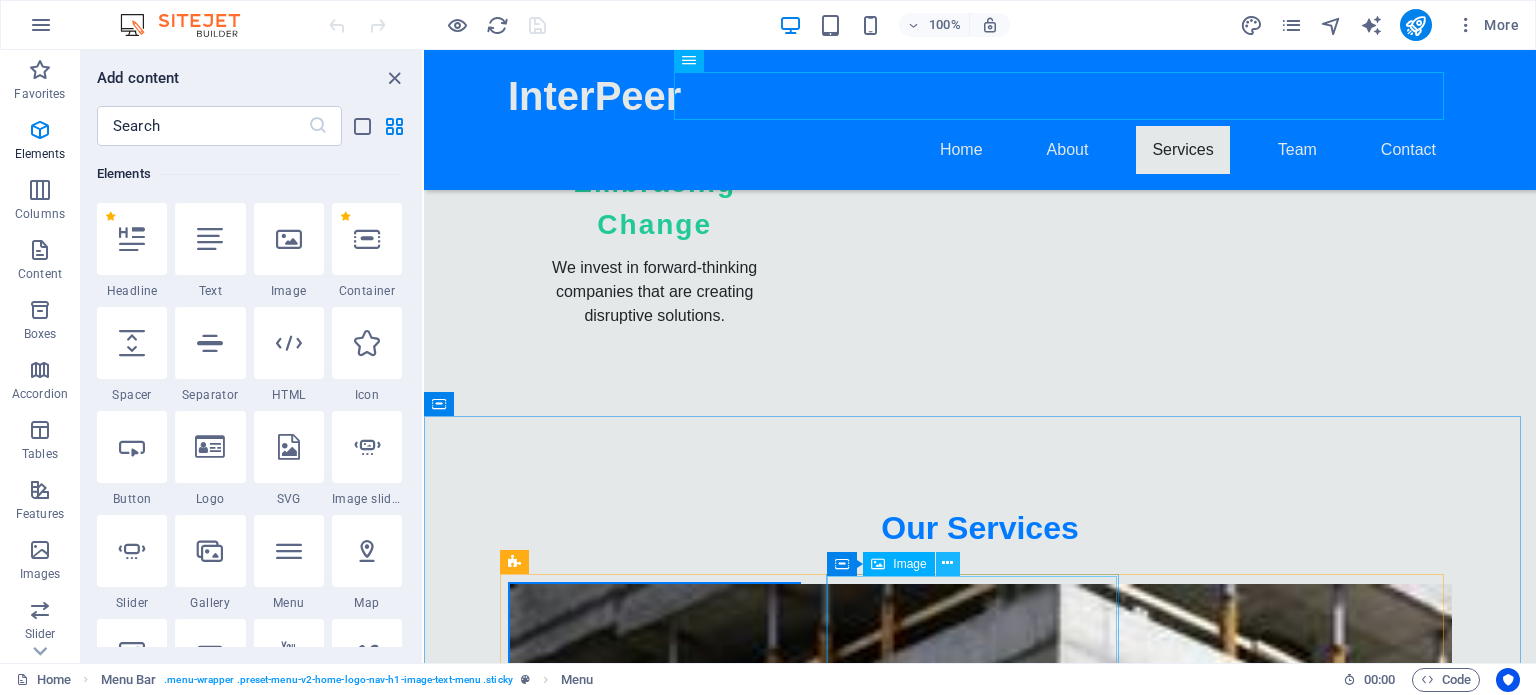 click at bounding box center (947, 563) 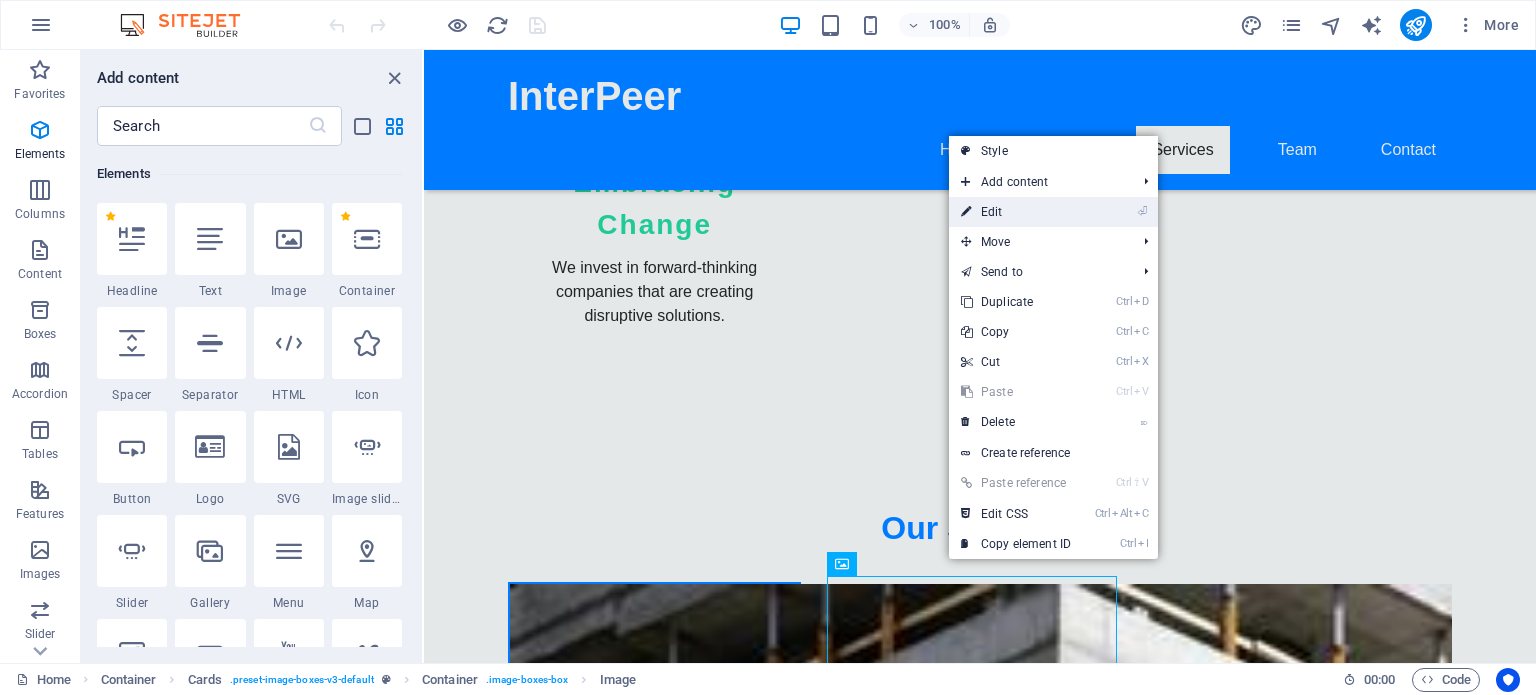 click on "⏎  Edit" at bounding box center (1016, 212) 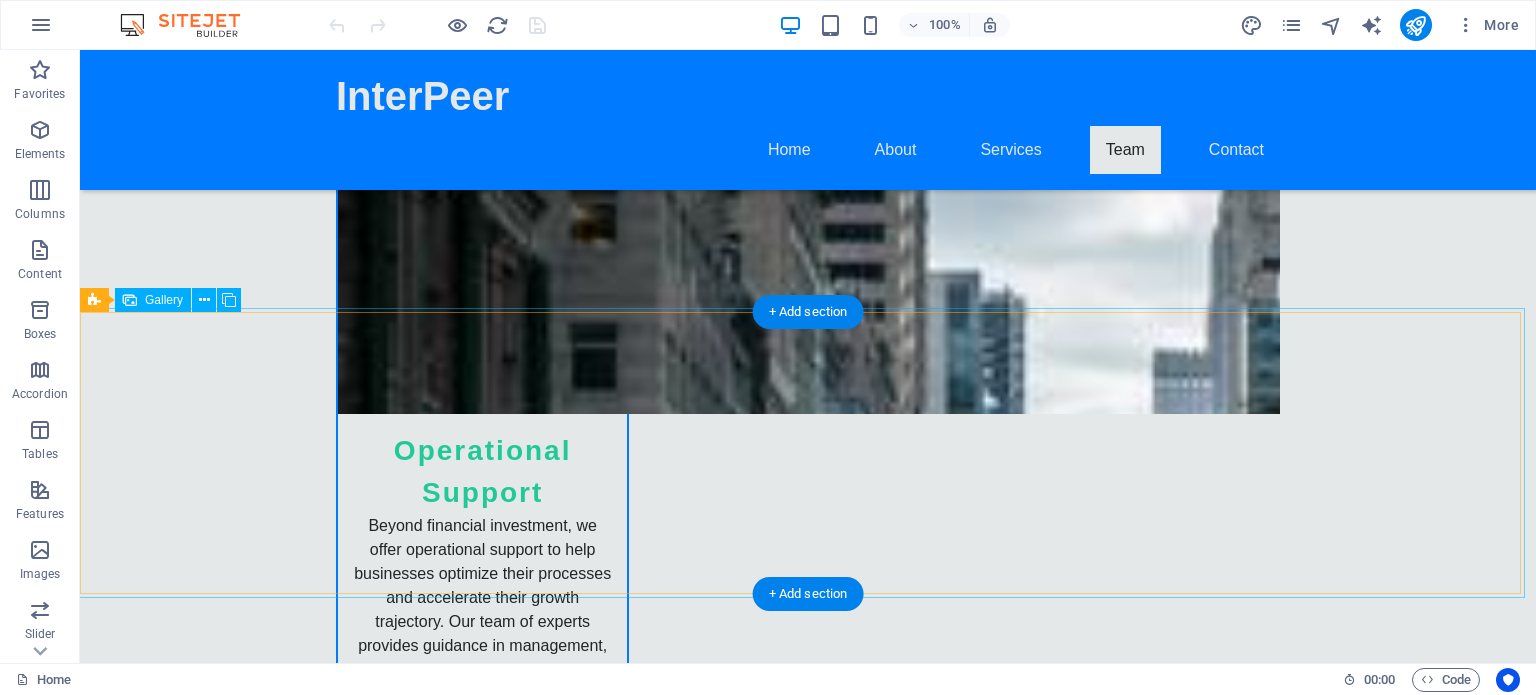 scroll, scrollTop: 4000, scrollLeft: 0, axis: vertical 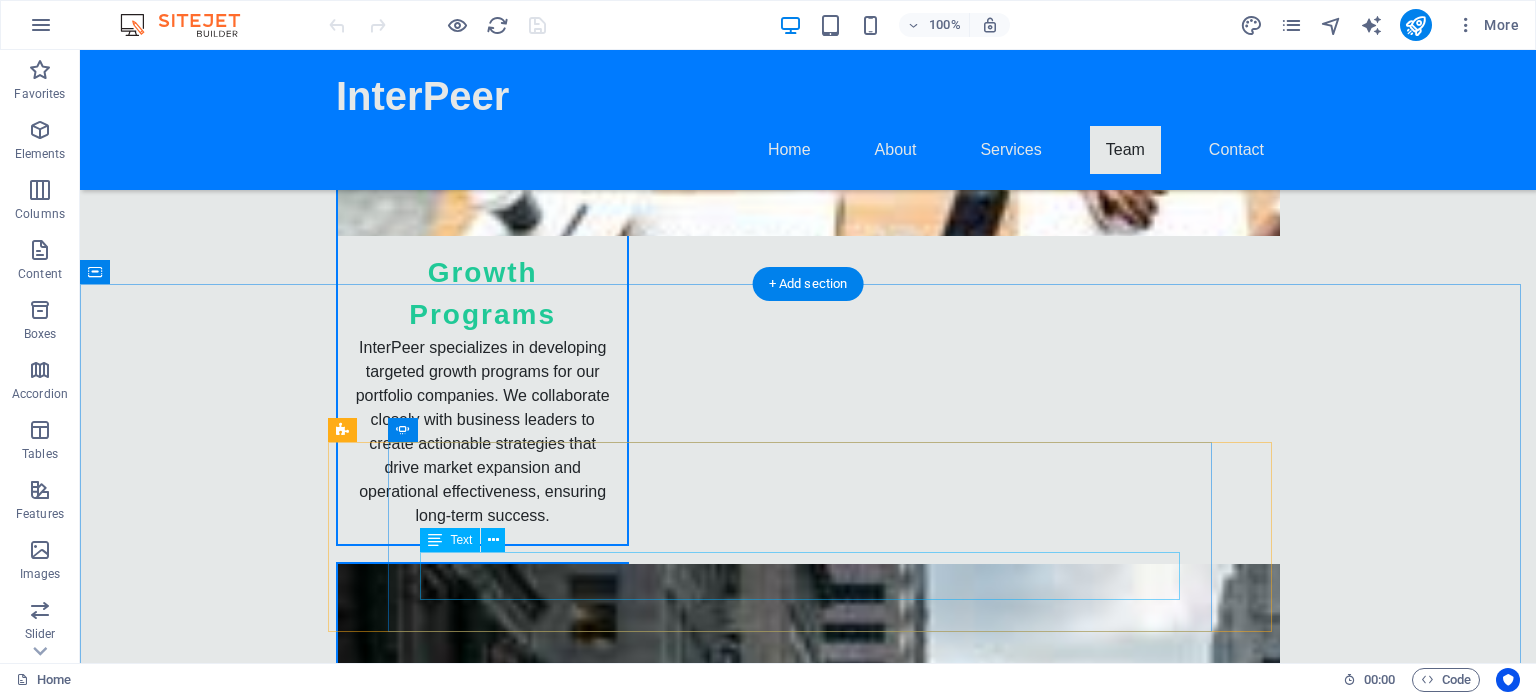 click on "Working with InterPeer has been a game changer for us. They truly understand our needs and help us navigate challenges with ease. - [NAME] [LAST], [TITLE] of [COMPANY]" at bounding box center [-872, 6512] 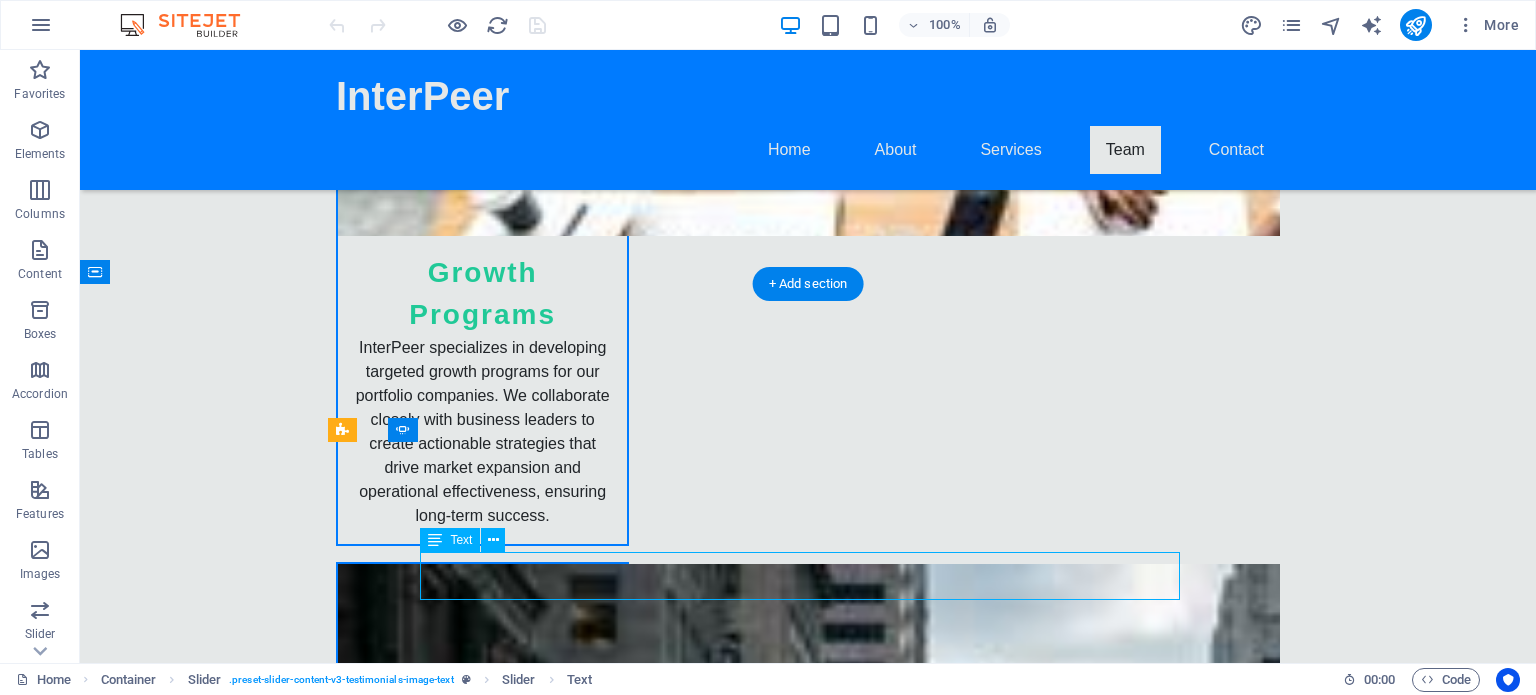 click on "Working with InterPeer has been a game changer for us. They truly understand our needs and help us navigate challenges with ease. - [NAME] [LAST], [TITLE] of [COMPANY]" at bounding box center (-872, 6512) 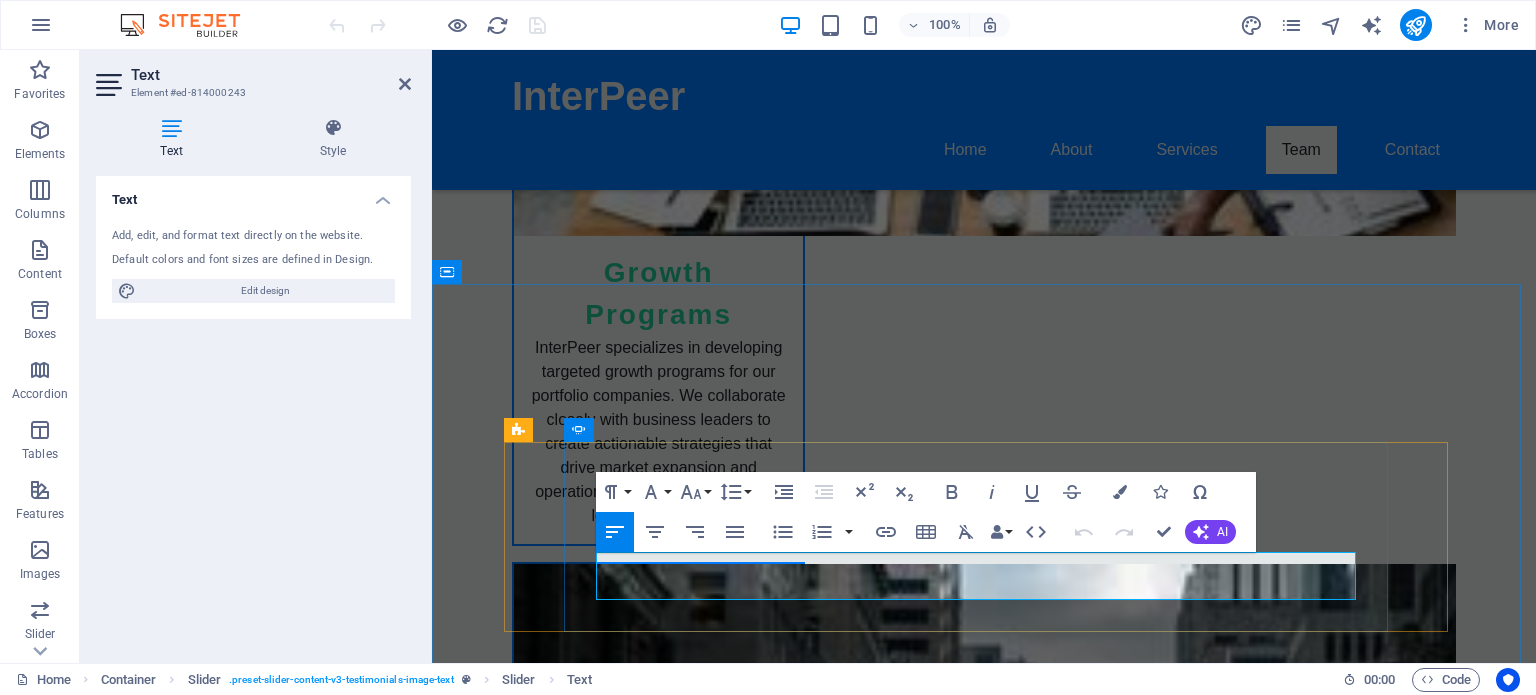 drag, startPoint x: 887, startPoint y: 584, endPoint x: 1104, endPoint y: 579, distance: 217.0576 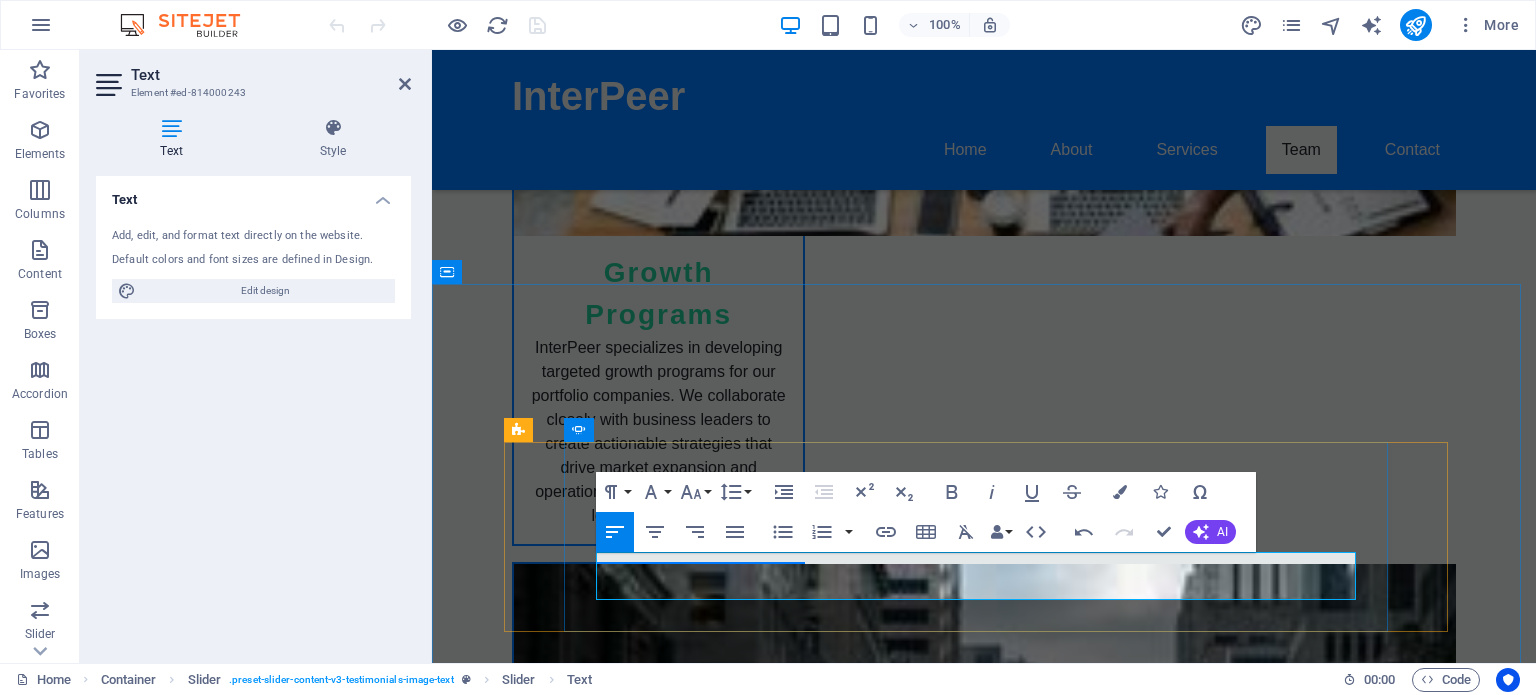 type 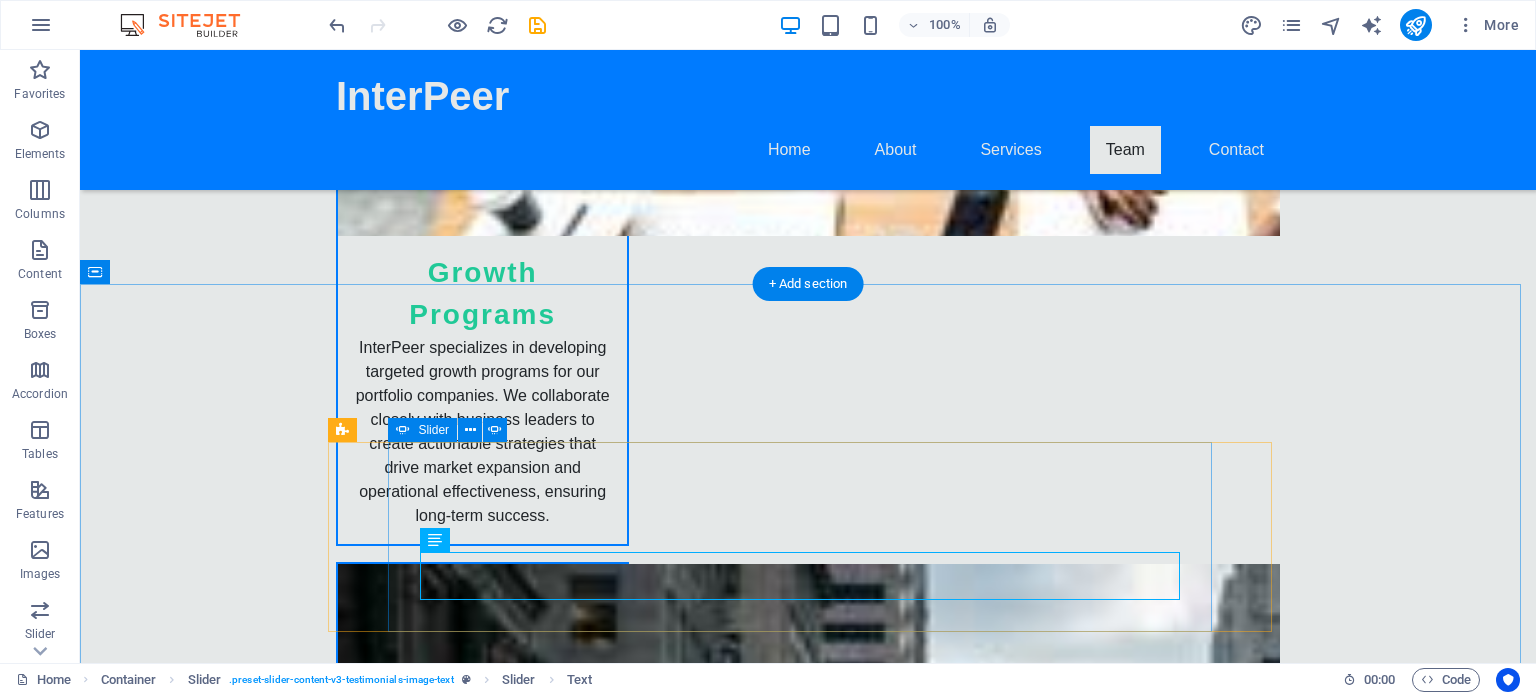 click at bounding box center (808, 6007) 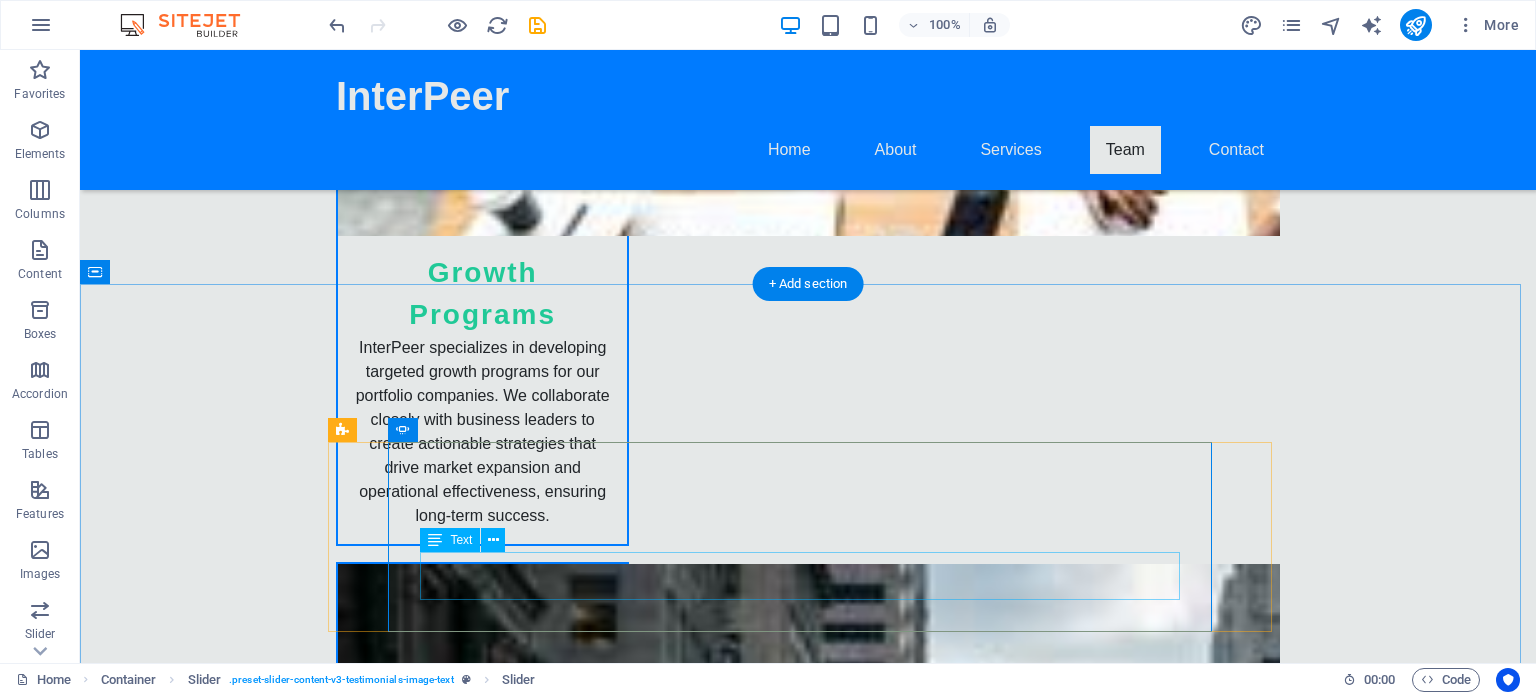 click on "The team at InterPeer took the time to understand our vision and helped us scale our operations significantly. We couldn't have asked for better partners! - [FIRST] [LAST], COO of NextGen Media." at bounding box center (-1696, 6770) 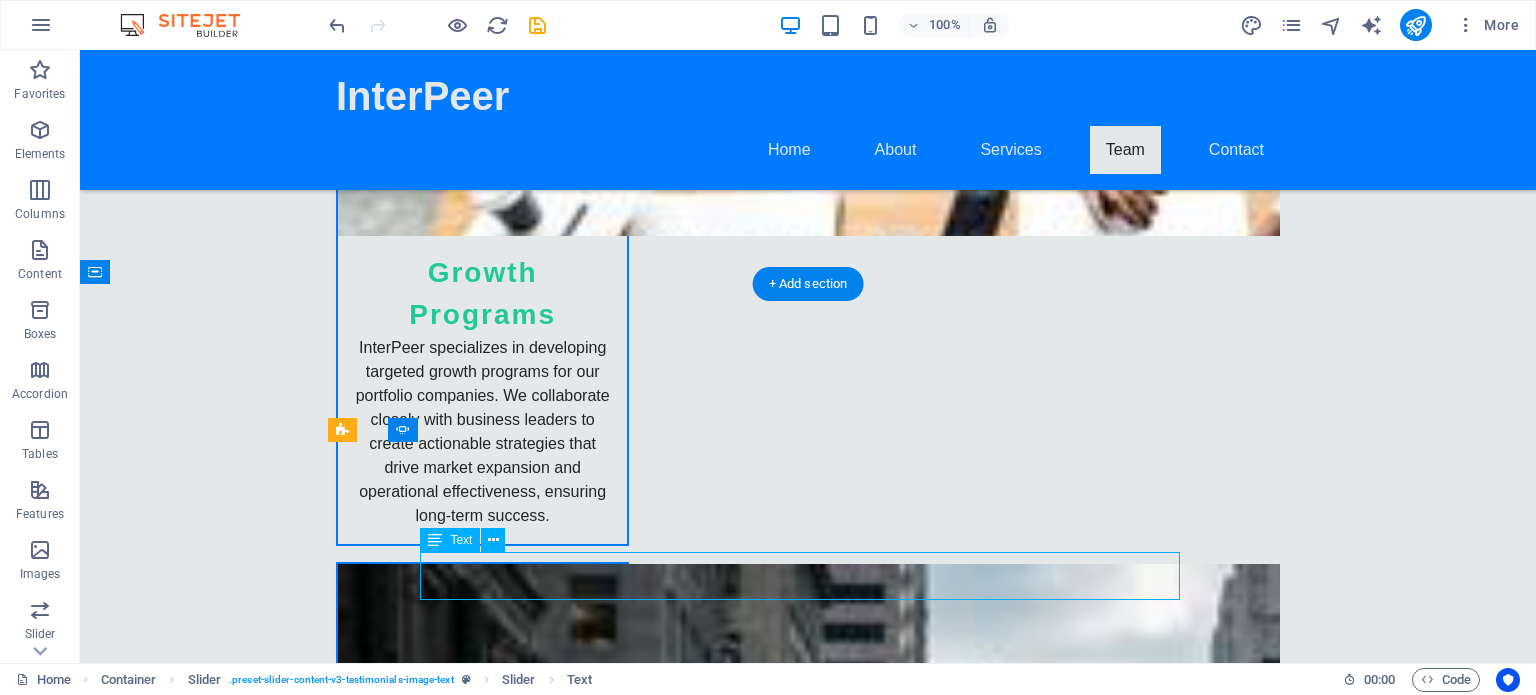 click on "The team at InterPeer took the time to understand our vision and helped us scale our operations significantly. We couldn't have asked for better partners! - [FIRST] [LAST], COO of NextGen Media." at bounding box center [-1696, 6770] 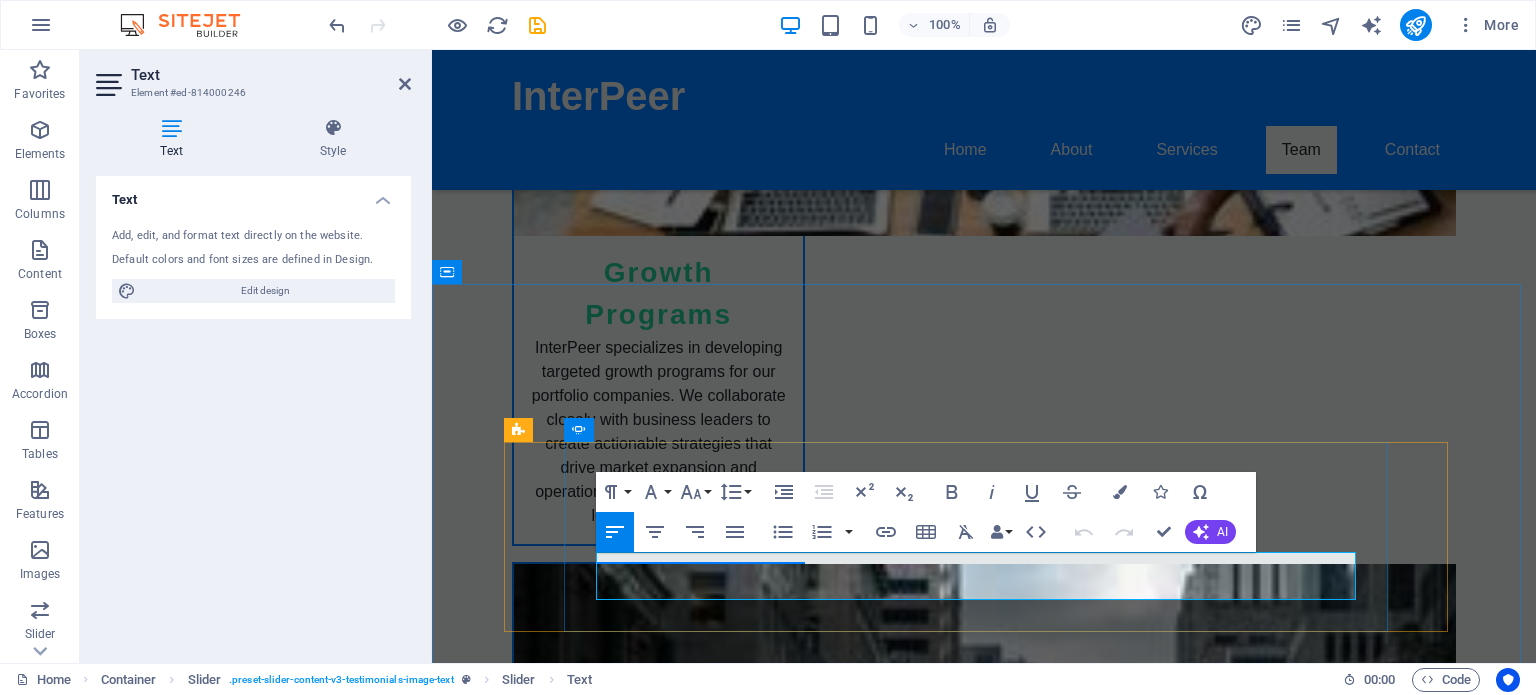 click on "The team at InterPeer took the time to understand our vision and helped us scale our operations significantly. We couldn't have asked for better partners! - [FIRST] [LAST], COO of NextGen Media." at bounding box center (-1520, 6770) 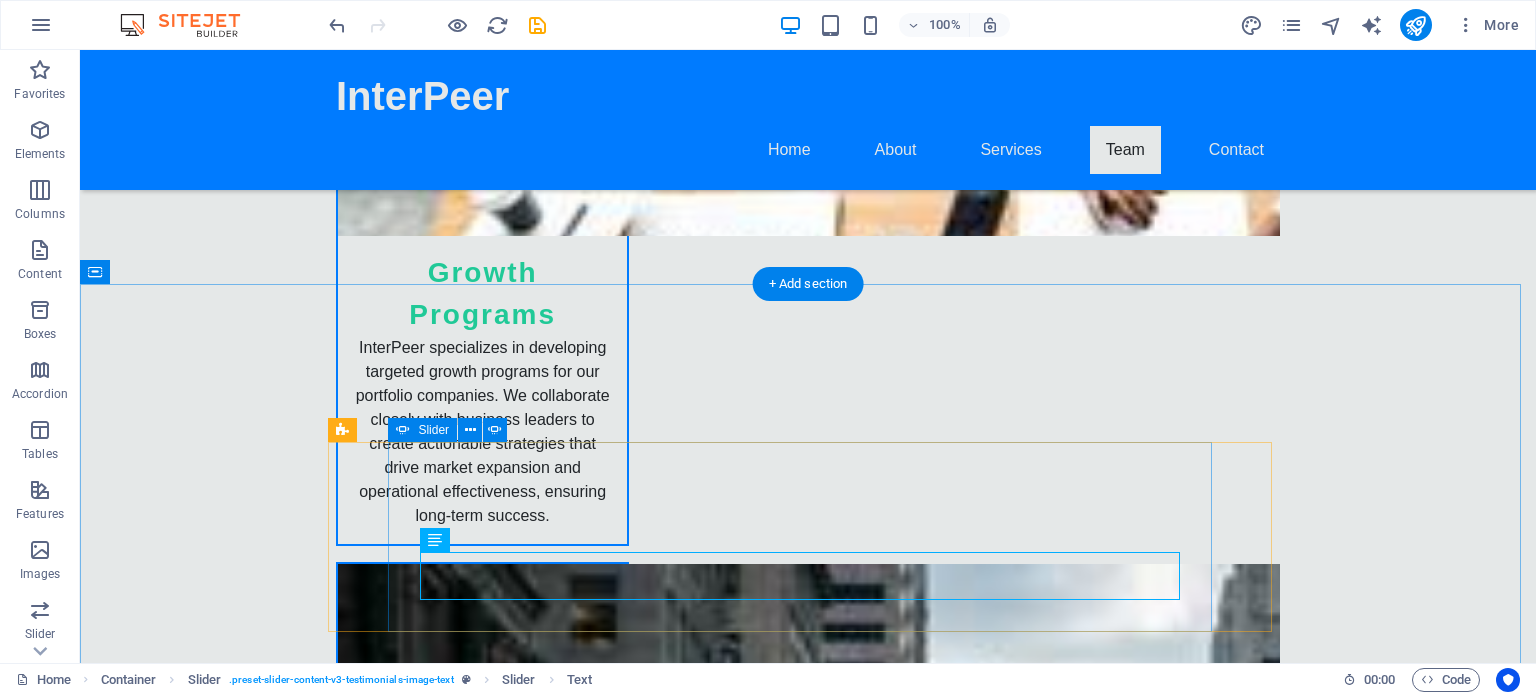 click at bounding box center (808, 6007) 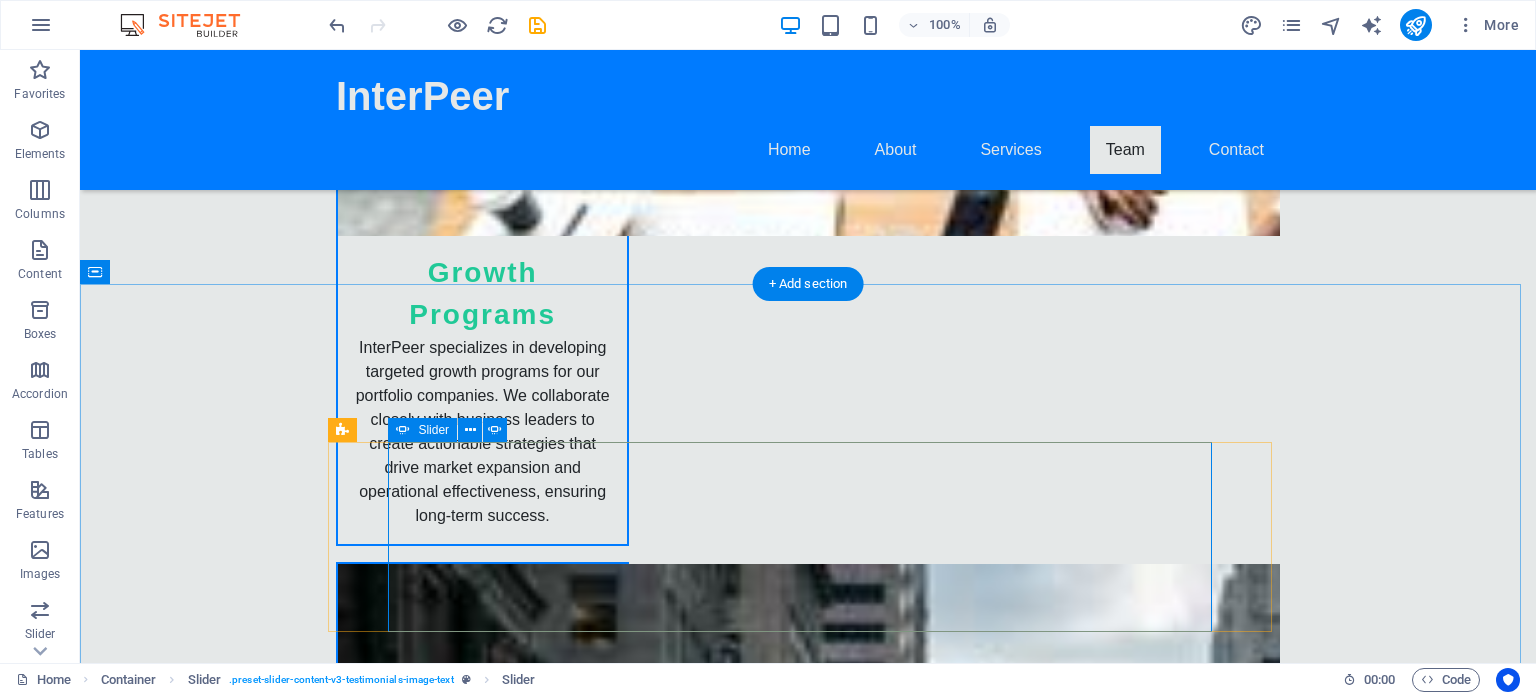 click at bounding box center (808, 5795) 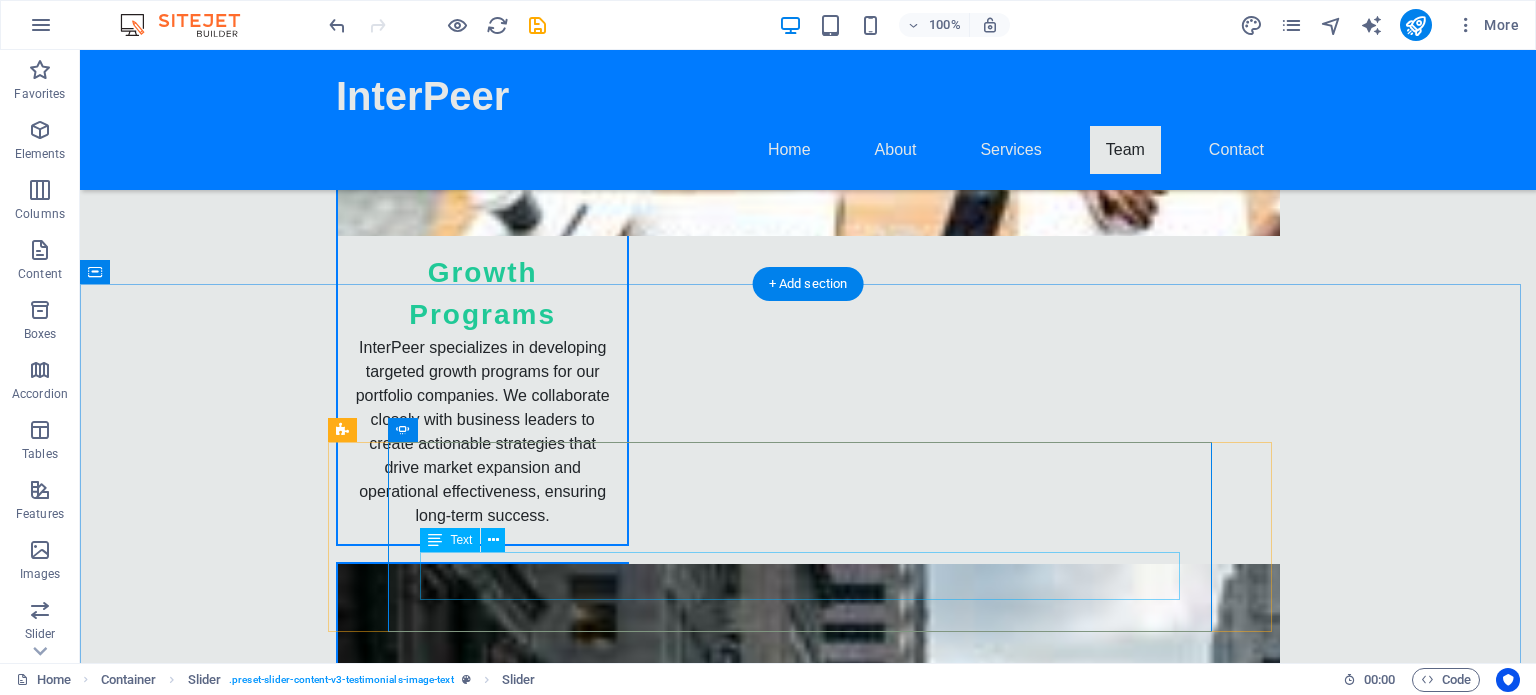 click on "The team at InterPeer took the time to understand our vision and helped us scale our operations significantly. We couldn't have asked for better partners! - [FIRST] [LAST]." at bounding box center [-1696, 6734] 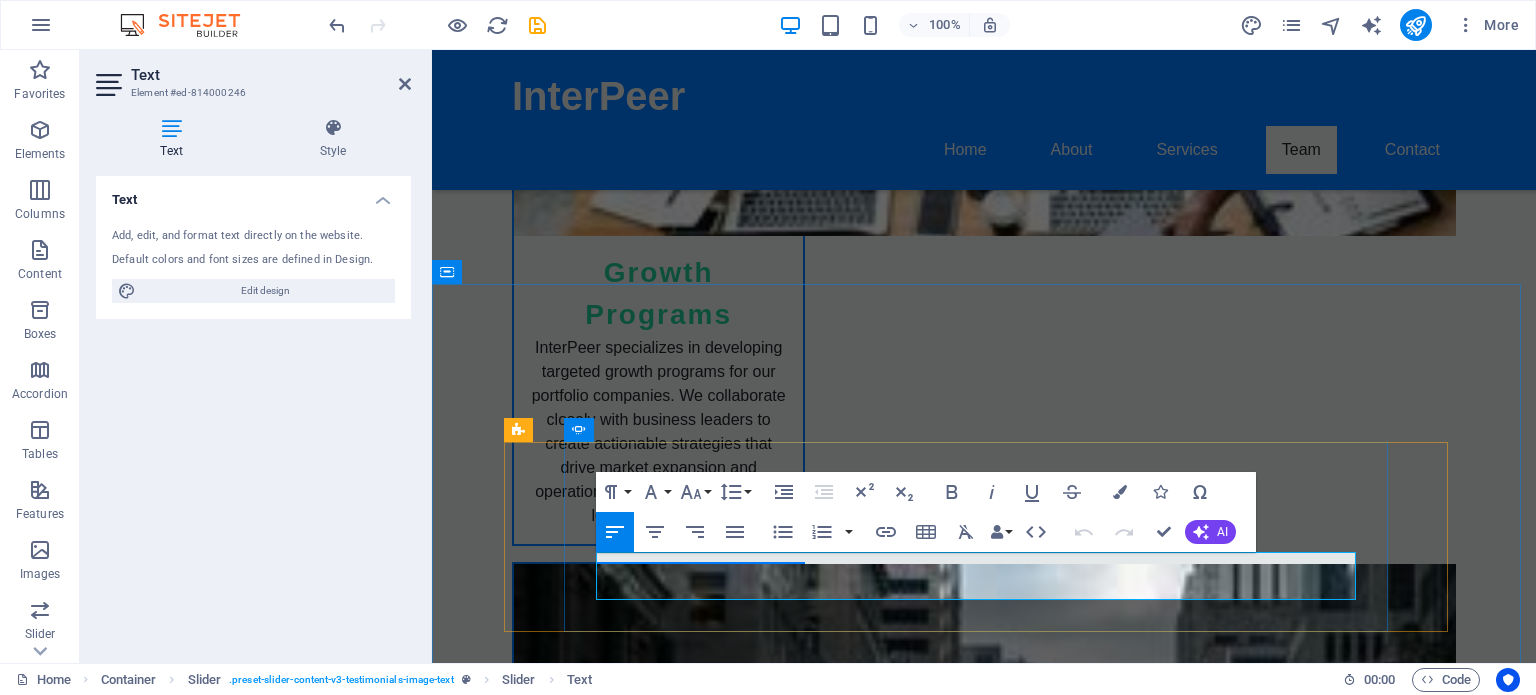 click on "The team at InterPeer took the time to understand our vision and helped us scale our operations significantly. We couldn't have asked for better partners! - [FIRST] [LAST]." at bounding box center (-1520, 6734) 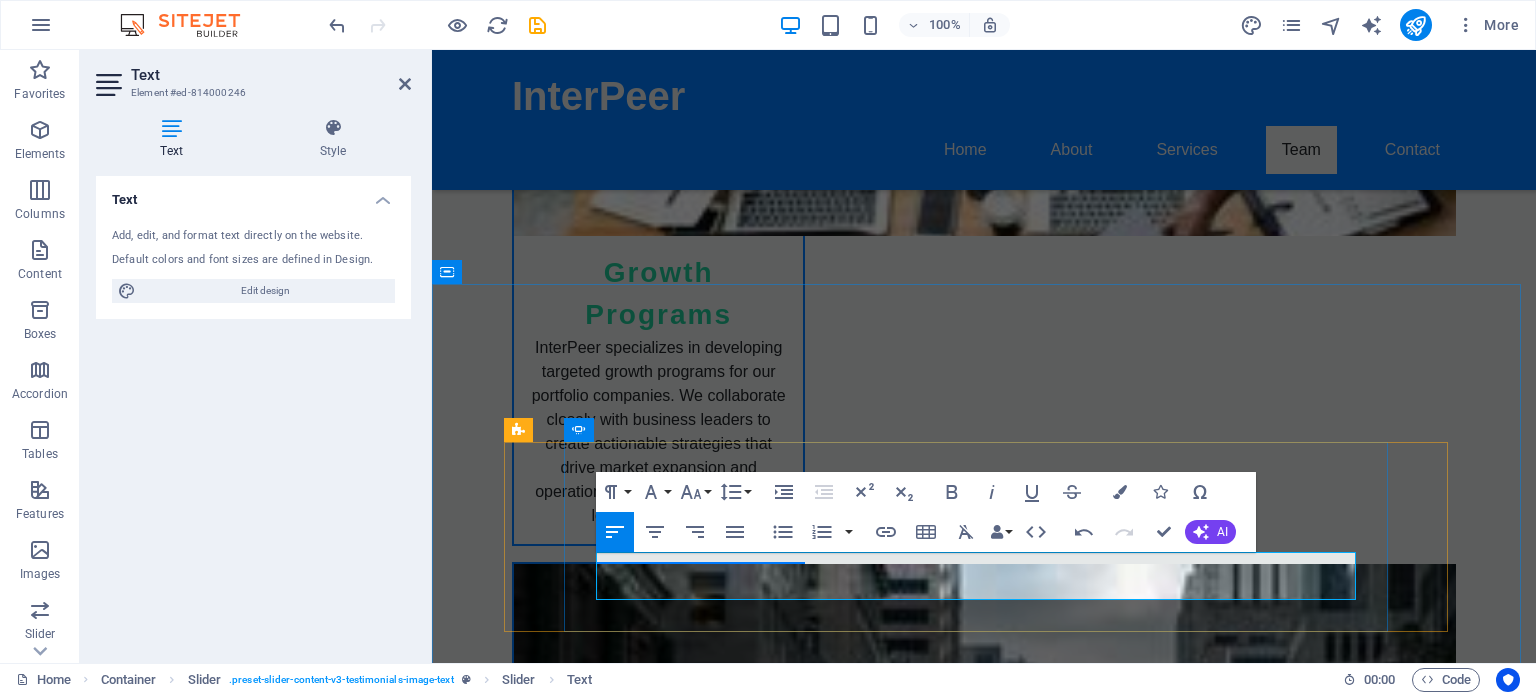 type 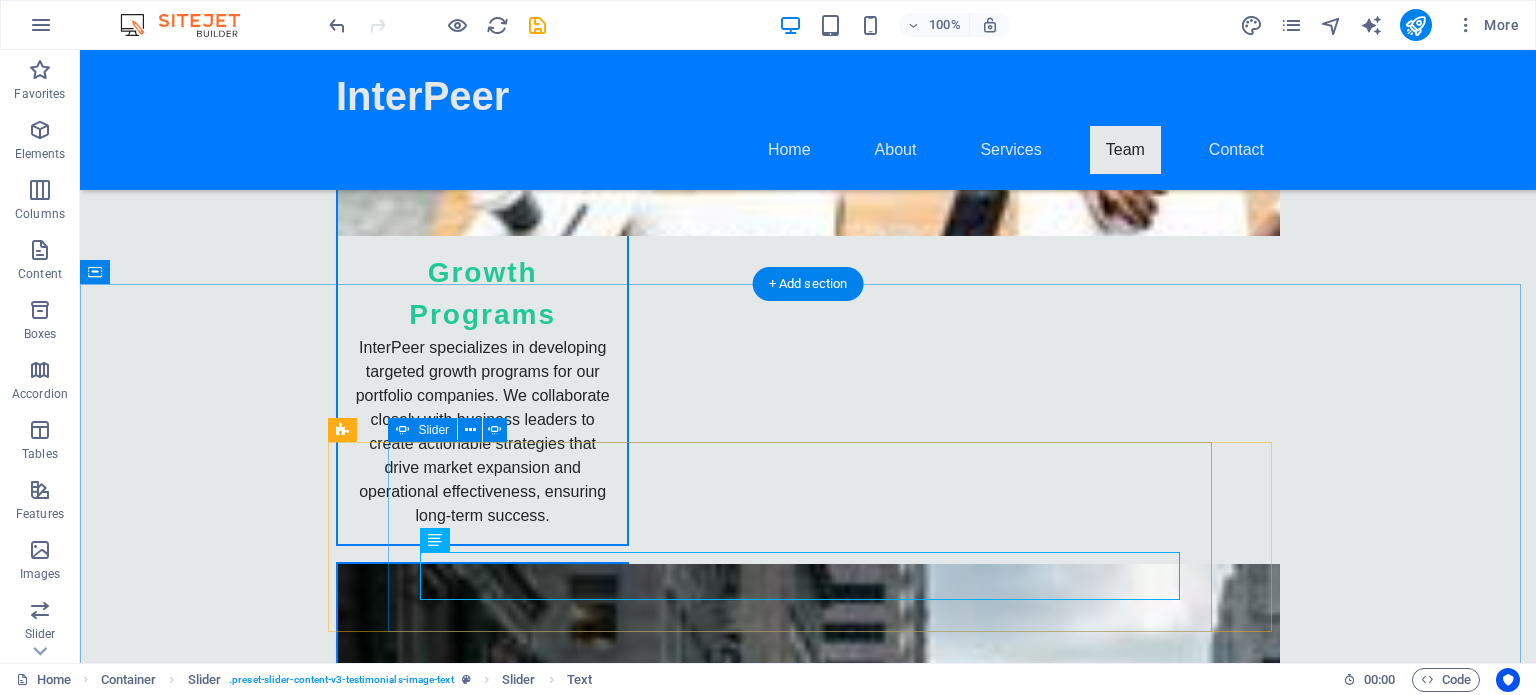 click at bounding box center [808, 6007] 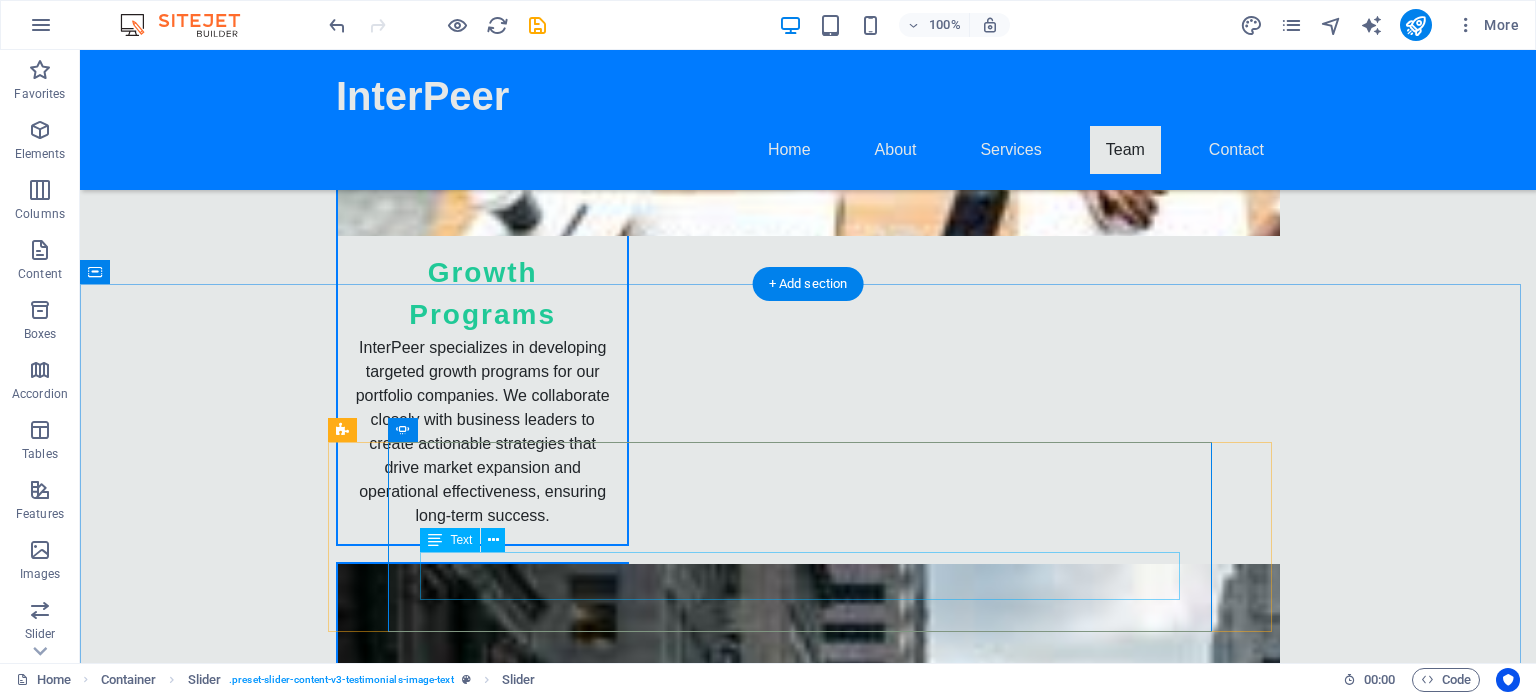 click on "InterPeer provided us with the strategic guidance and capital we needed to transform our business. Their expertise is unmatched! - [FIRST] [LAST], CEO of InnovateTech." at bounding box center (-48, 6242) 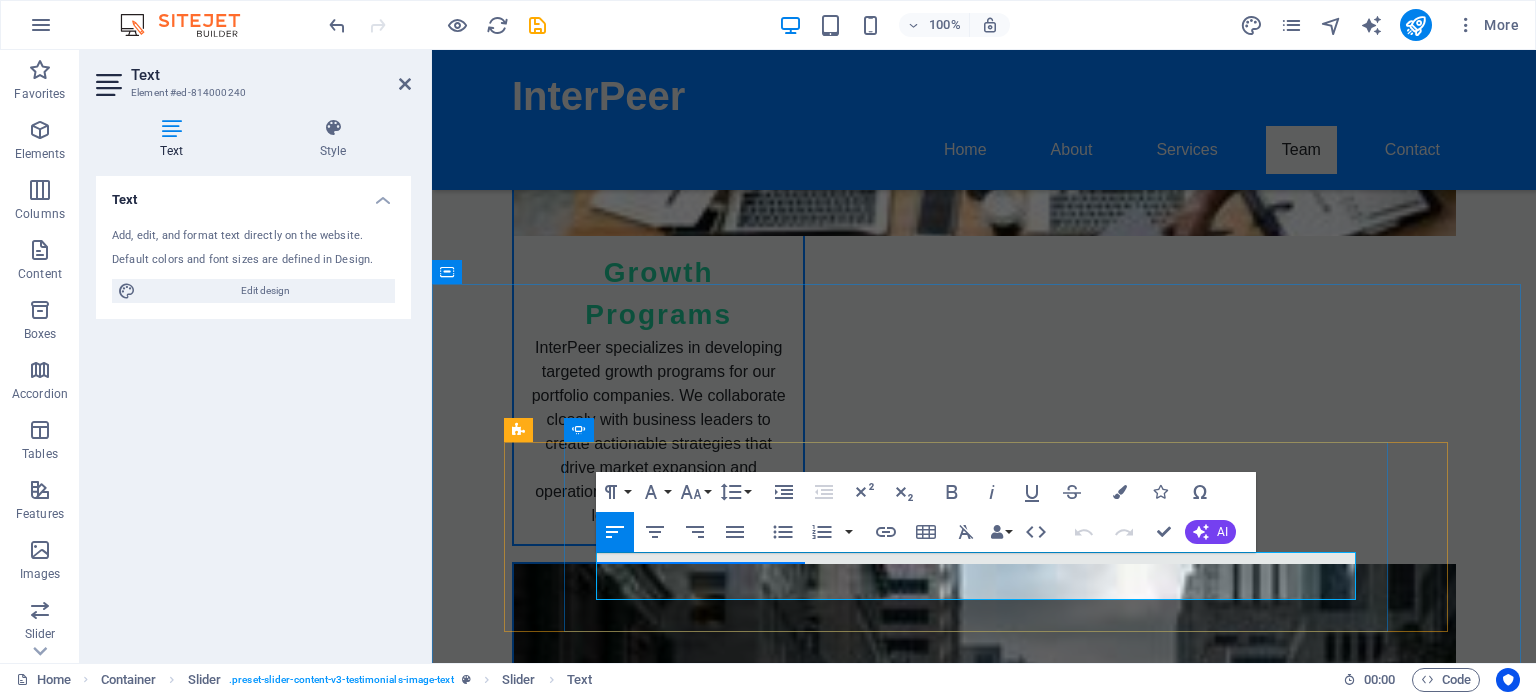 click on "InterPeer provided us with the strategic guidance and capital we needed to transform our business. Their expertise is unmatched! - [FIRST] [LAST], CEO of InnovateTech." at bounding box center [128, 6242] 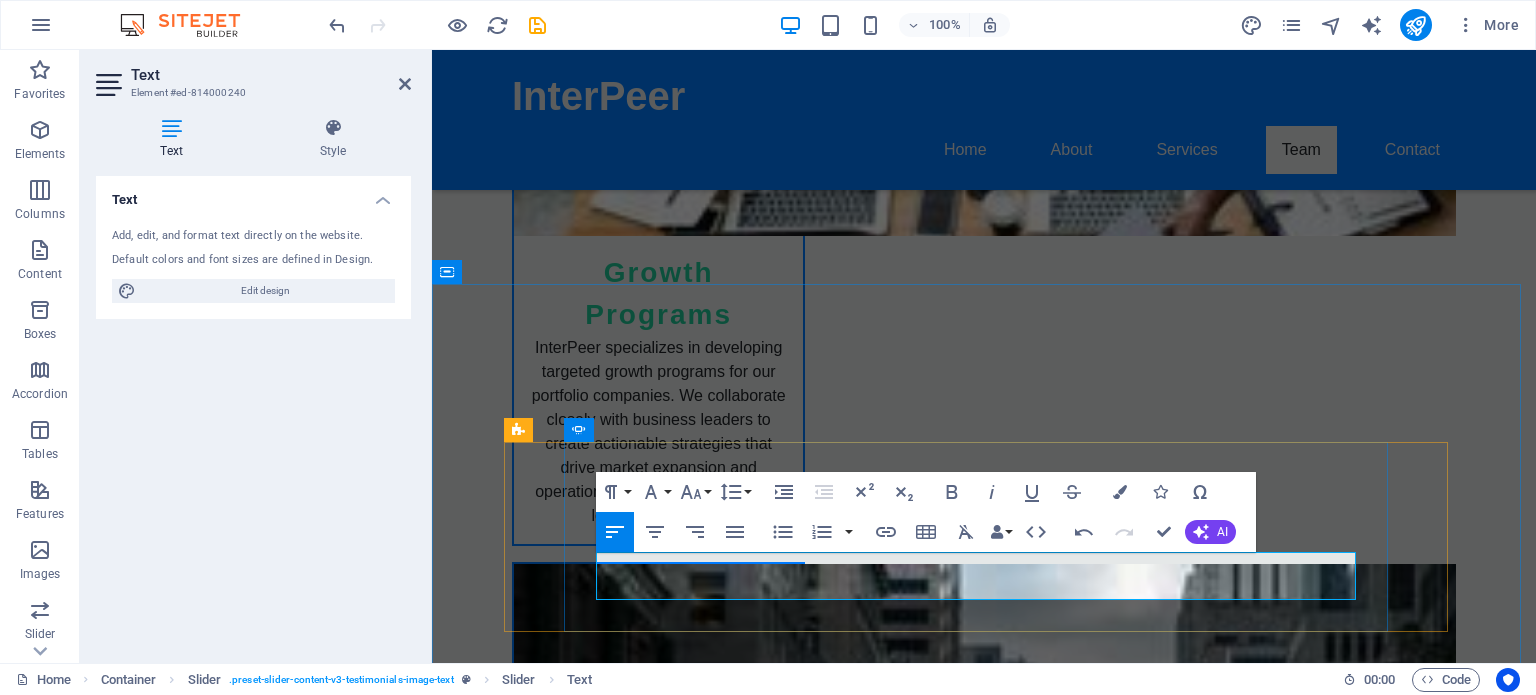 type 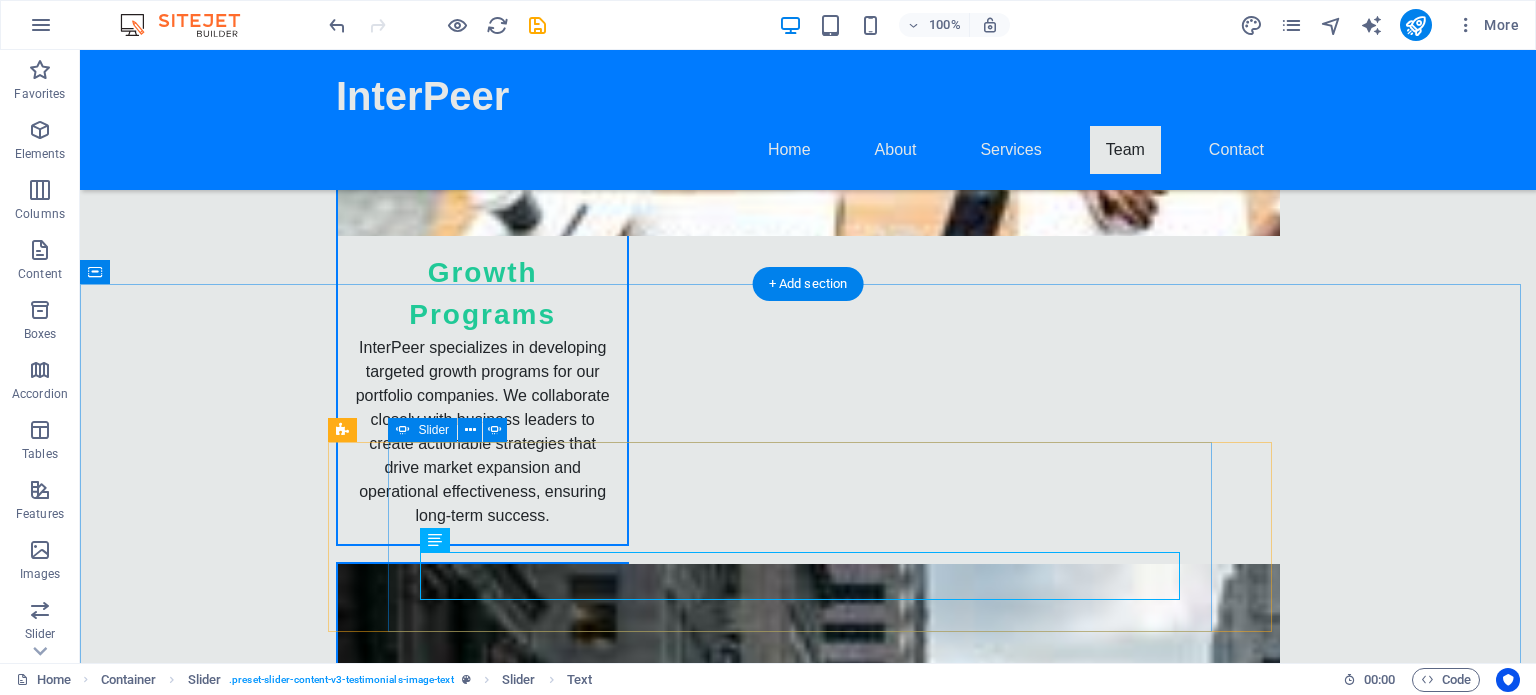 click at bounding box center (808, 6007) 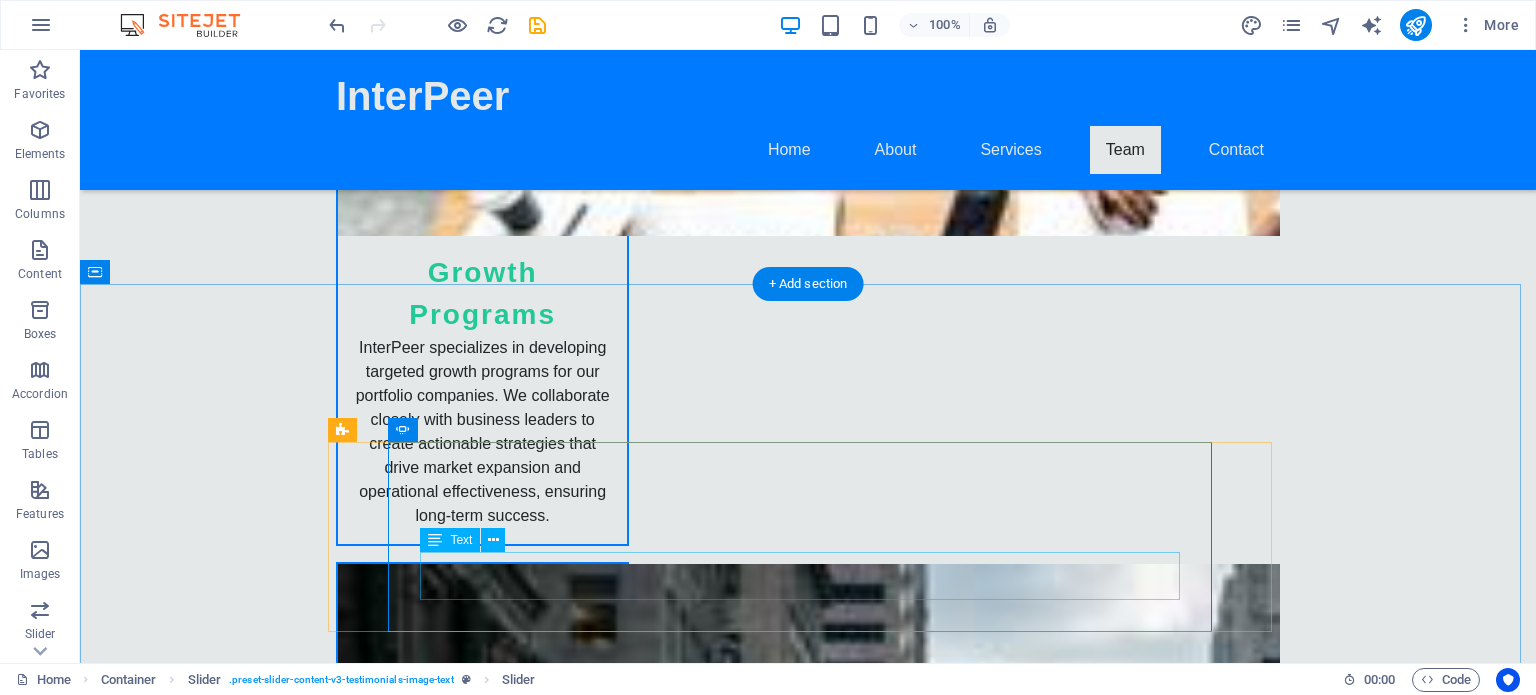 click on "Working with InterPeer has been a game changer for us. They truly understand our needs and help us navigate challenges with ease. - [NAME] [LAST]" at bounding box center (-872, 6488) 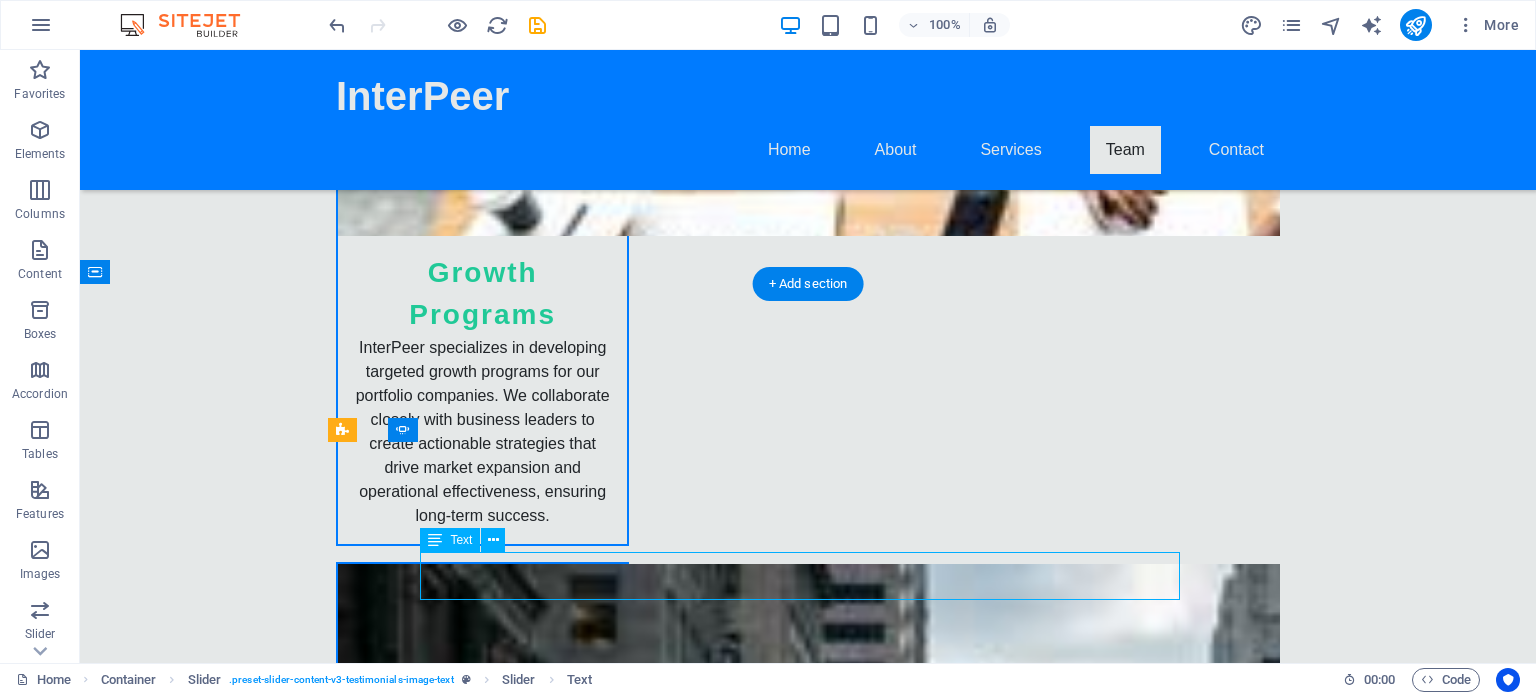 click on "Working with InterPeer has been a game changer for us. They truly understand our needs and help us navigate challenges with ease. - [NAME] [LAST]" at bounding box center (-872, 6488) 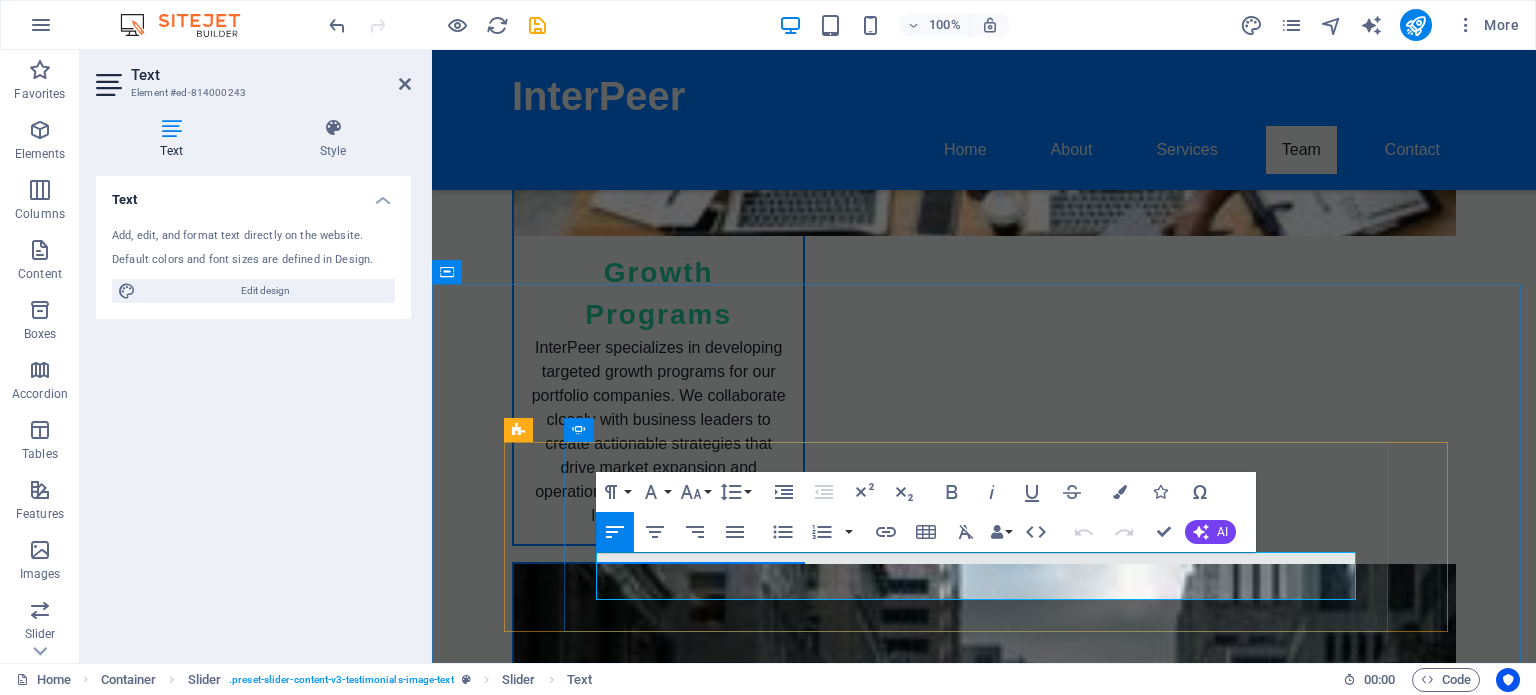 click on "Working with InterPeer has been a game changer for us. They truly understand our needs and help us navigate challenges with ease. - [NAME] [LAST]" at bounding box center (-696, 6488) 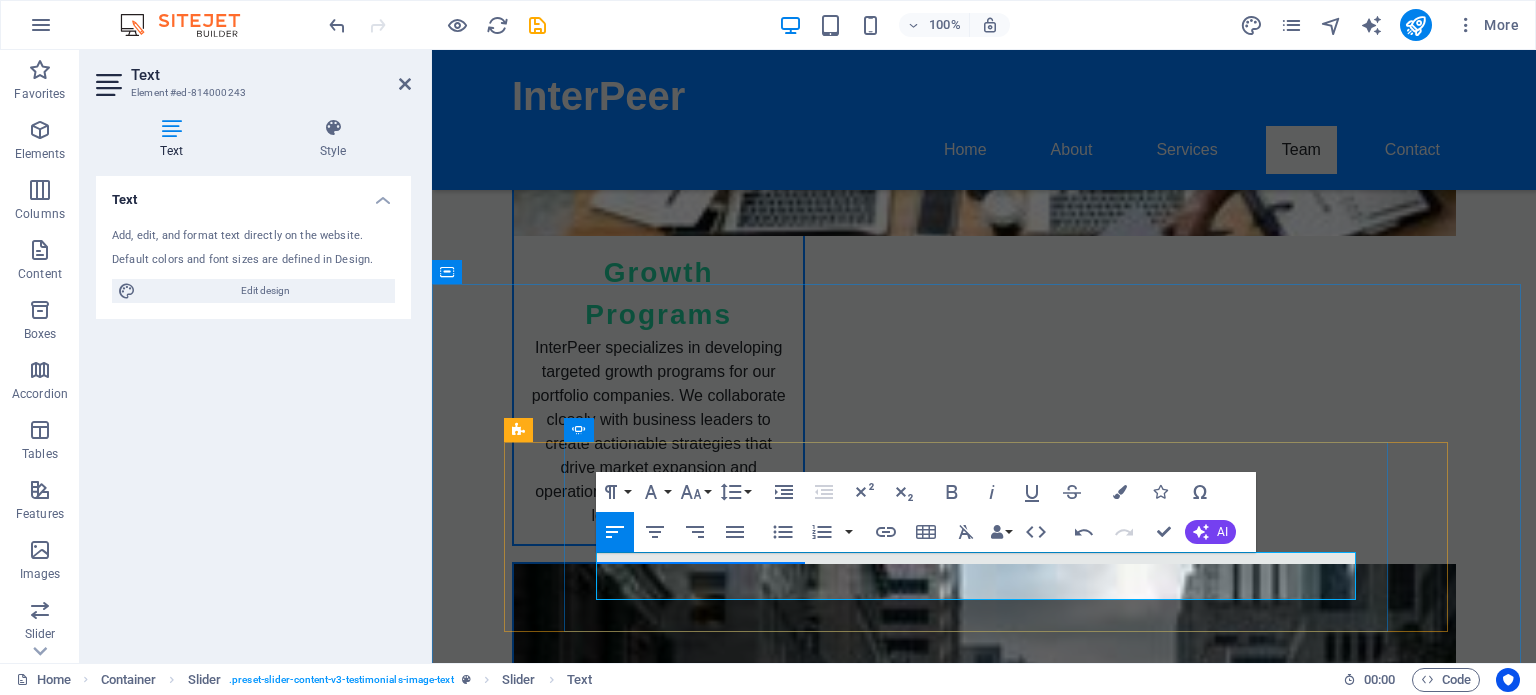 type 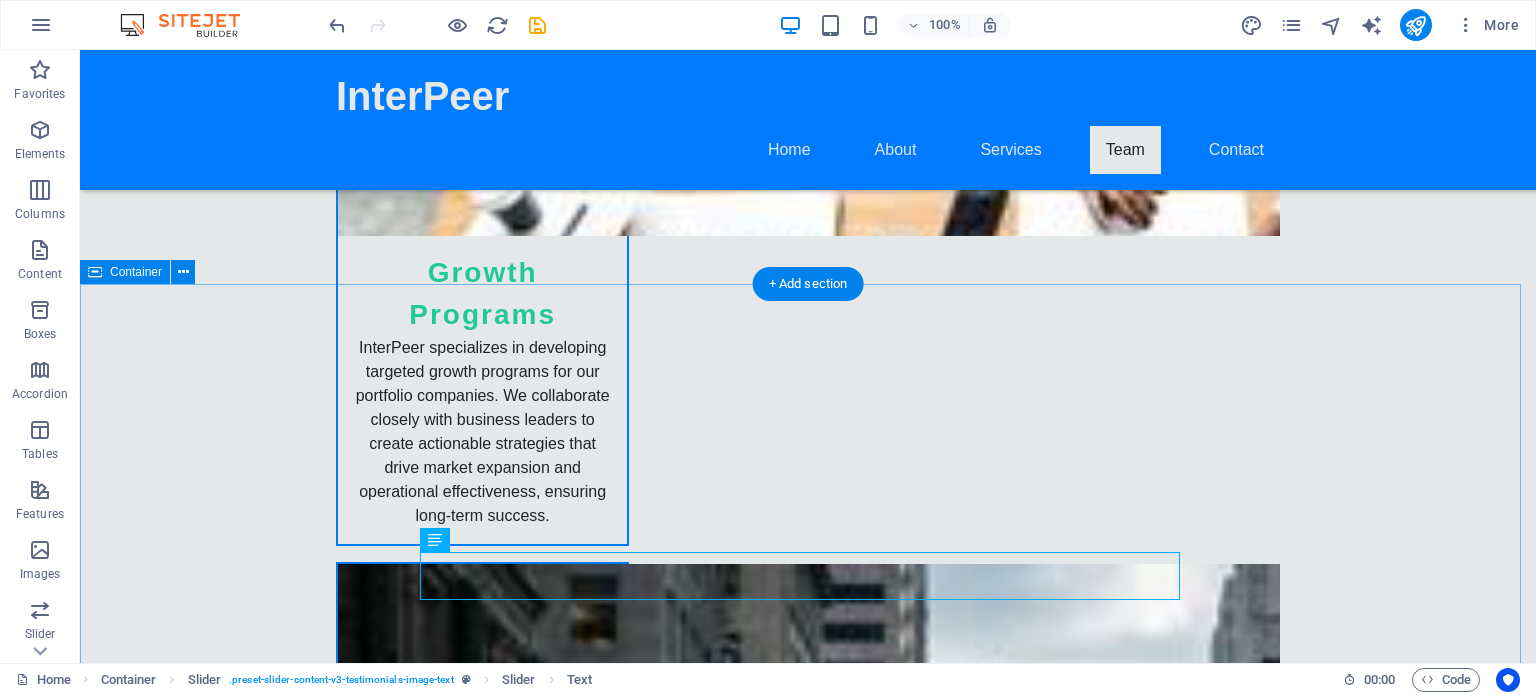 scroll, scrollTop: 4400, scrollLeft: 0, axis: vertical 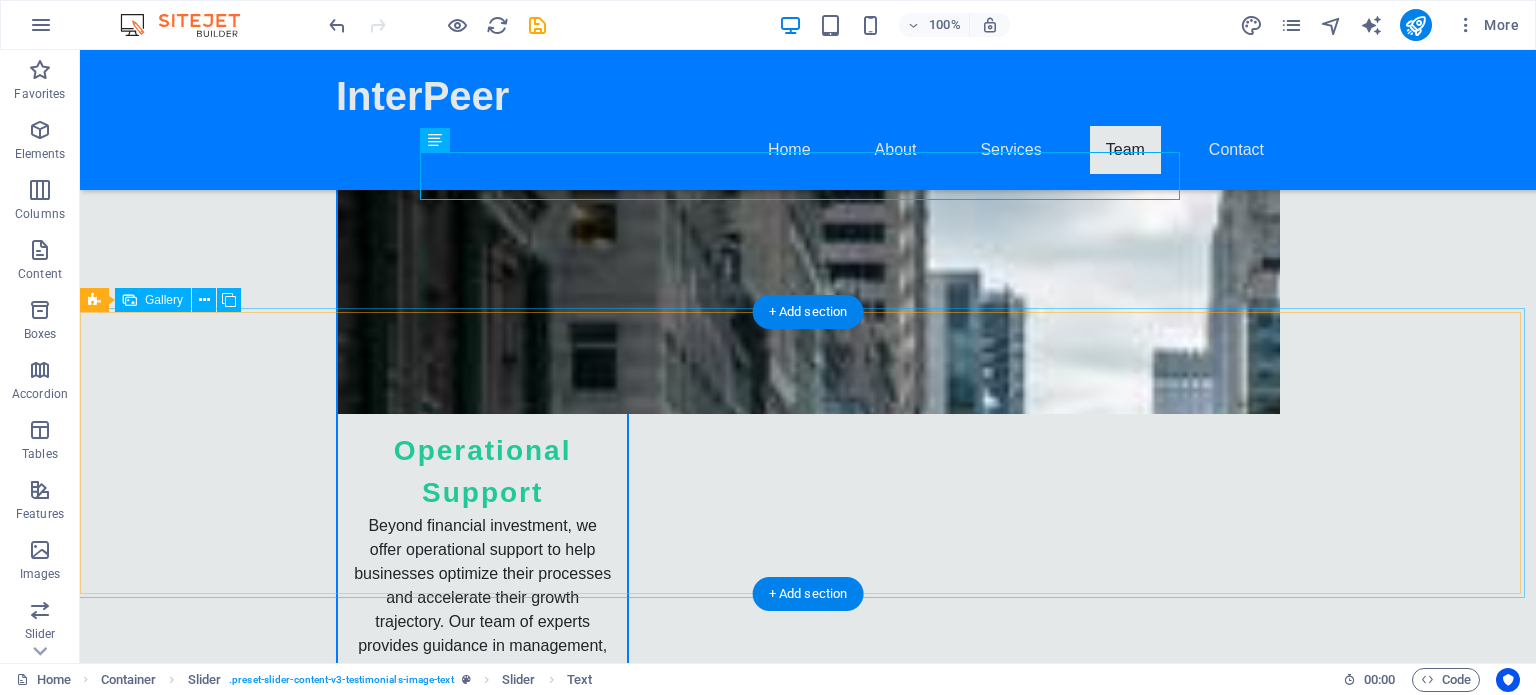 click at bounding box center (1393, 5840) 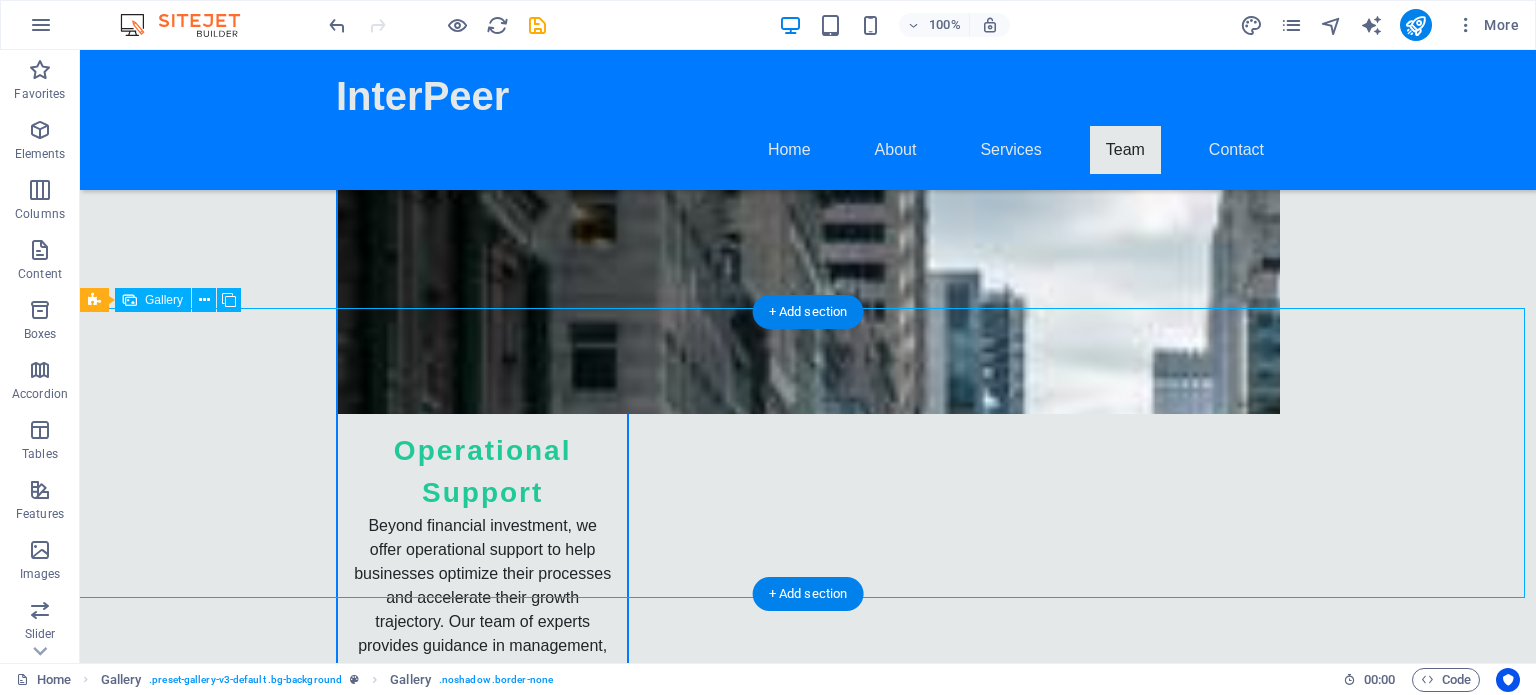 scroll, scrollTop: 4000, scrollLeft: 0, axis: vertical 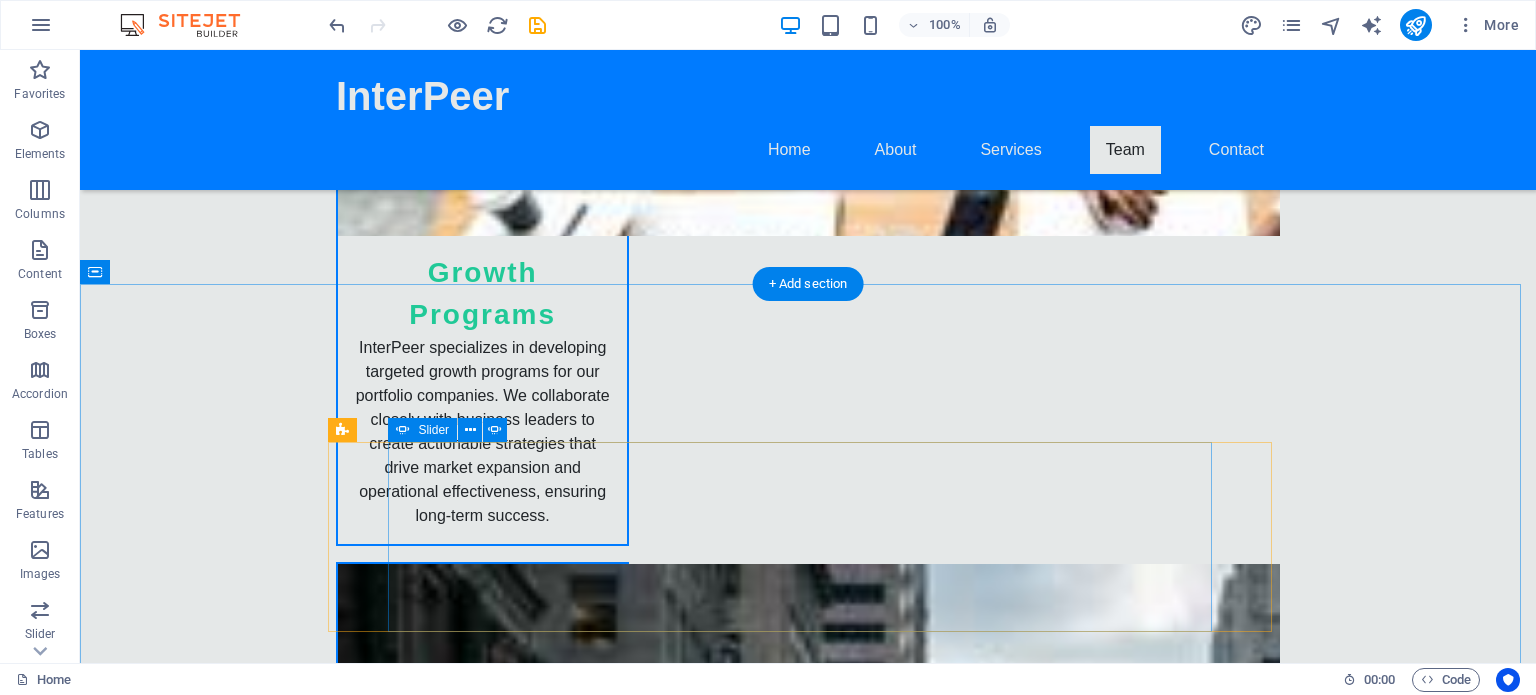 click at bounding box center [808, 5795] 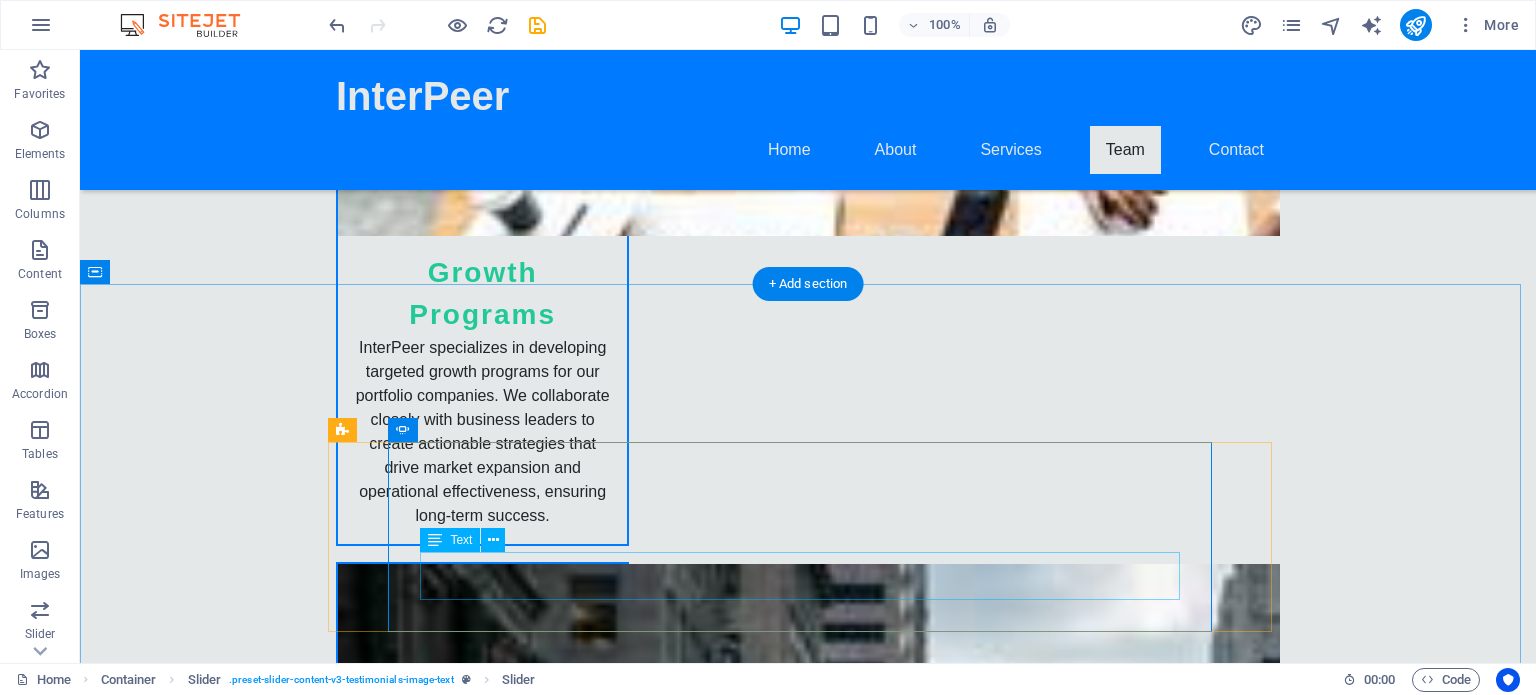 click on "InterPeer provided us with the strategic guidance and capital we needed to transform our business. Their expertise is unmatched! - [NAME] [LAST]" at bounding box center [-48, 6242] 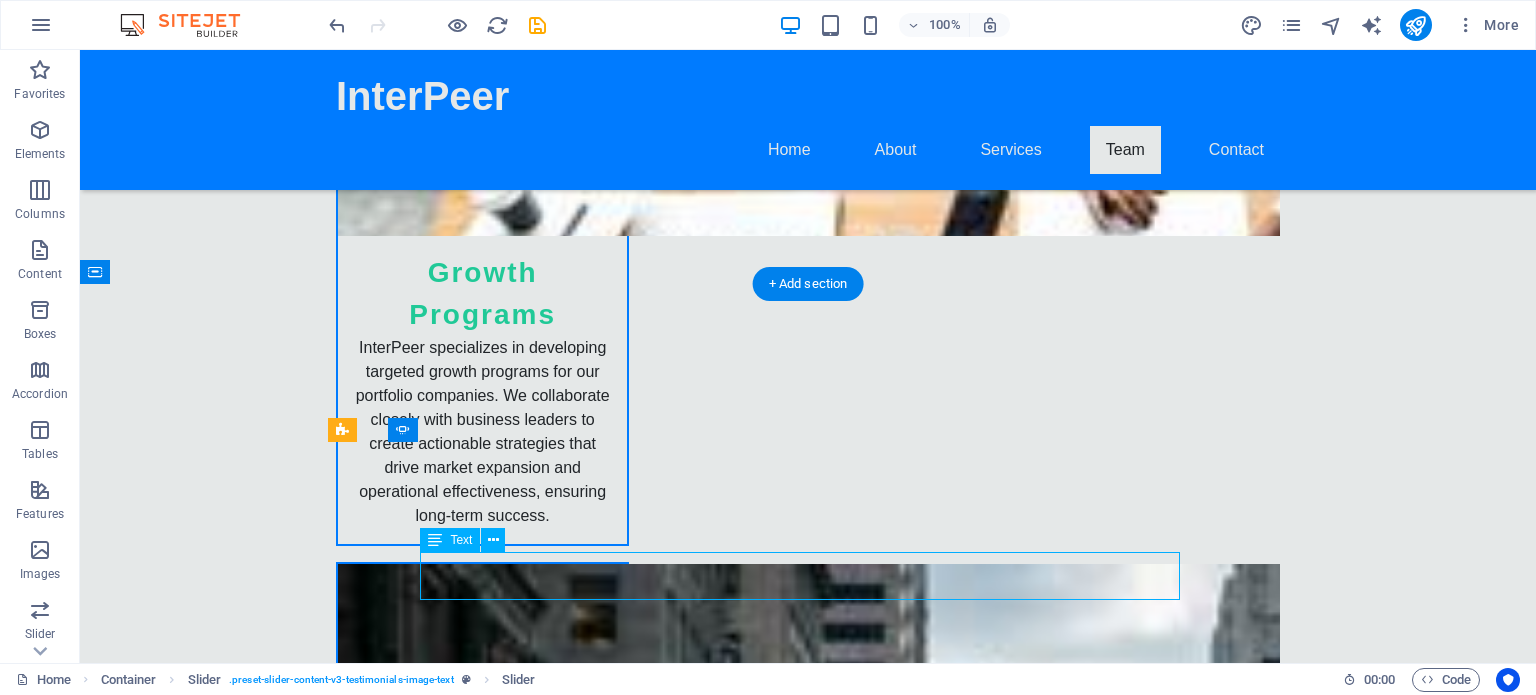 click on "InterPeer provided us with the strategic guidance and capital we needed to transform our business. Their expertise is unmatched! - [NAME] [LAST]" at bounding box center (-48, 6242) 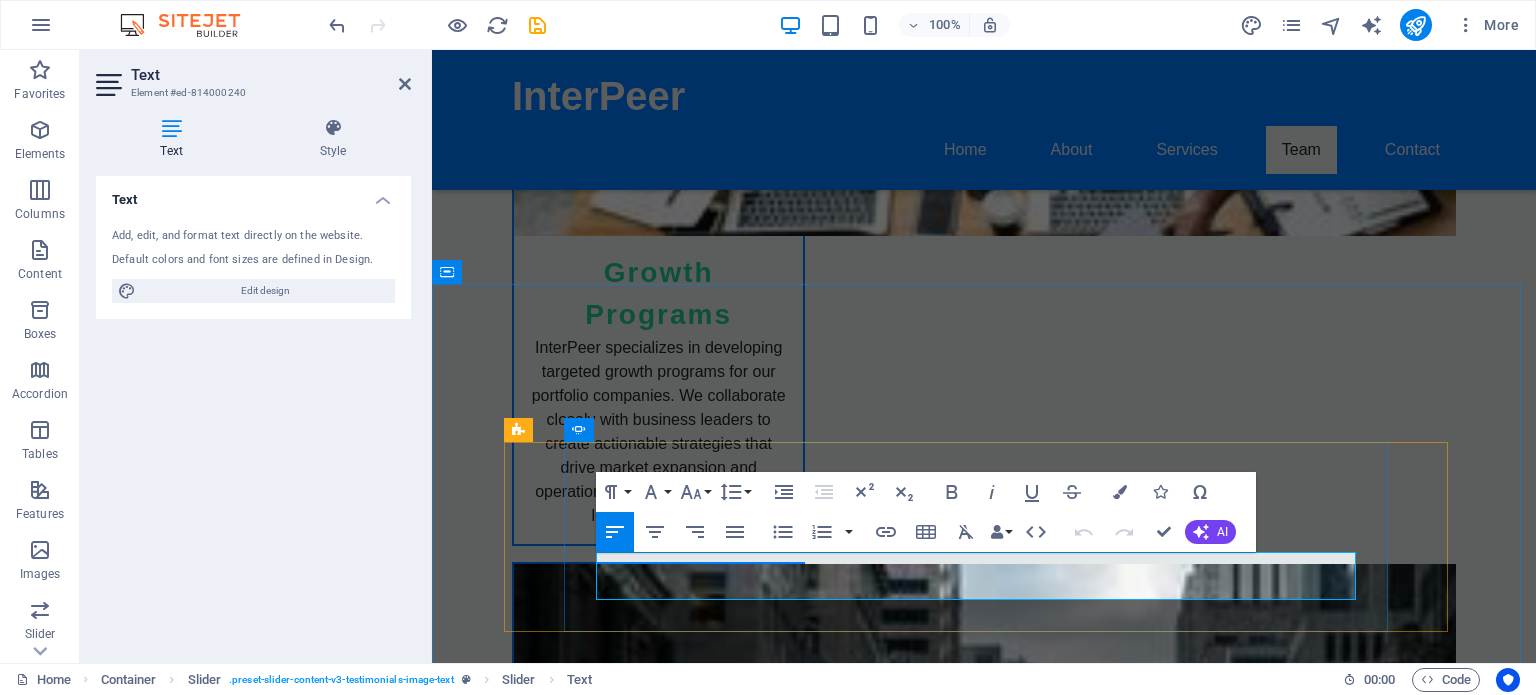 click on "InterPeer provided us with the strategic guidance and capital we needed to transform our business. Their expertise is unmatched! - [NAME] [LAST]" at bounding box center (128, 6242) 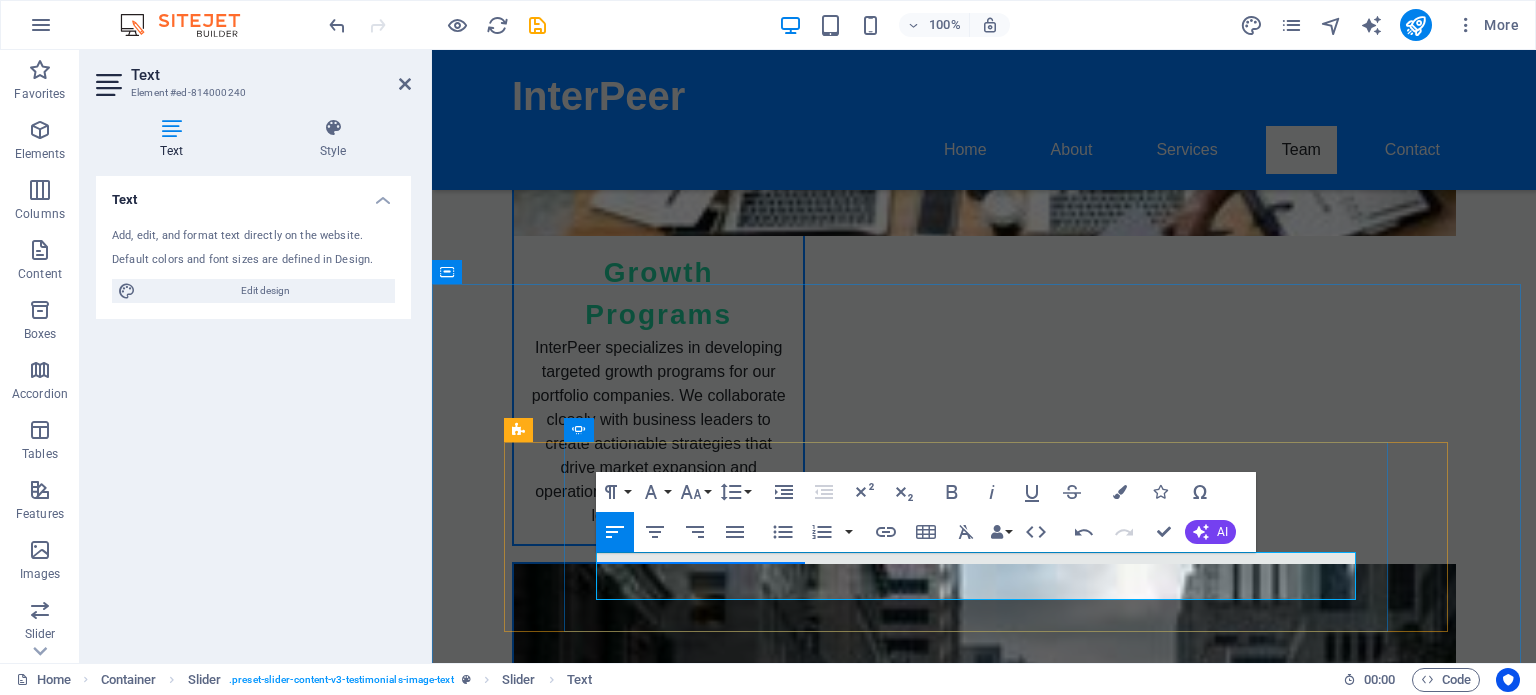 type 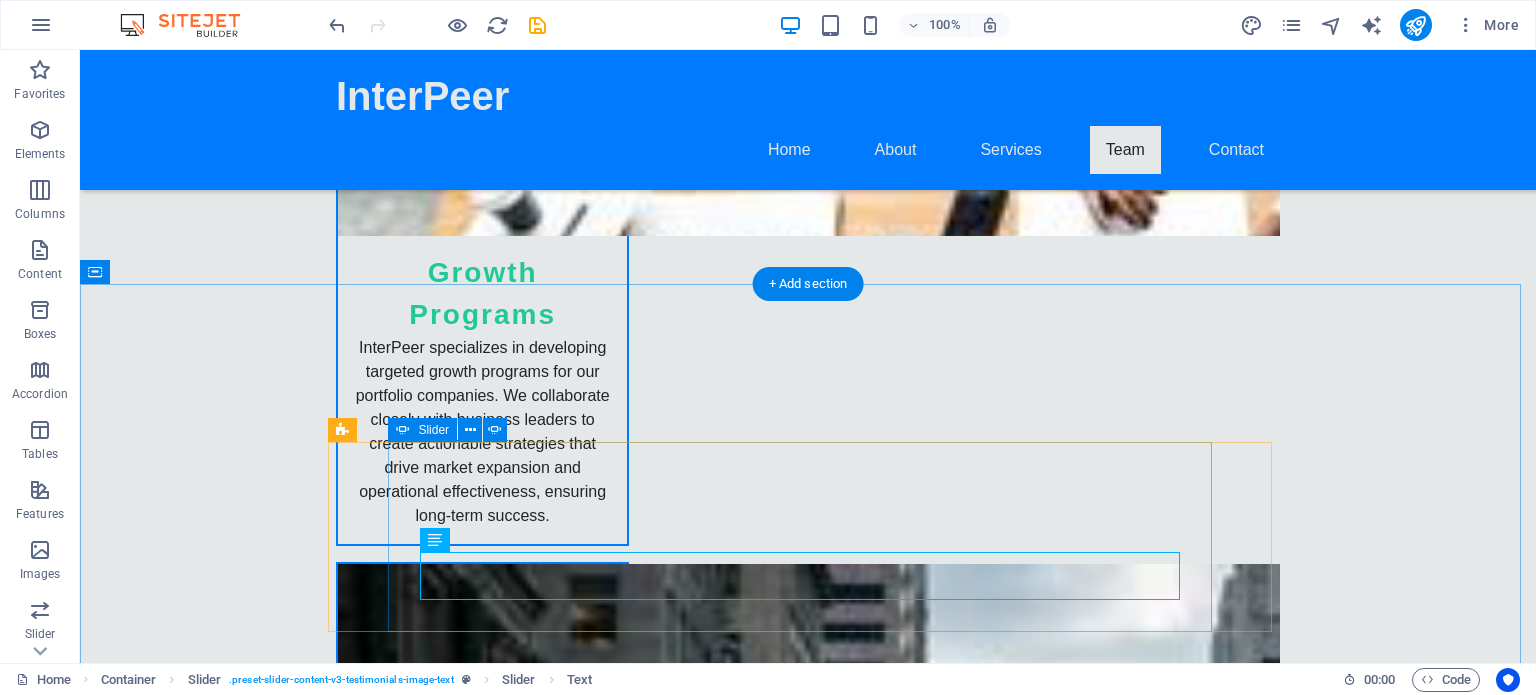 click at bounding box center (808, 6007) 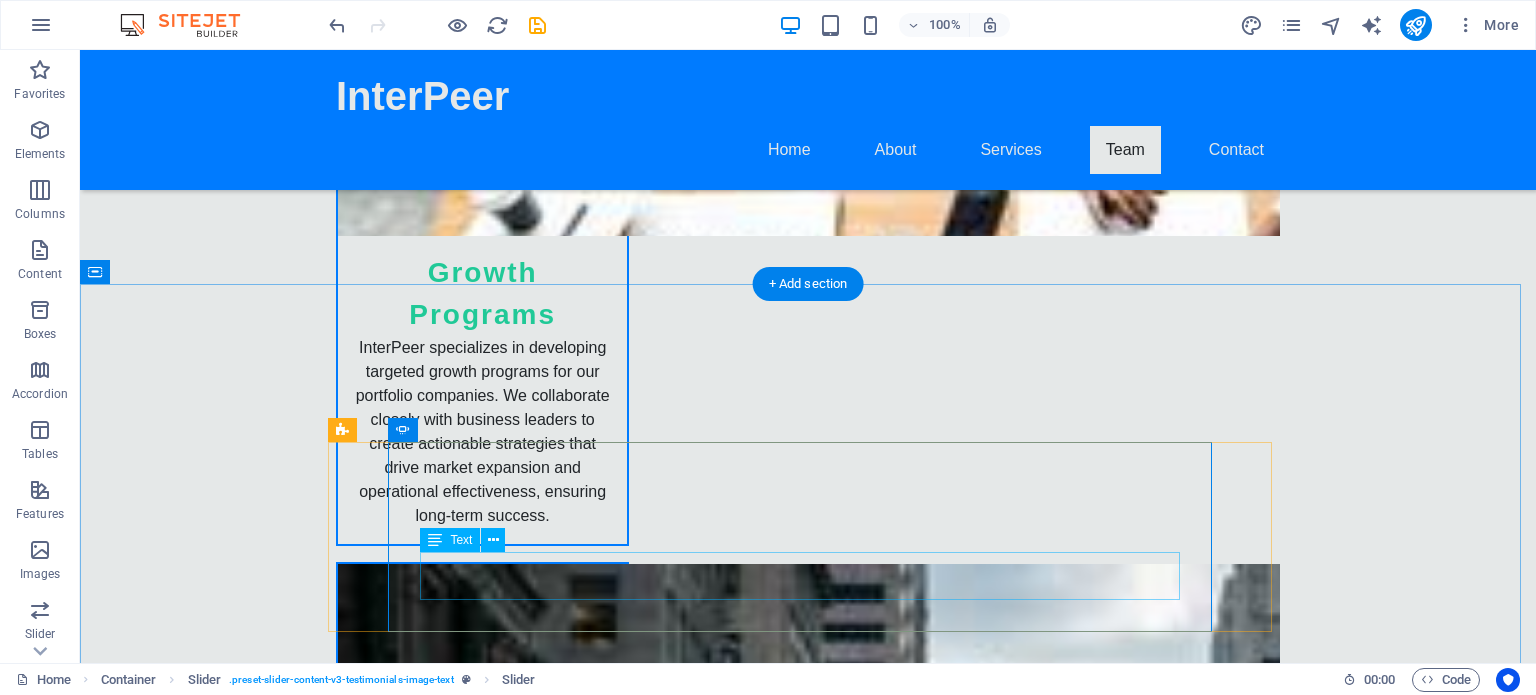 click on "Working with InterPeer has been a game changer for us. They truly understand our needs and help us navigate challenges with ease. - [FIRST] [LAST]." at bounding box center (-872, 6488) 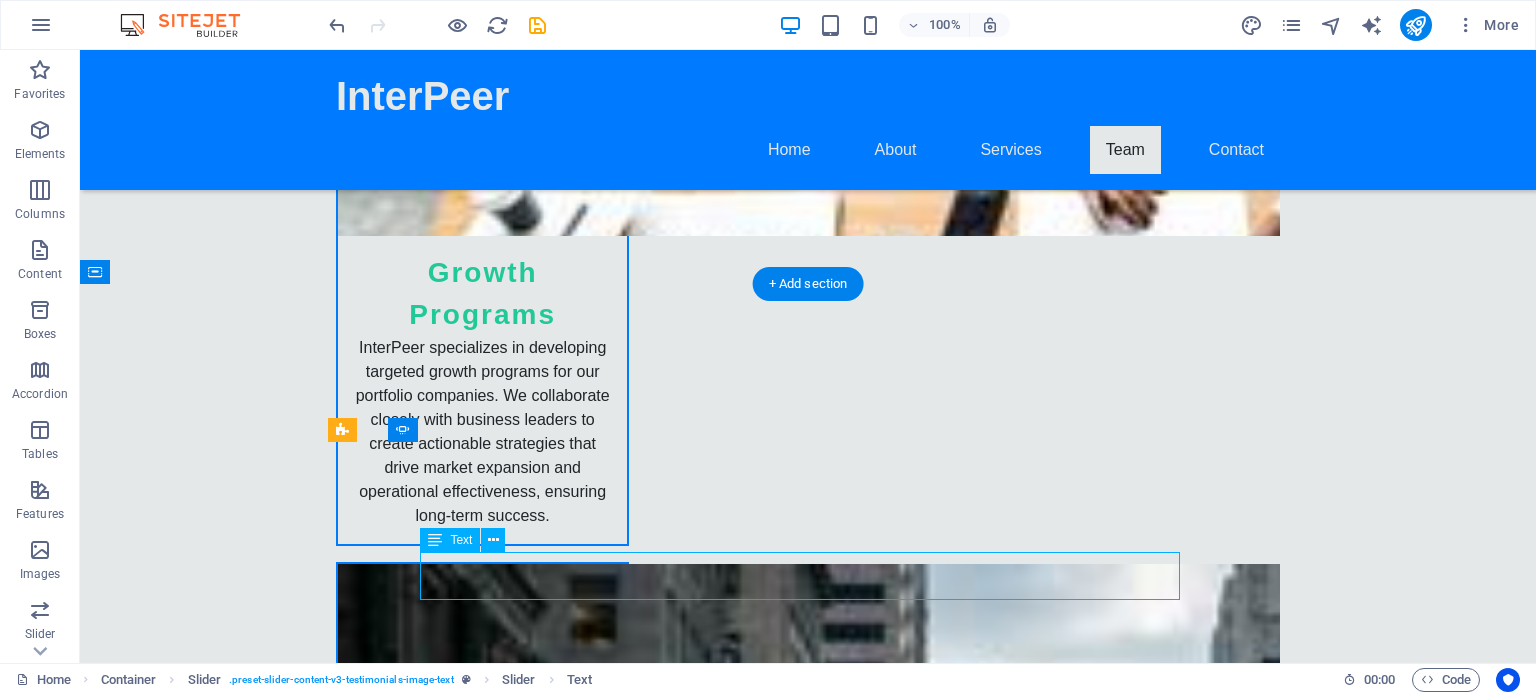 click on "Working with InterPeer has been a game changer for us. They truly understand our needs and help us navigate challenges with ease. - [FIRST] [LAST]." at bounding box center (-872, 6488) 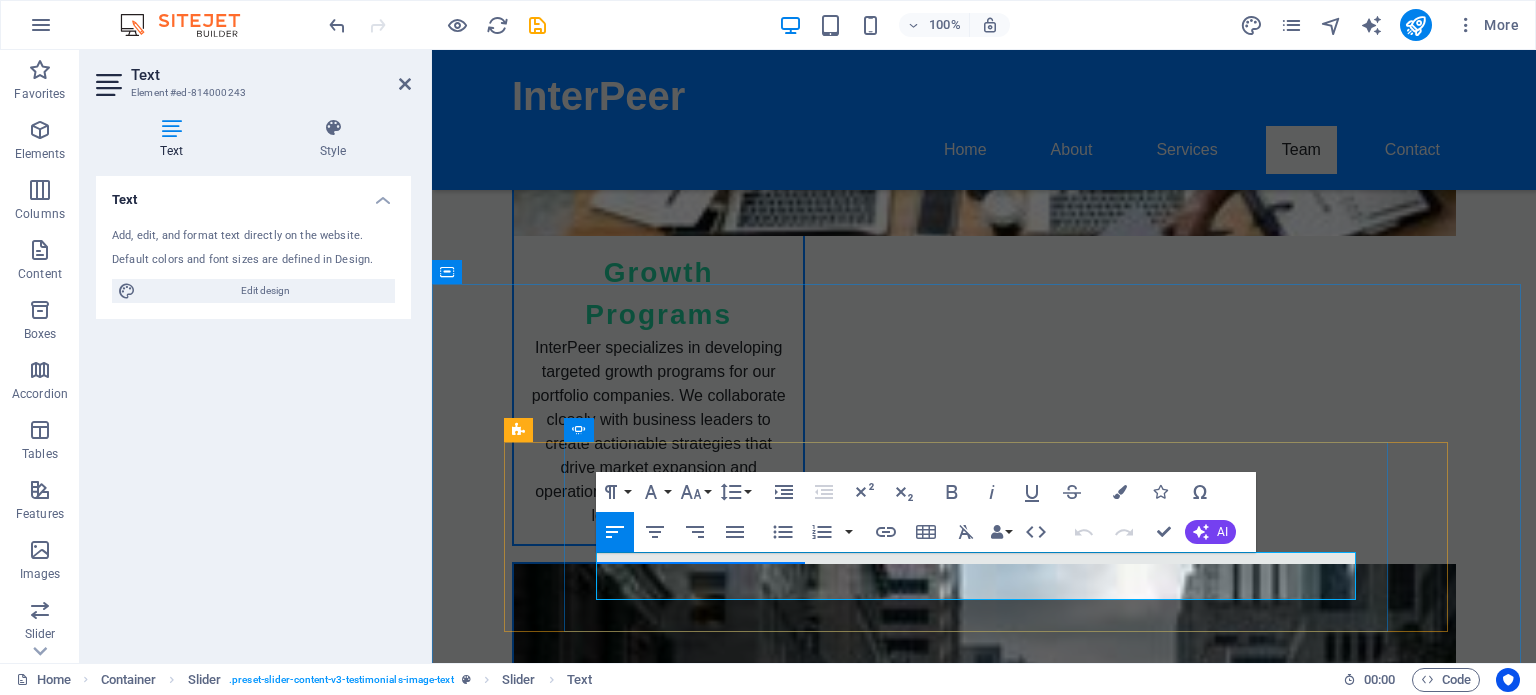 click on "Working with InterPeer has been a game changer for us. They truly understand our needs and help us navigate challenges with ease. - [FIRST] [LAST]." at bounding box center (-696, 6488) 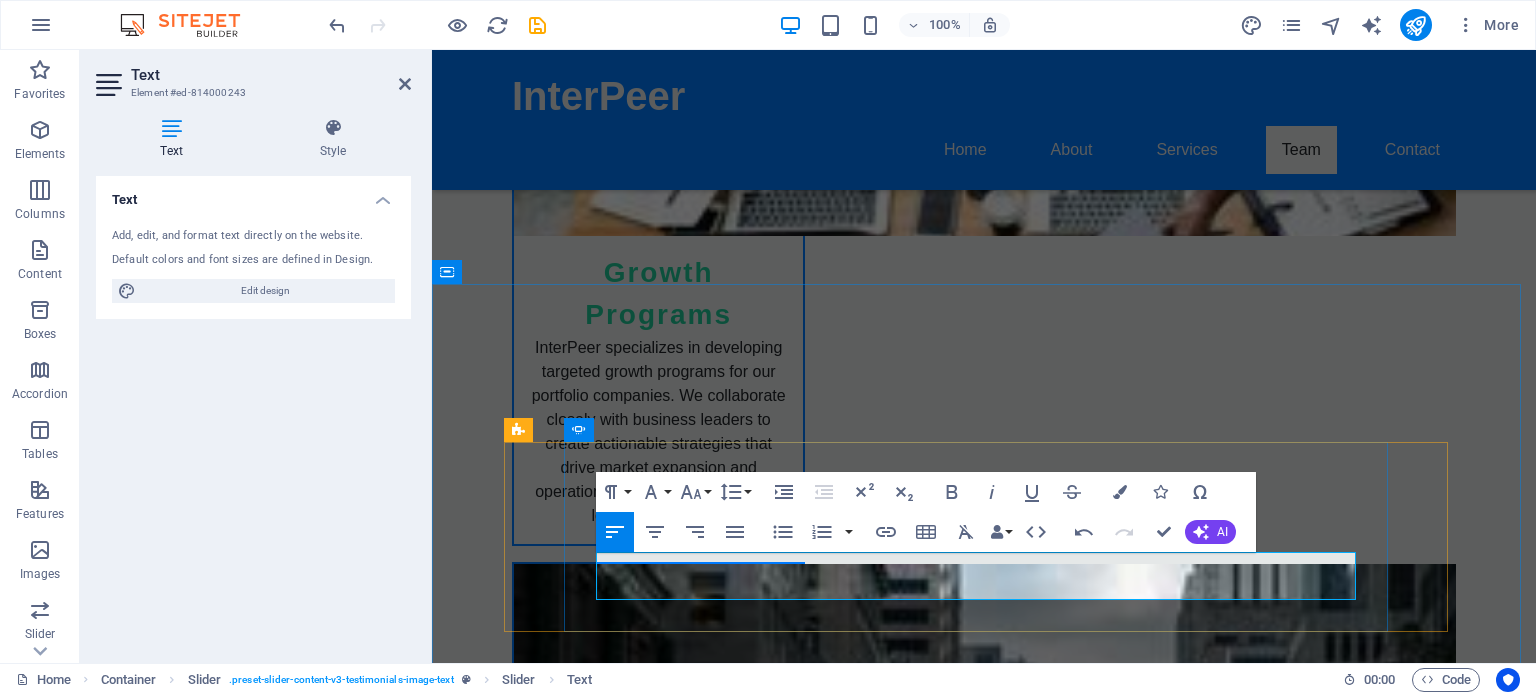 type 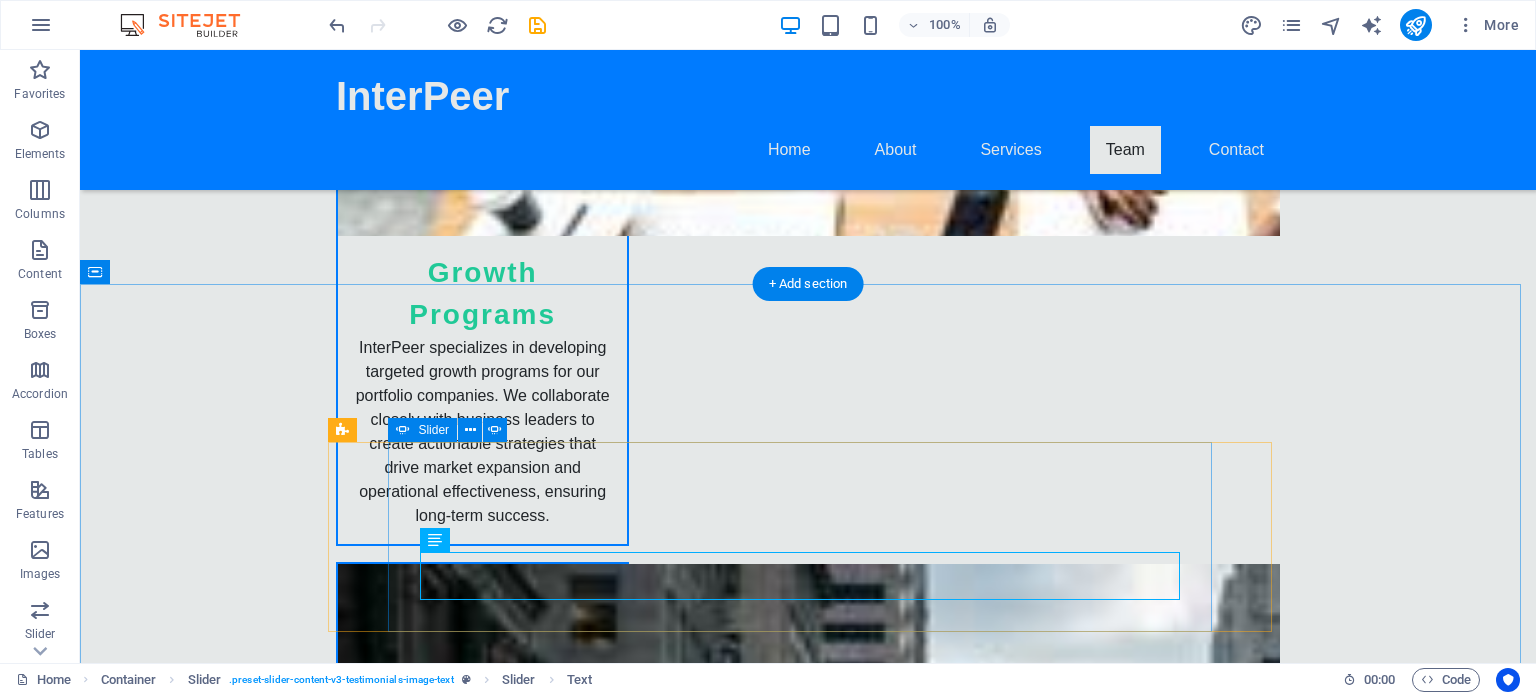 click at bounding box center (808, 6007) 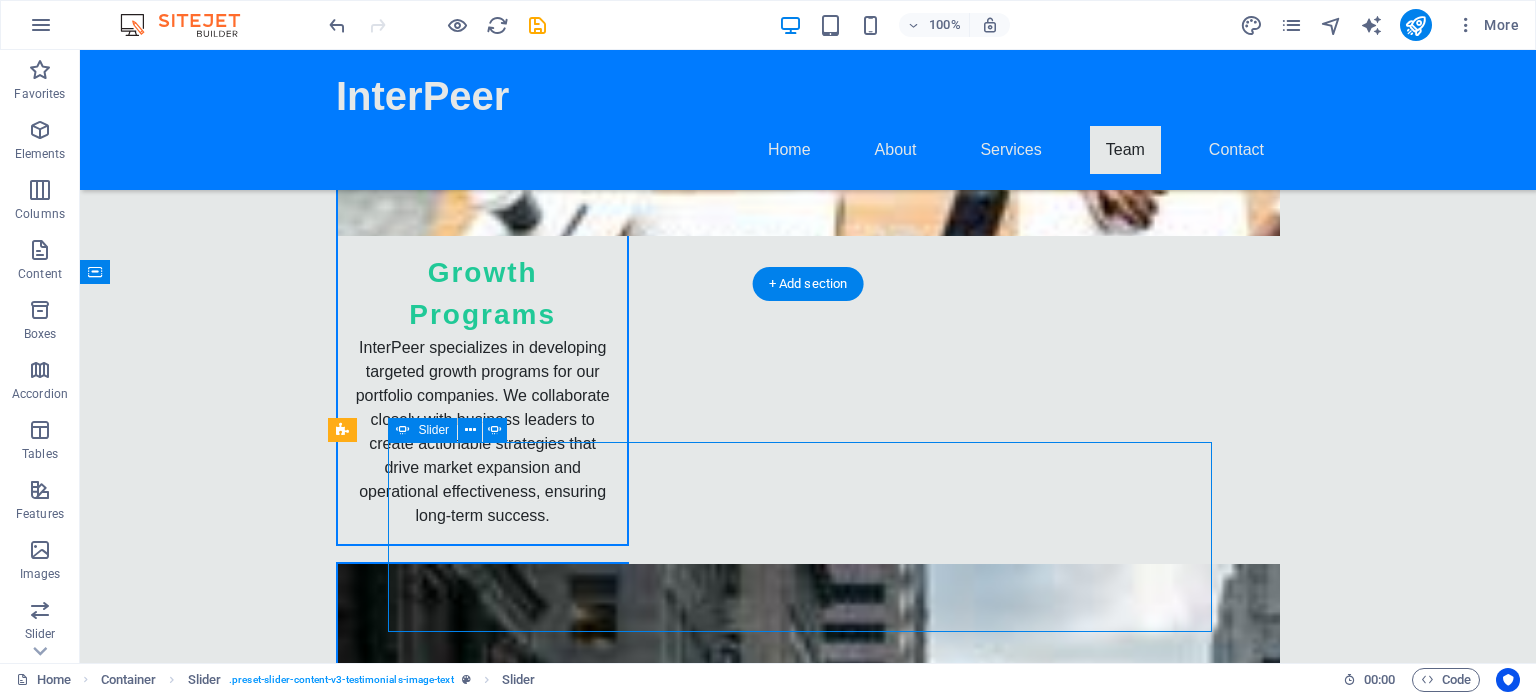 click at bounding box center (808, 6007) 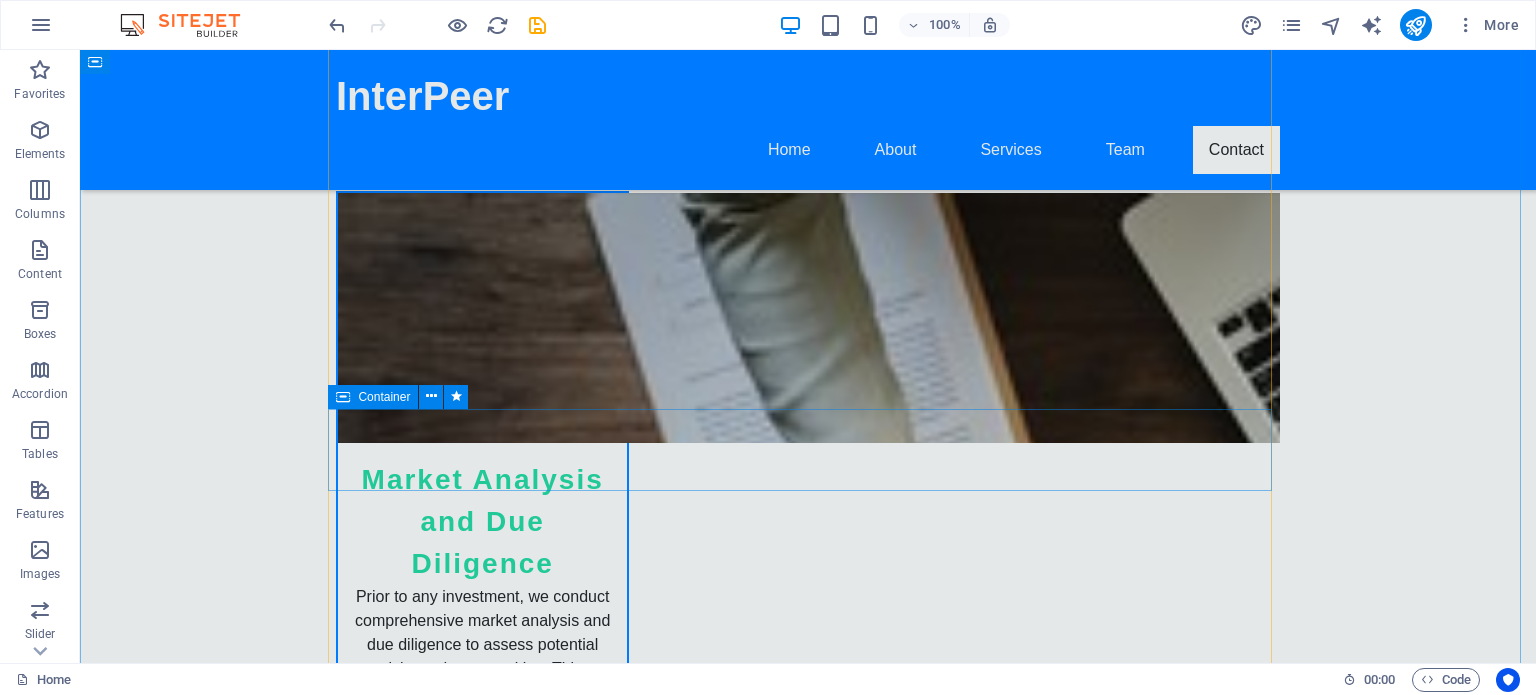 scroll, scrollTop: 6703, scrollLeft: 0, axis: vertical 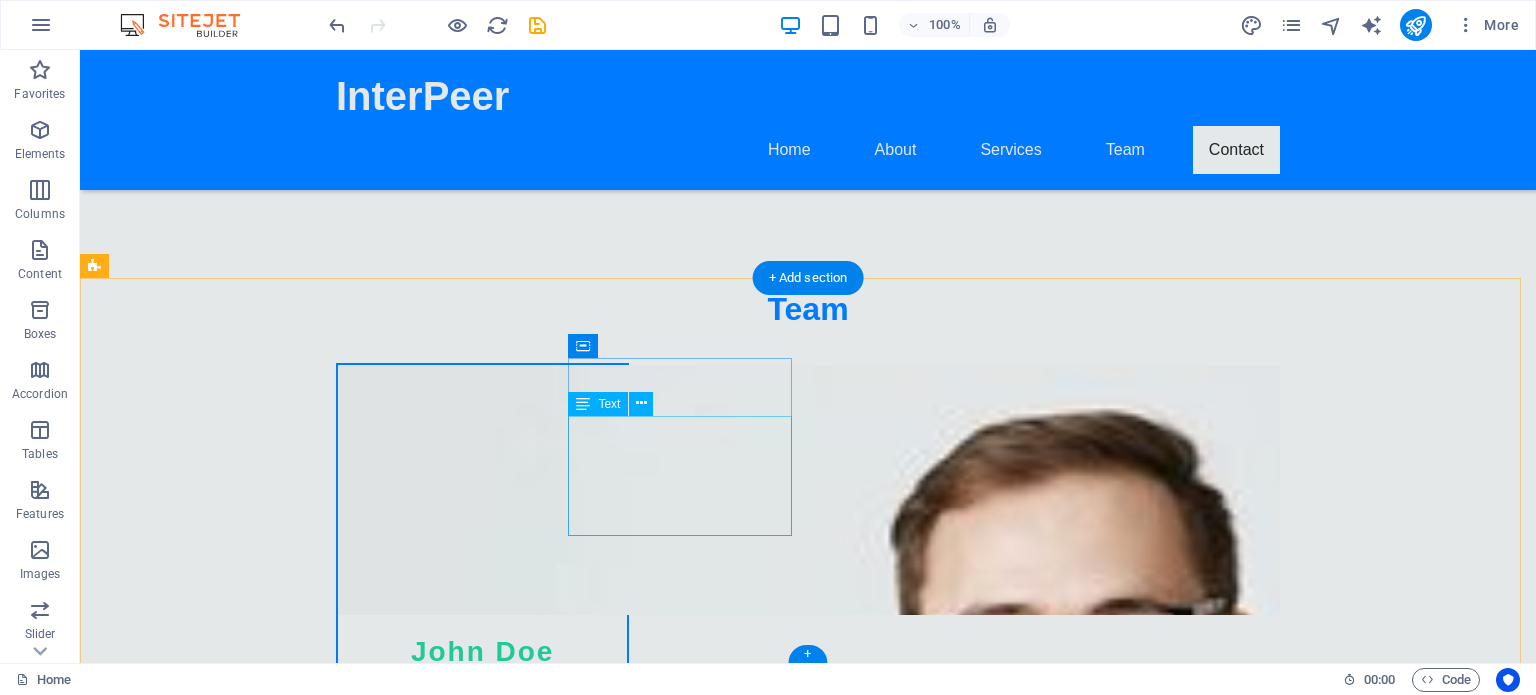 click on "[NUMBER] [STREET], [CITY], [STATE]" at bounding box center (202, 6079) 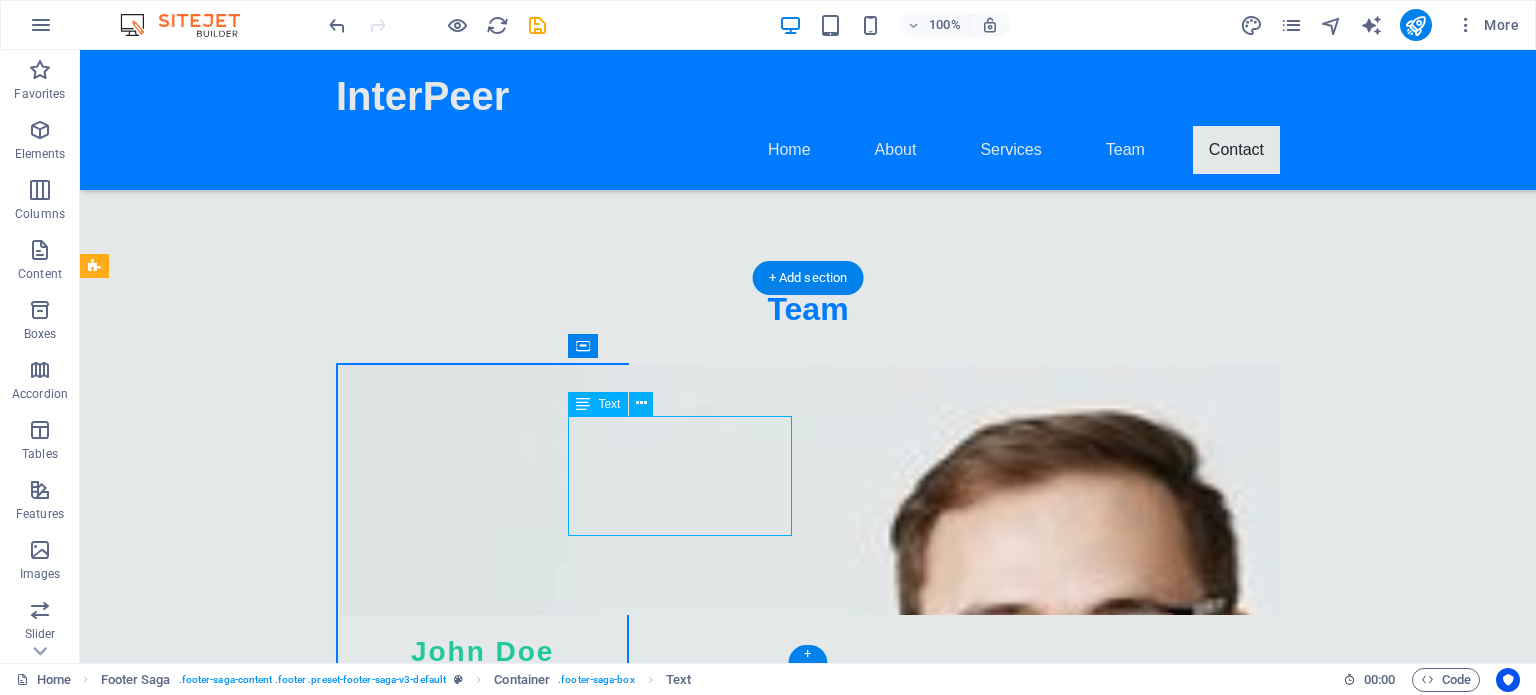 click on "[NUMBER] [STREET], [CITY], [STATE]" at bounding box center [202, 6079] 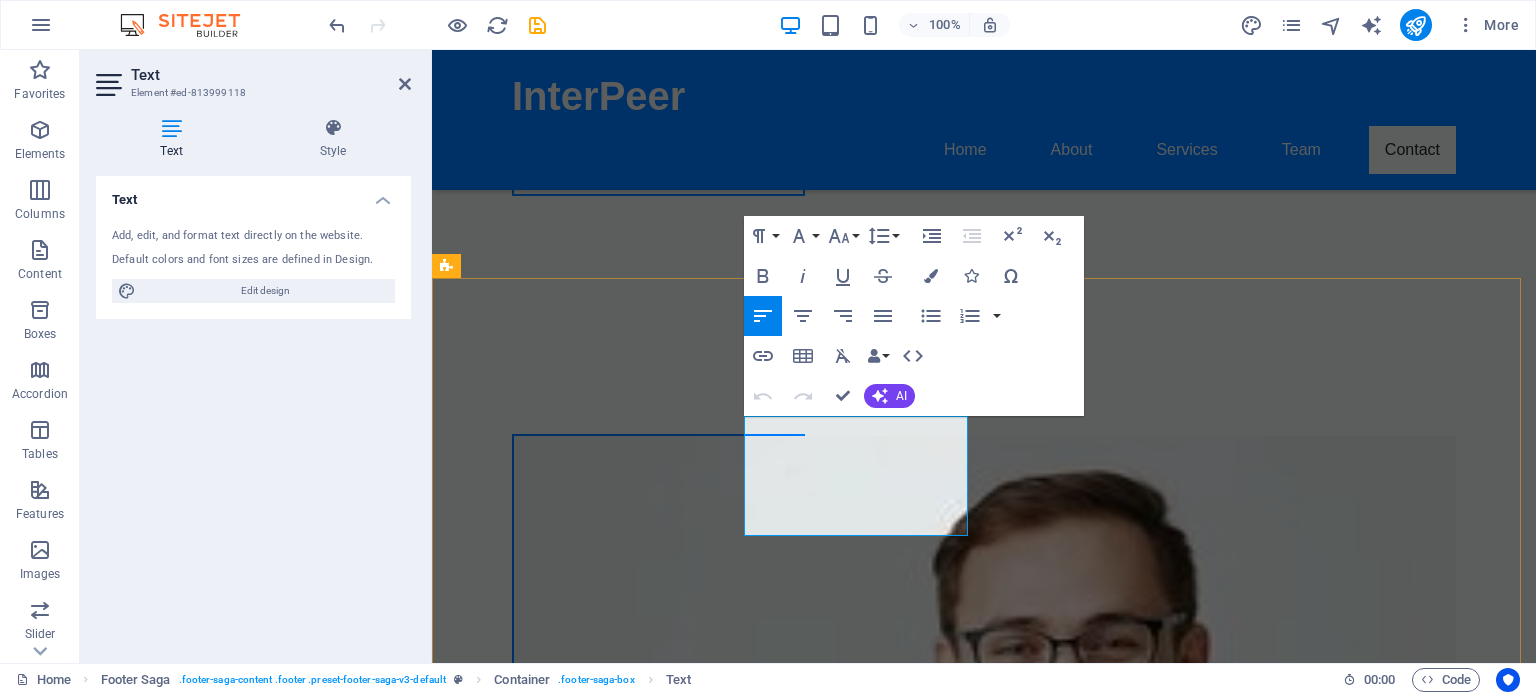 click on "[NUMBER] [STREET], [CITY], [STATE]" at bounding box center (554, 6080) 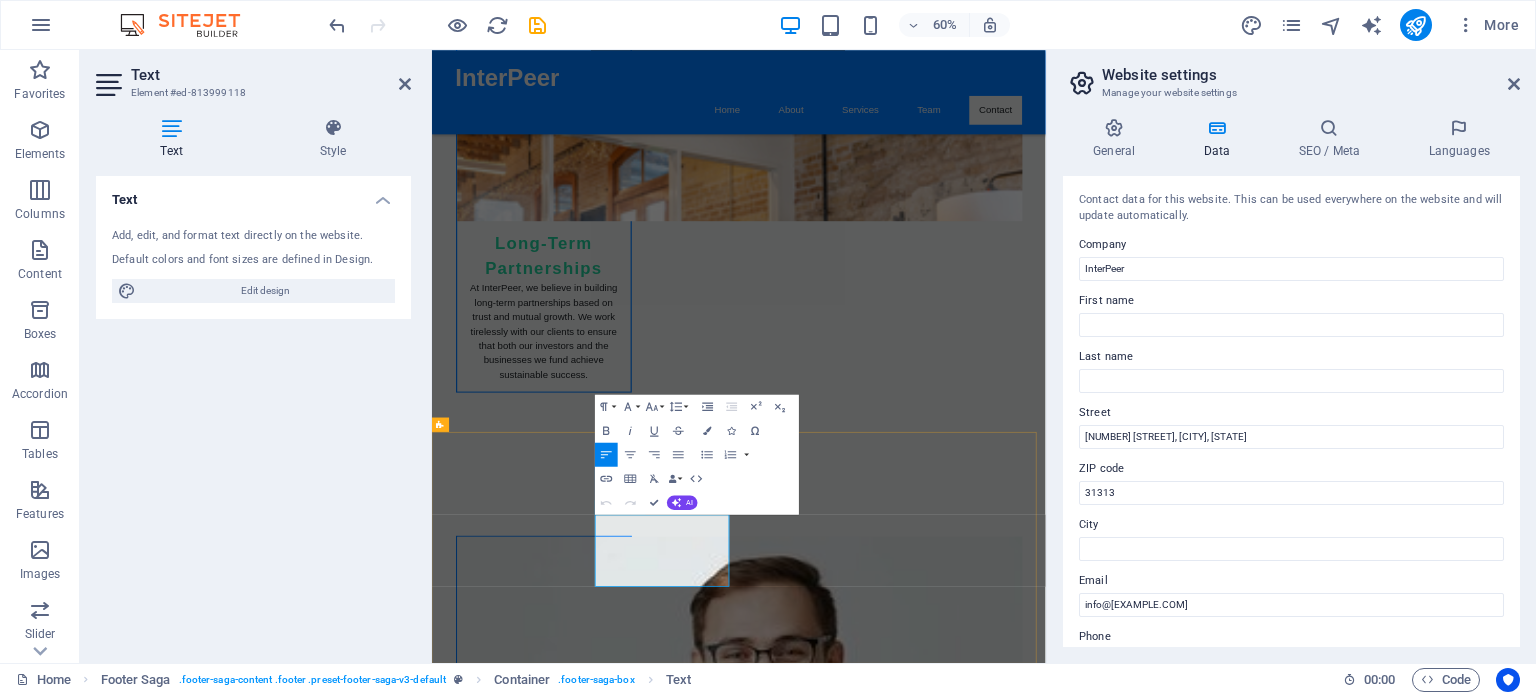 click on "[NUMBER] [STREET], [CITY], [STATE]" at bounding box center [554, 6488] 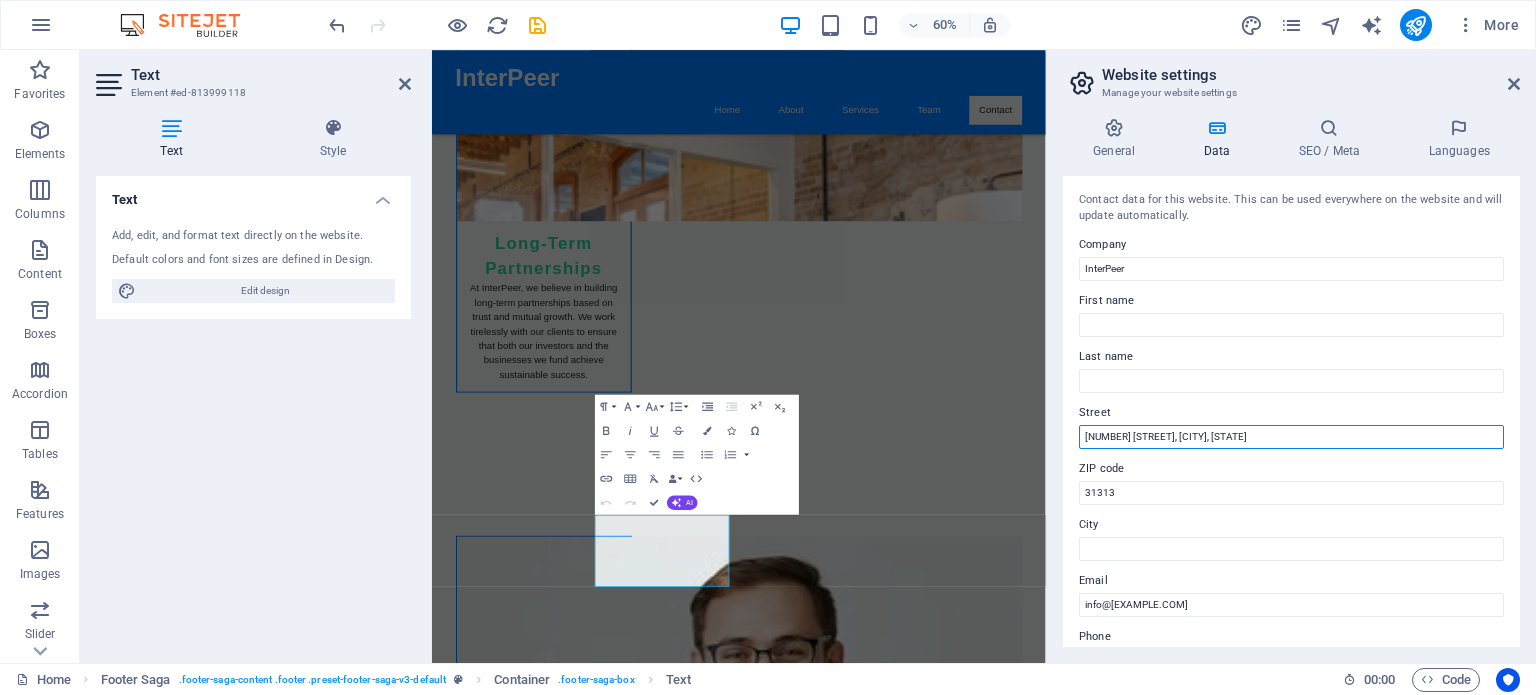 drag, startPoint x: 1152, startPoint y: 436, endPoint x: 1264, endPoint y: 435, distance: 112.00446 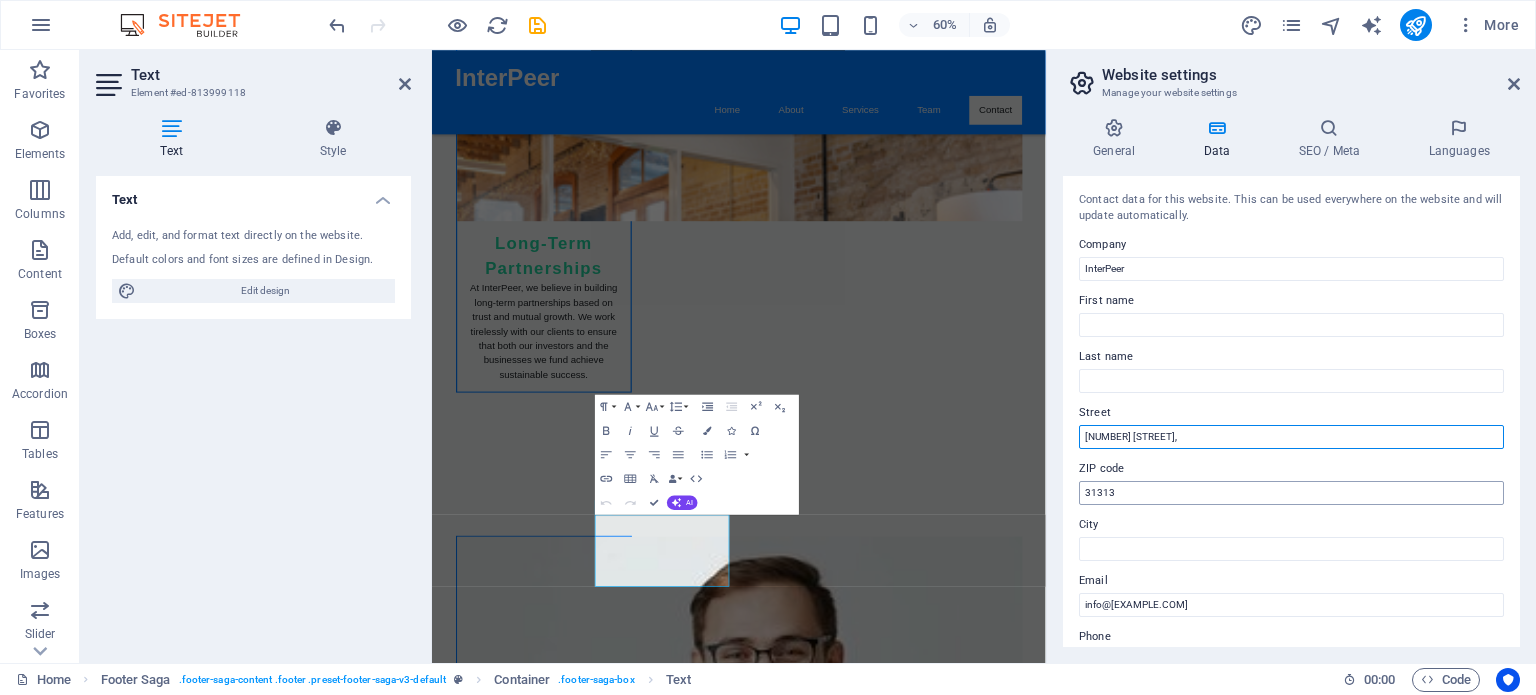 type on "[NUMBER] [STREET]," 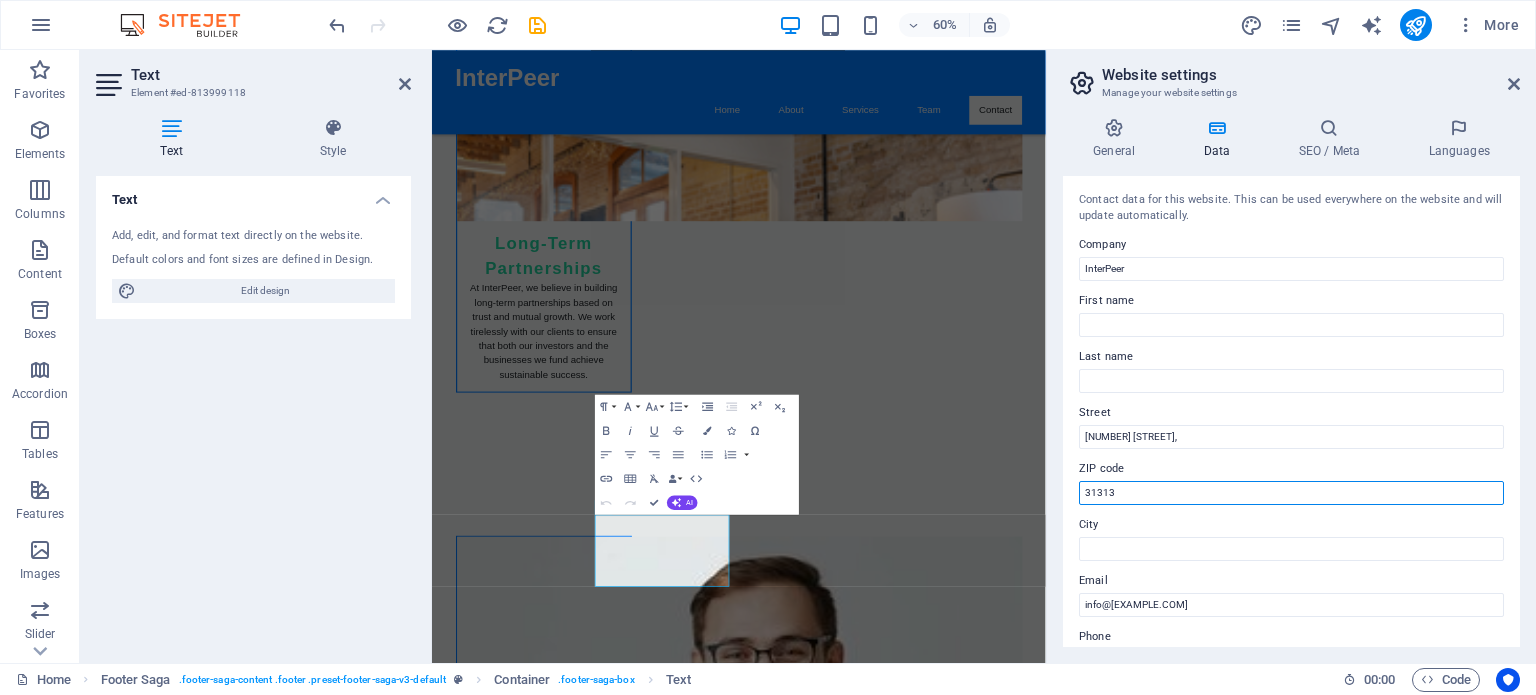 click on "31313" at bounding box center [1291, 493] 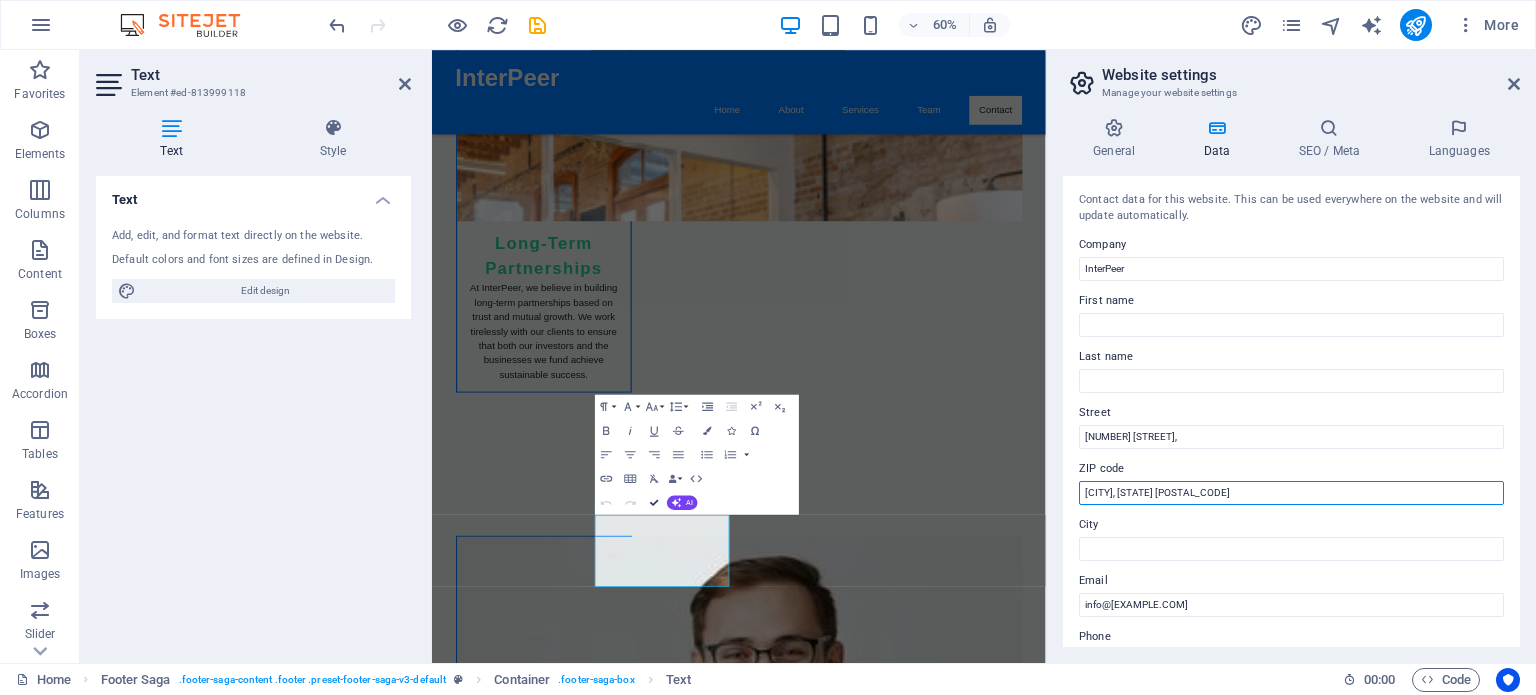 scroll, scrollTop: 6583, scrollLeft: 0, axis: vertical 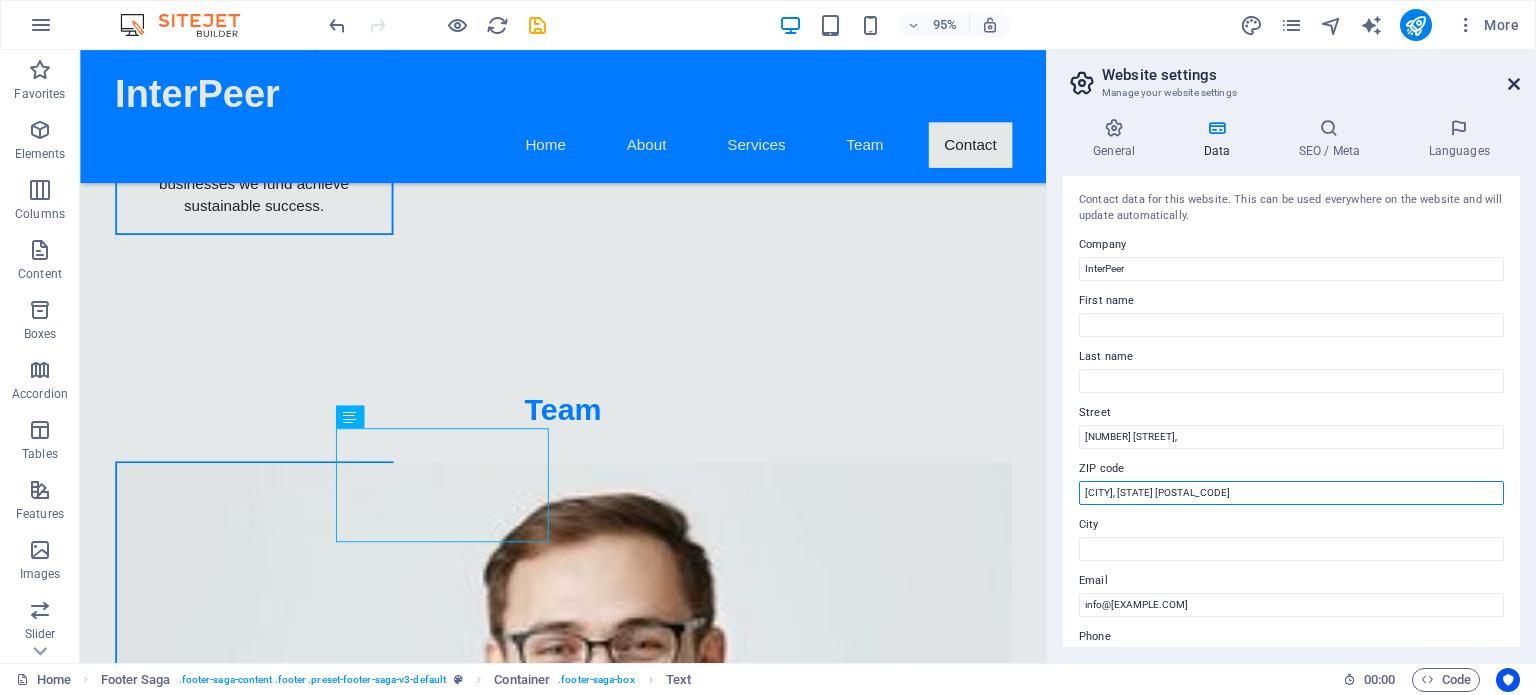 type on "[CITY], [STATE] [POSTAL_CODE]" 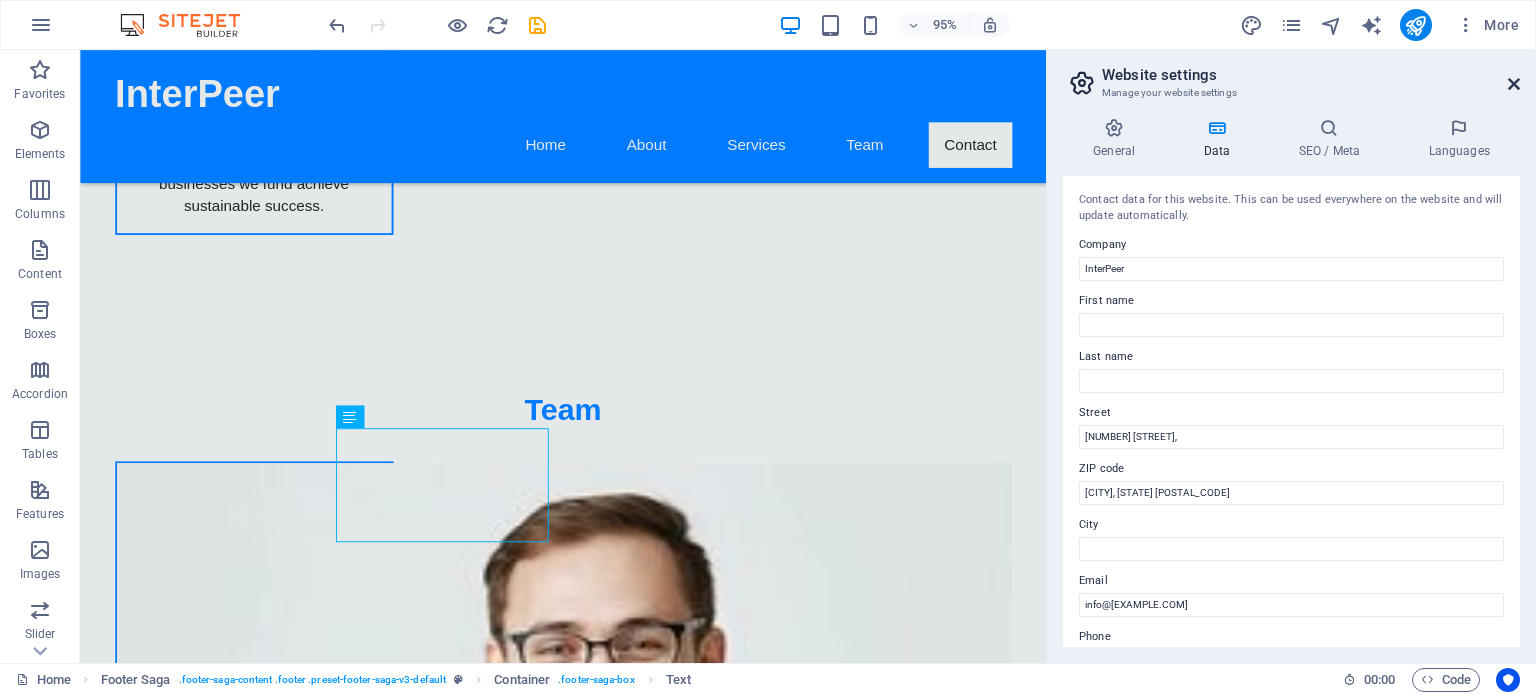 drag, startPoint x: 1508, startPoint y: 80, endPoint x: 1416, endPoint y: 32, distance: 103.768974 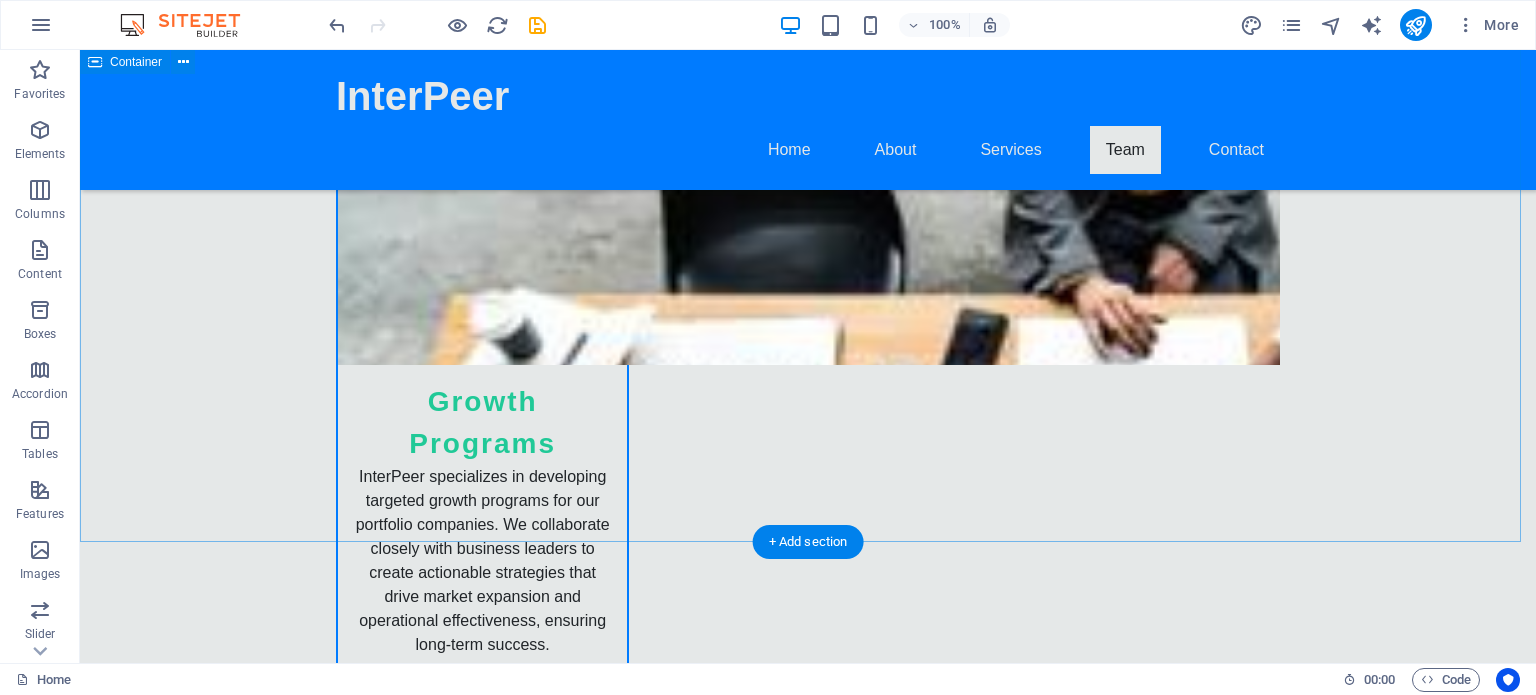 scroll, scrollTop: 3471, scrollLeft: 0, axis: vertical 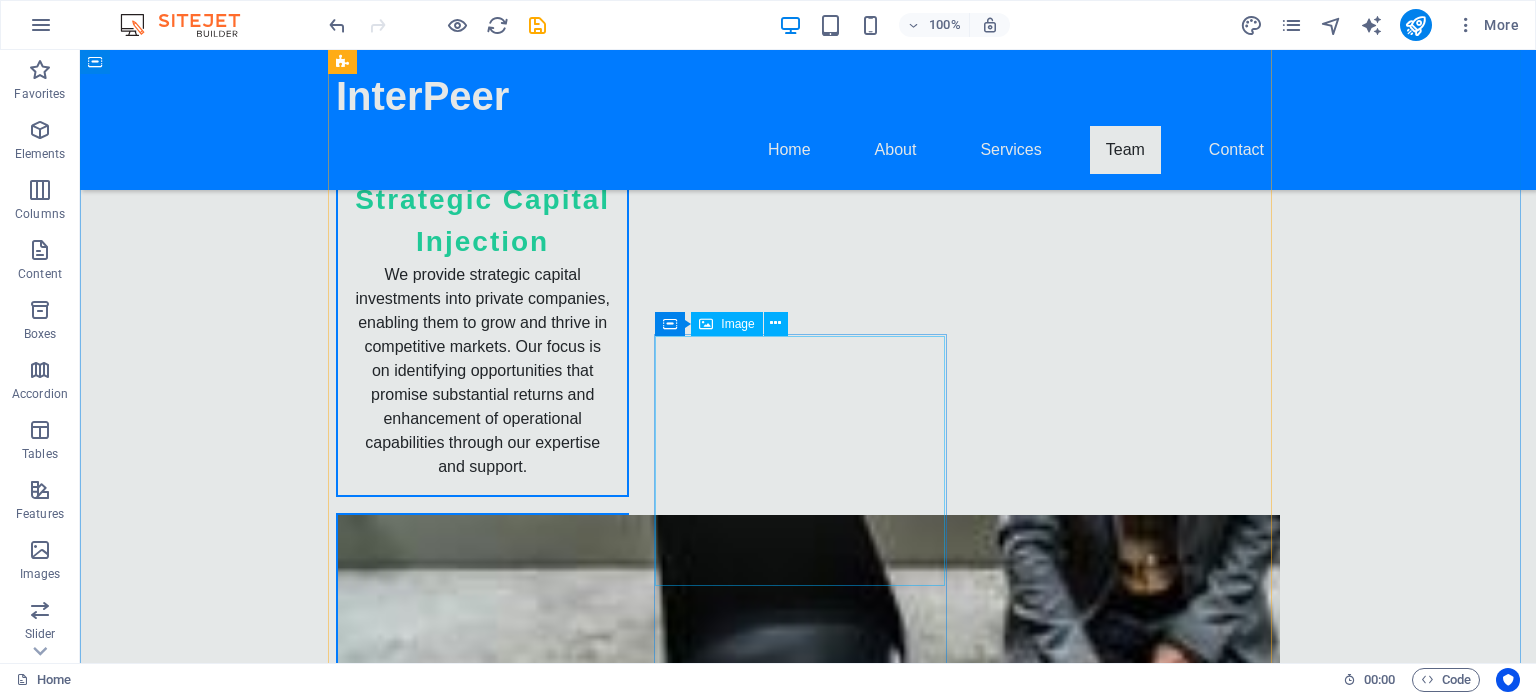 click at bounding box center [482, 5386] 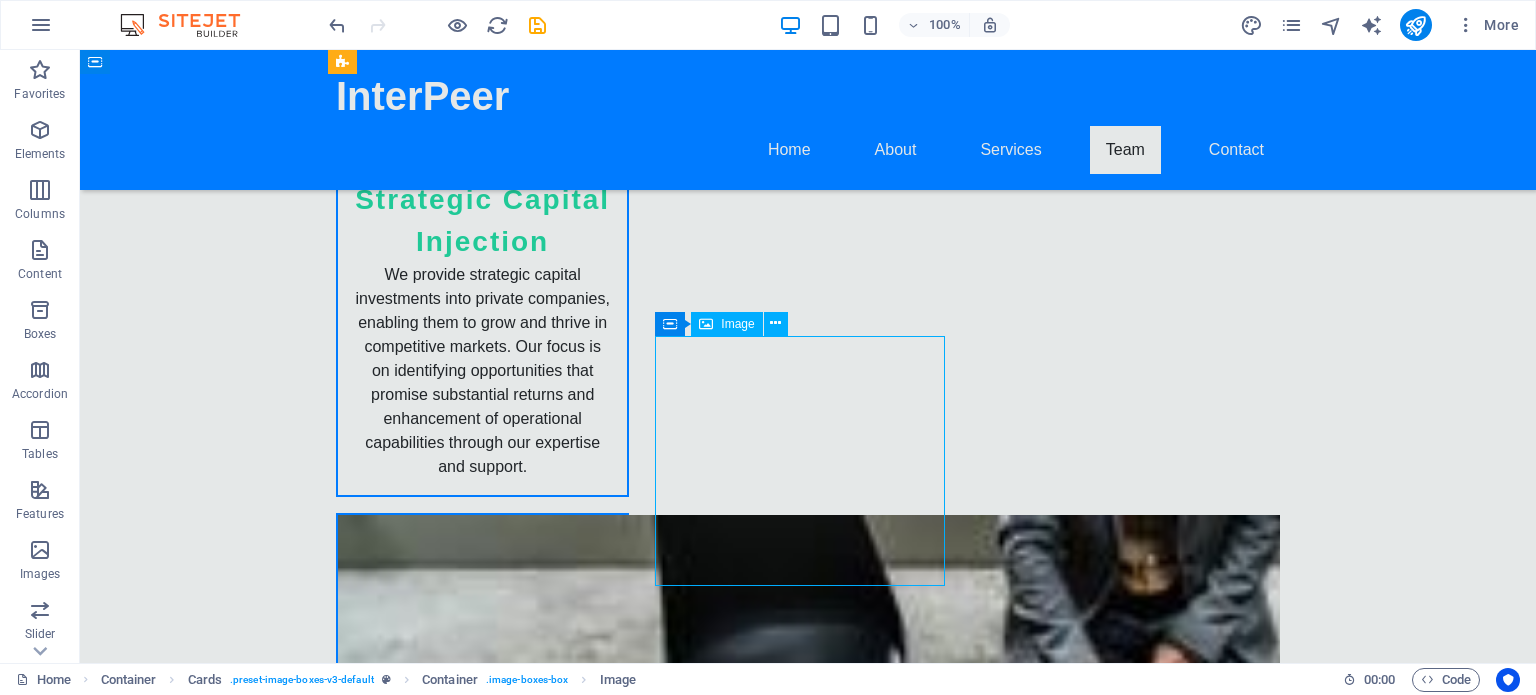 click at bounding box center (482, 5386) 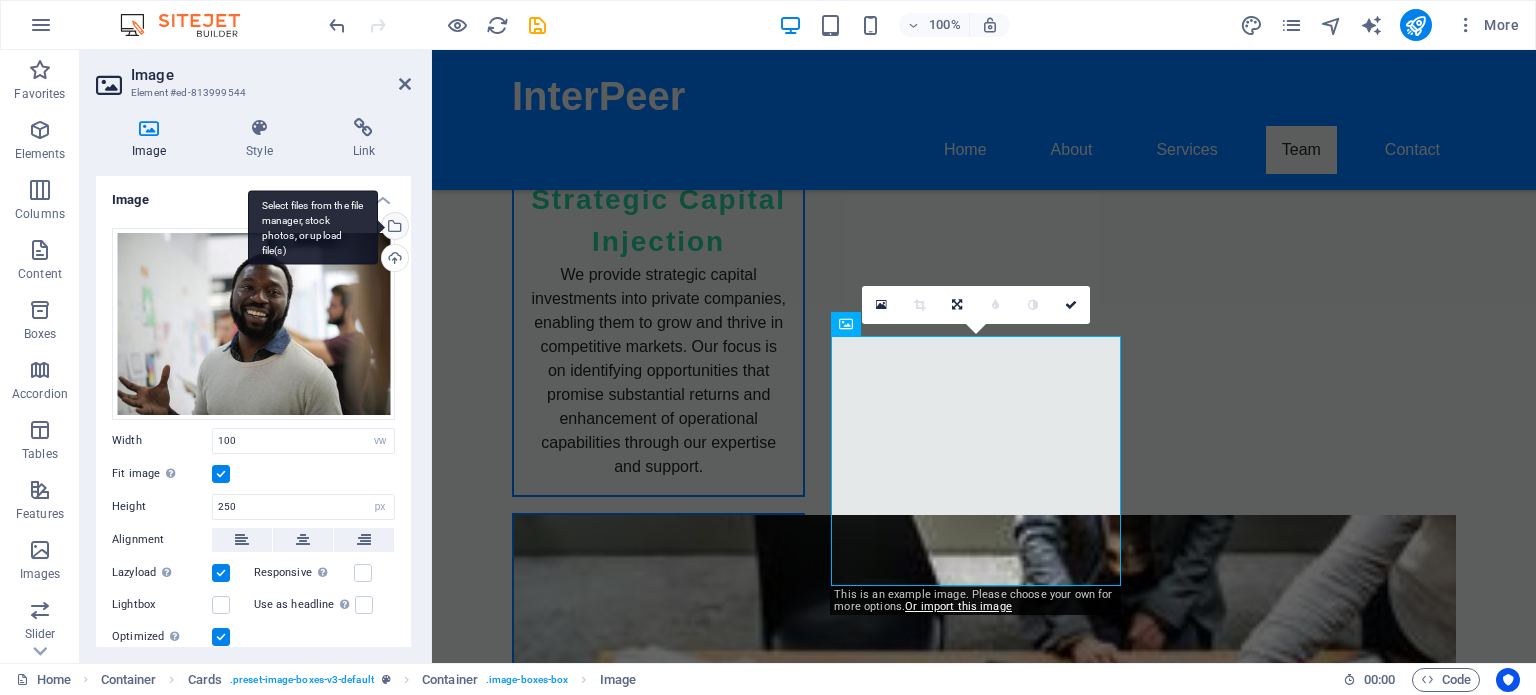 click on "Select files from the file manager, stock photos, or upload file(s)" at bounding box center (313, 227) 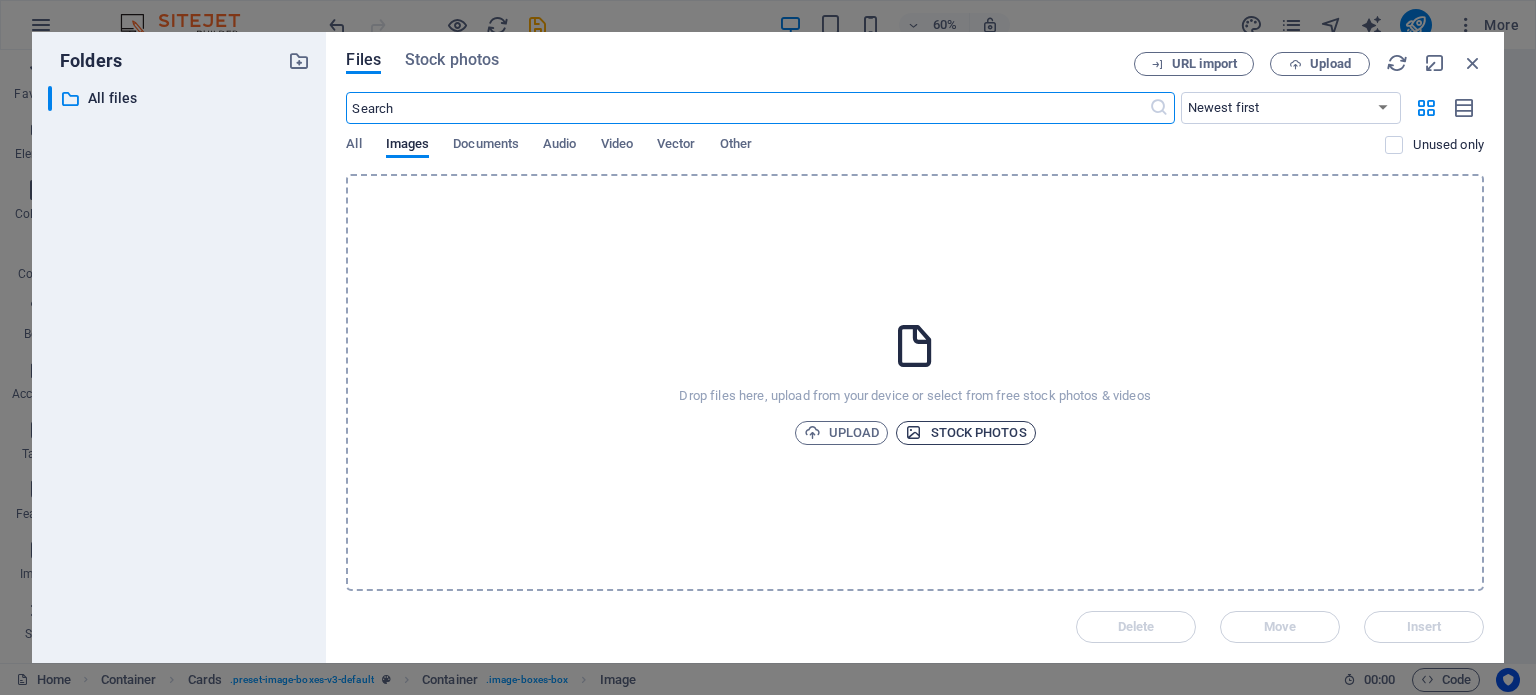click on "Stock photos" at bounding box center [965, 433] 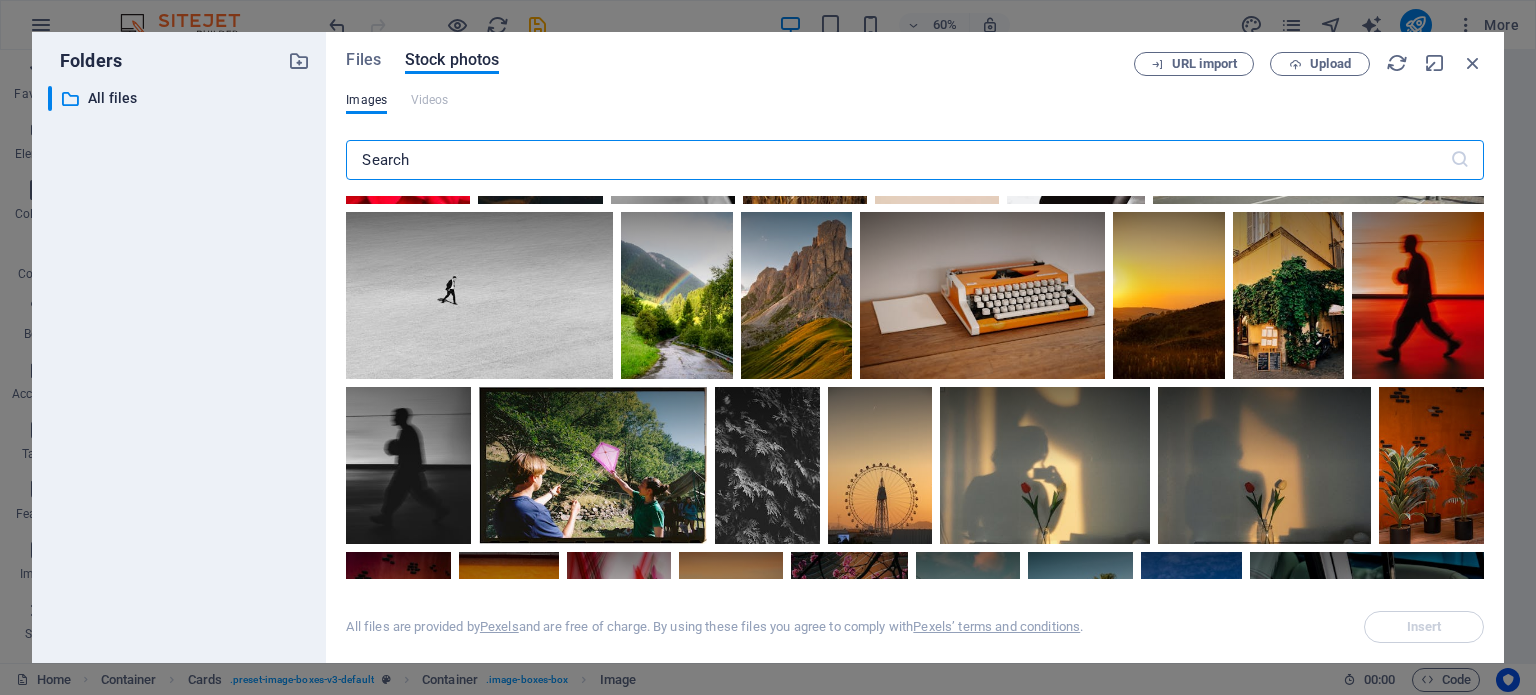 scroll, scrollTop: 598, scrollLeft: 0, axis: vertical 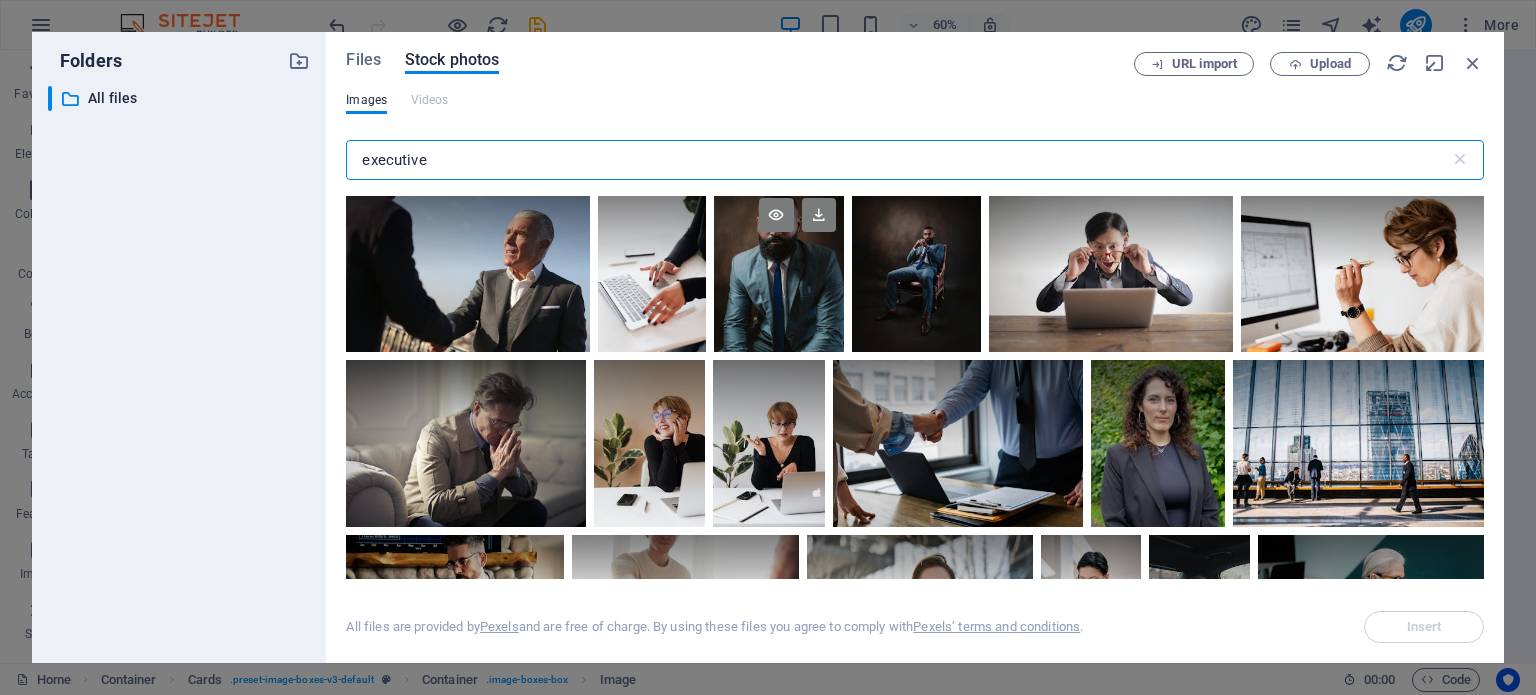 type on "executive" 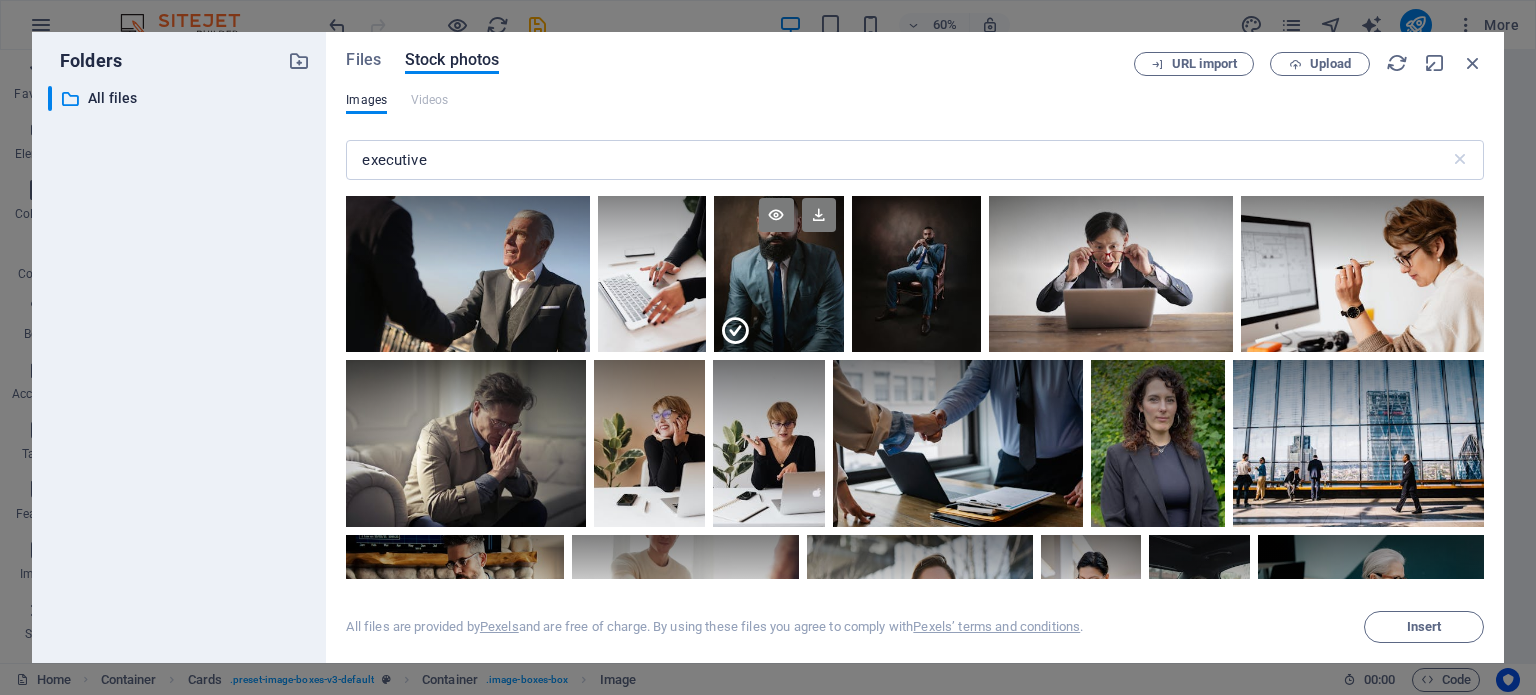 click at bounding box center (779, 230) 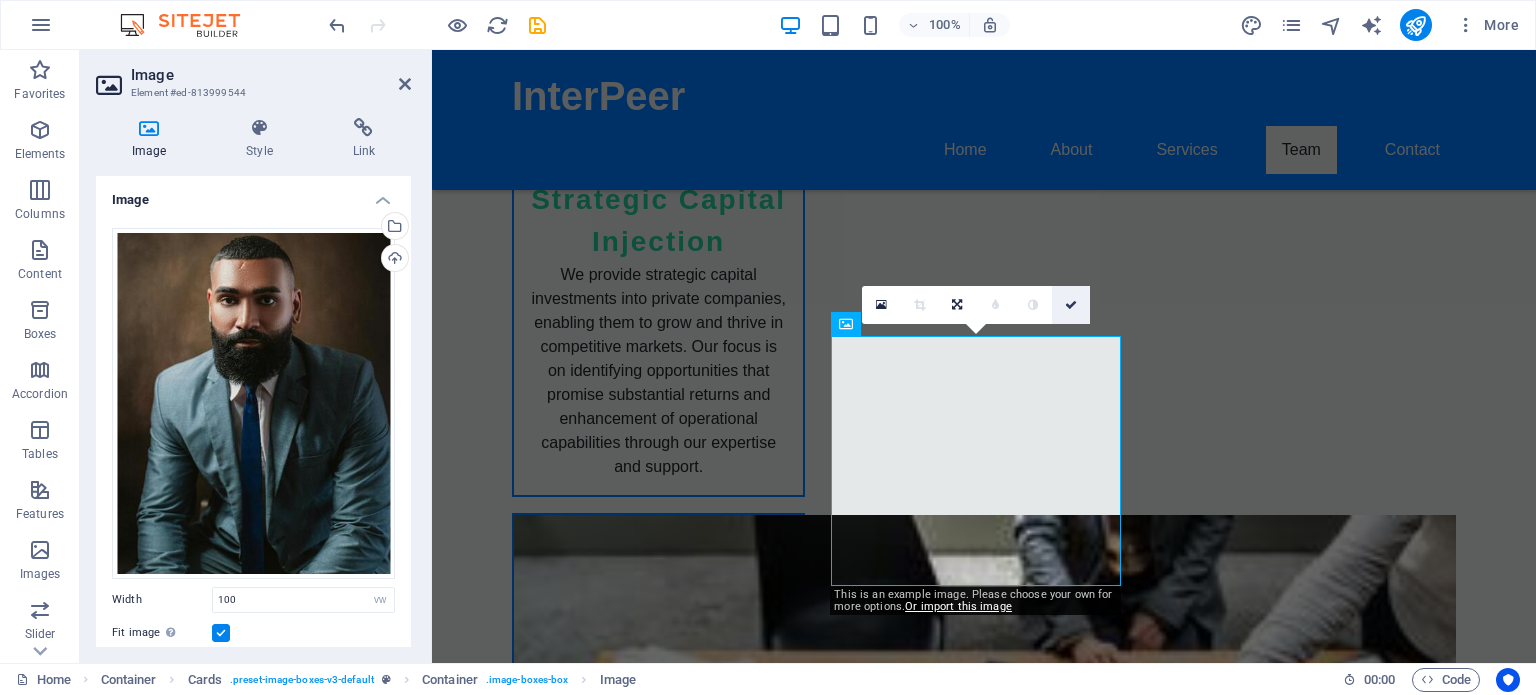 click at bounding box center [1071, 305] 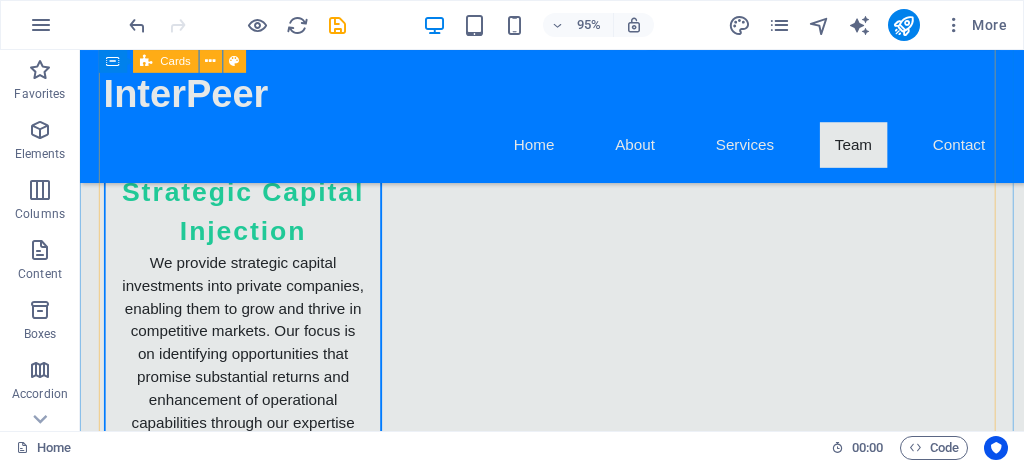 scroll, scrollTop: 3738, scrollLeft: 0, axis: vertical 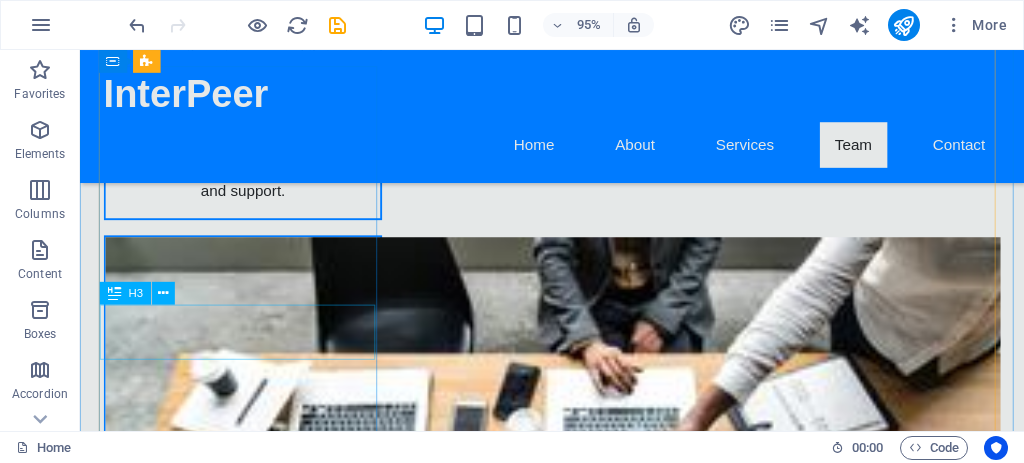 click on "[FIRST] [LAST]" at bounding box center (251, 4856) 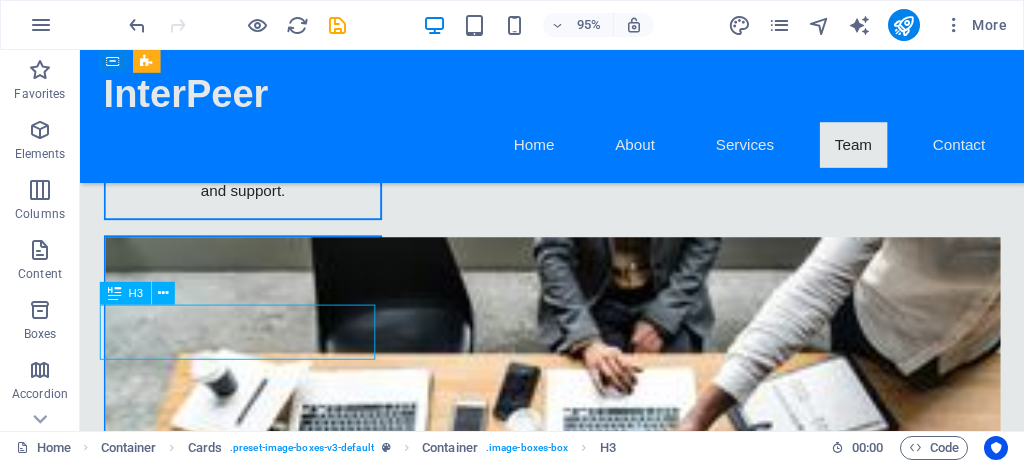 click on "[FIRST] [LAST]" at bounding box center [251, 4856] 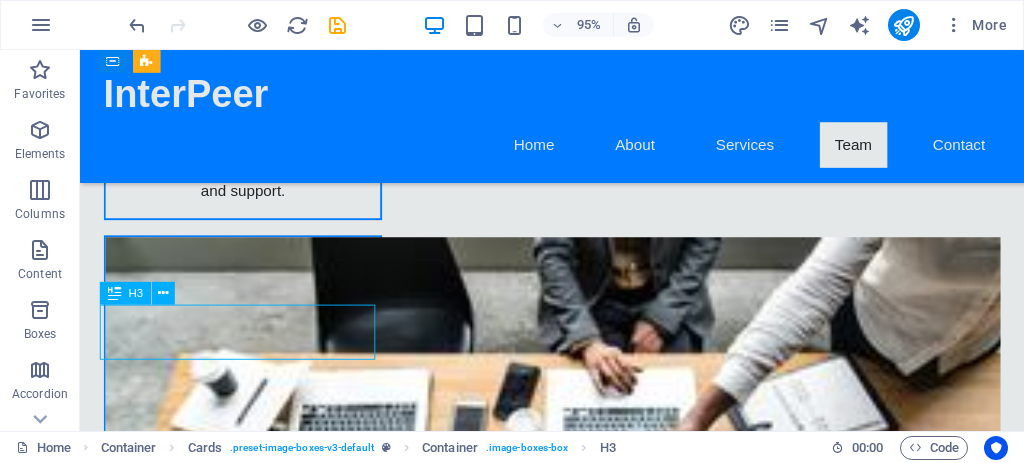 click on "[FIRST] [LAST]" at bounding box center (251, 4856) 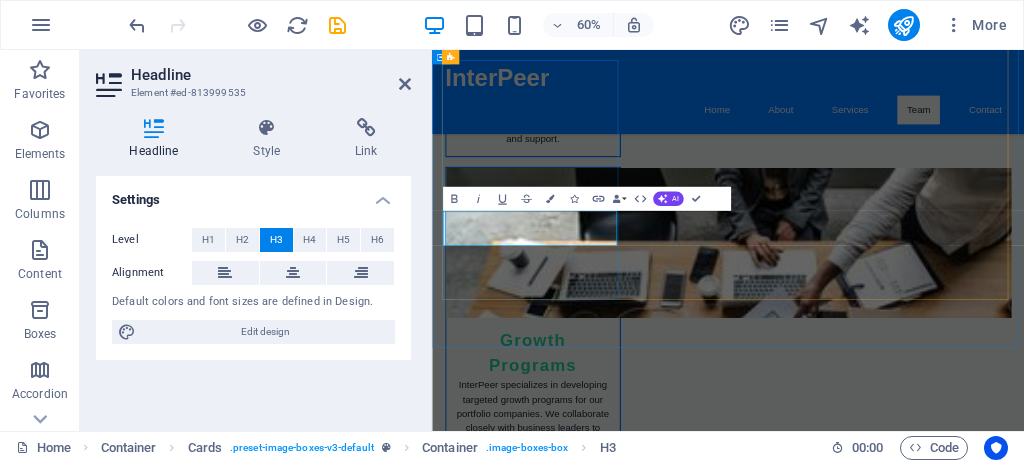 click on "[FIRST] [LAST]" at bounding box center (600, 4864) 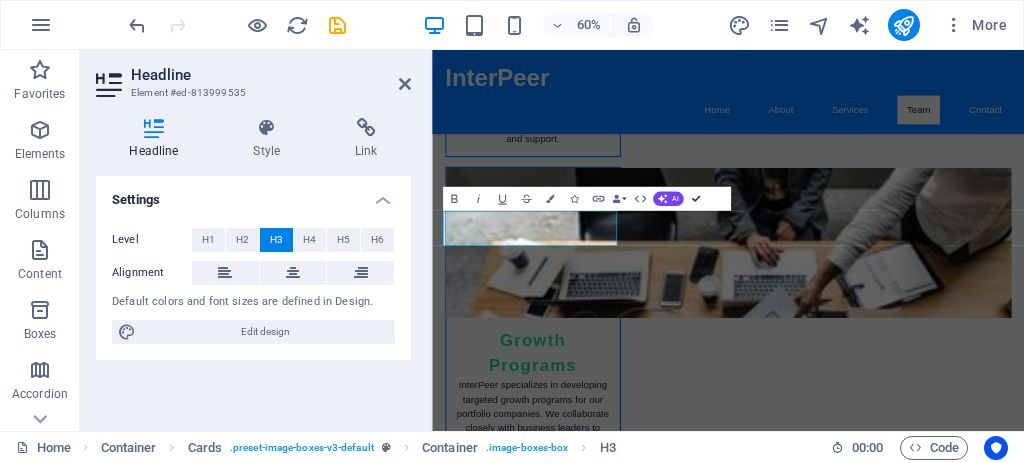 drag, startPoint x: 696, startPoint y: 195, endPoint x: 646, endPoint y: 153, distance: 65.29931 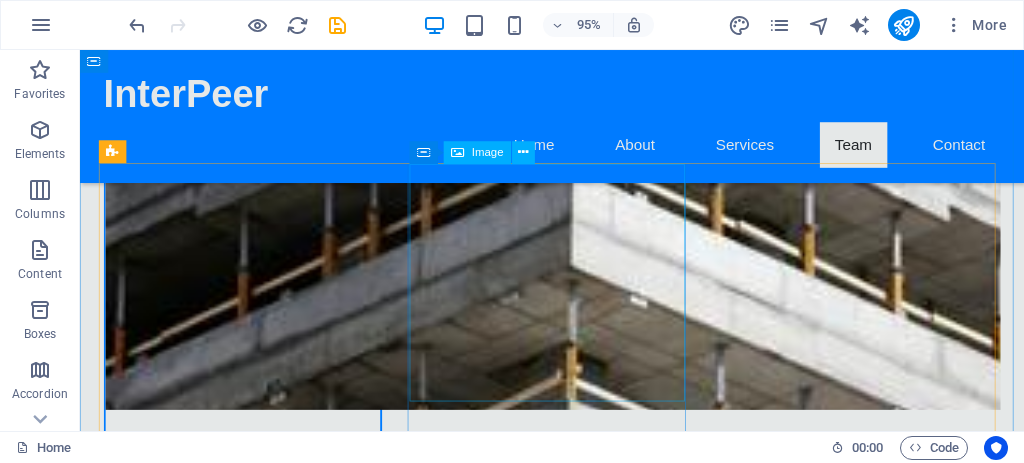 scroll, scrollTop: 3471, scrollLeft: 0, axis: vertical 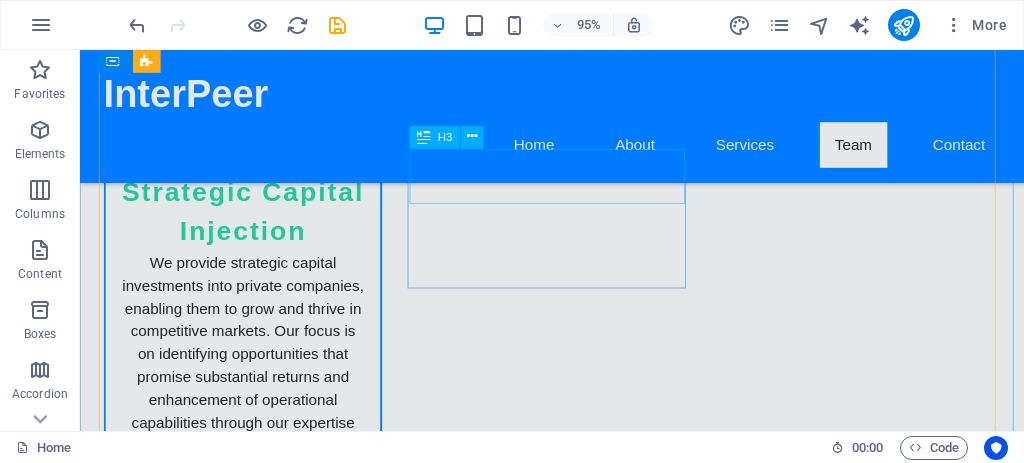 click on "Jane Smith" at bounding box center [251, 4291] 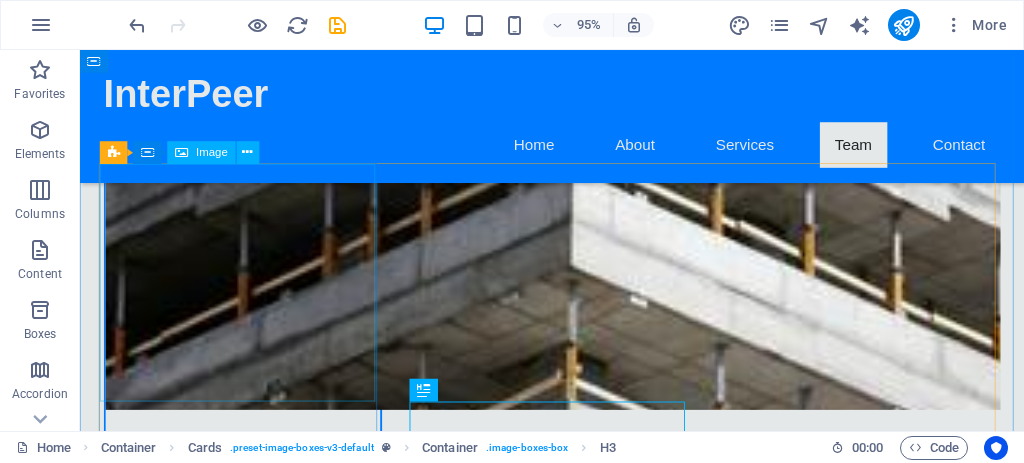 scroll, scrollTop: 3471, scrollLeft: 0, axis: vertical 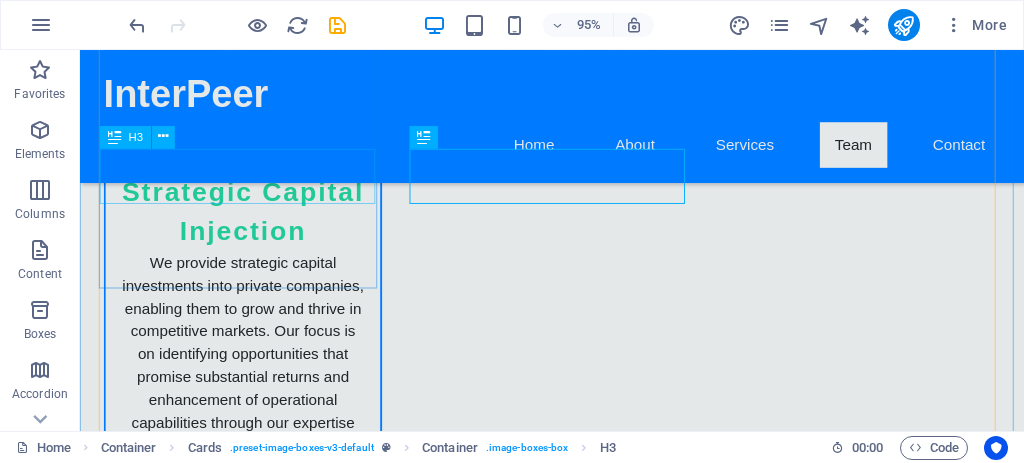 click on "John Doe" at bounding box center (251, 3875) 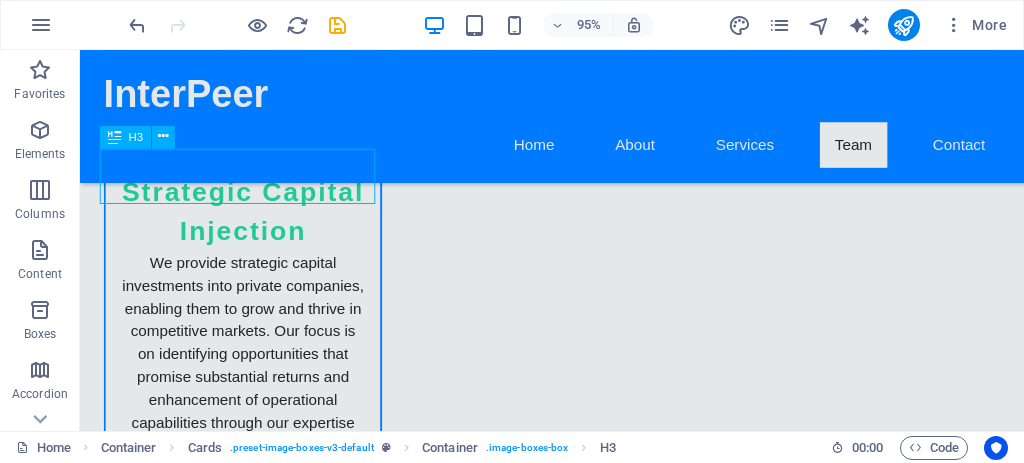 click on "John Doe" at bounding box center (251, 3875) 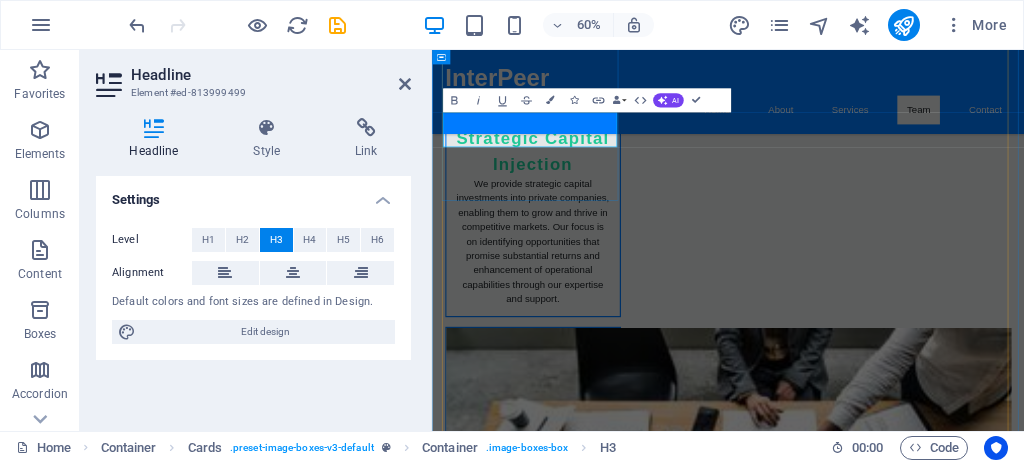 type 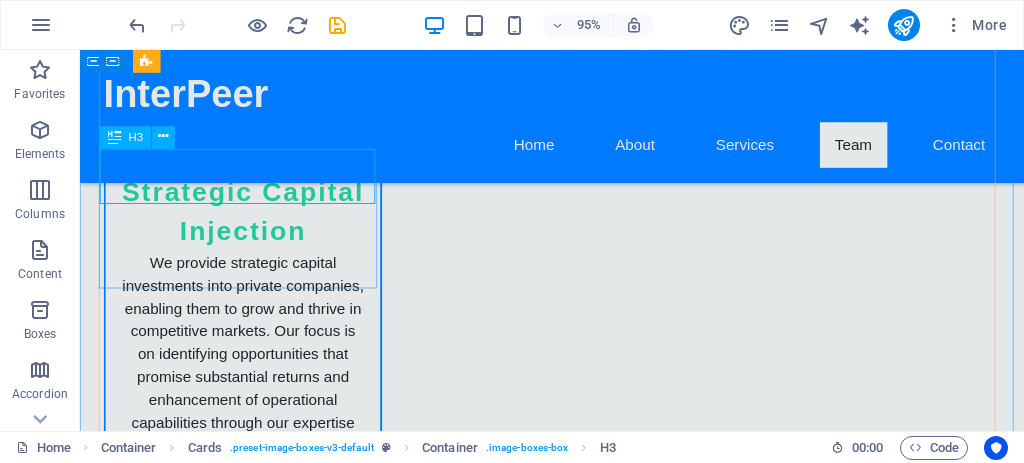 scroll, scrollTop: 3204, scrollLeft: 0, axis: vertical 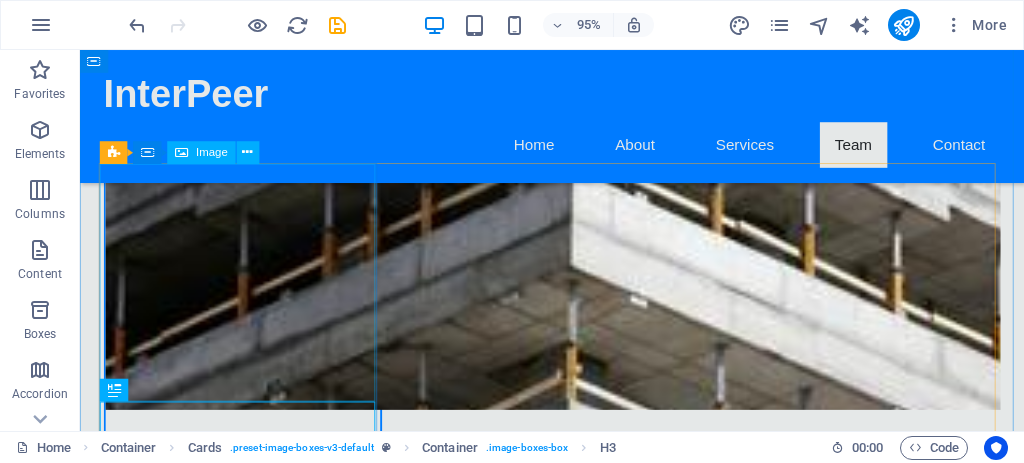 click at bounding box center [251, 3988] 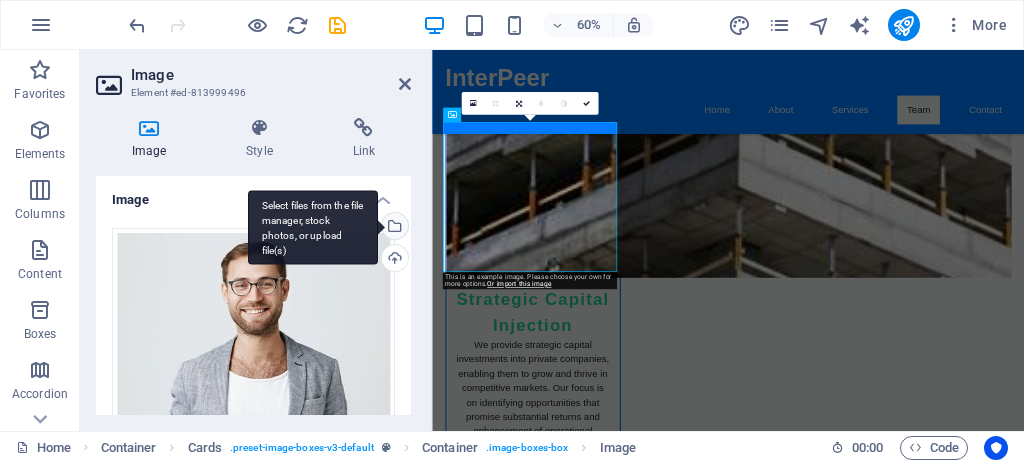 click on "Select files from the file manager, stock photos, or upload file(s)" at bounding box center [393, 228] 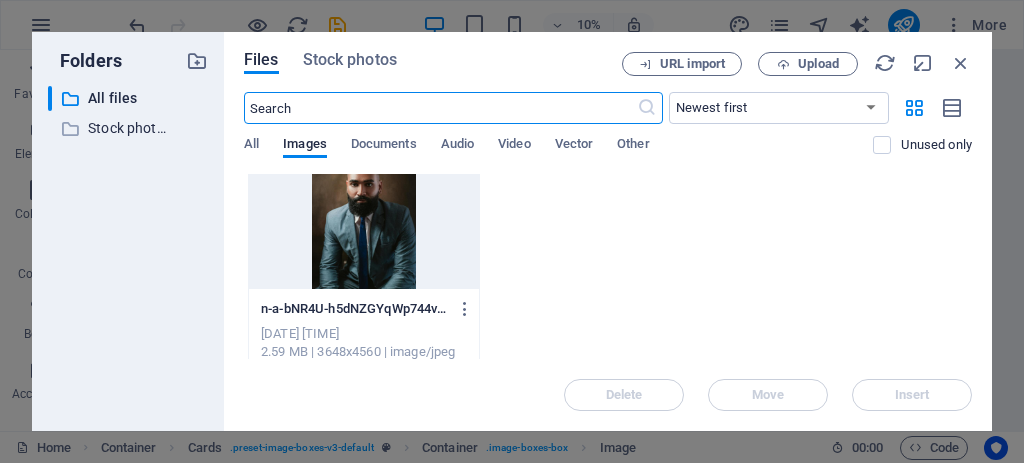 scroll, scrollTop: 0, scrollLeft: 0, axis: both 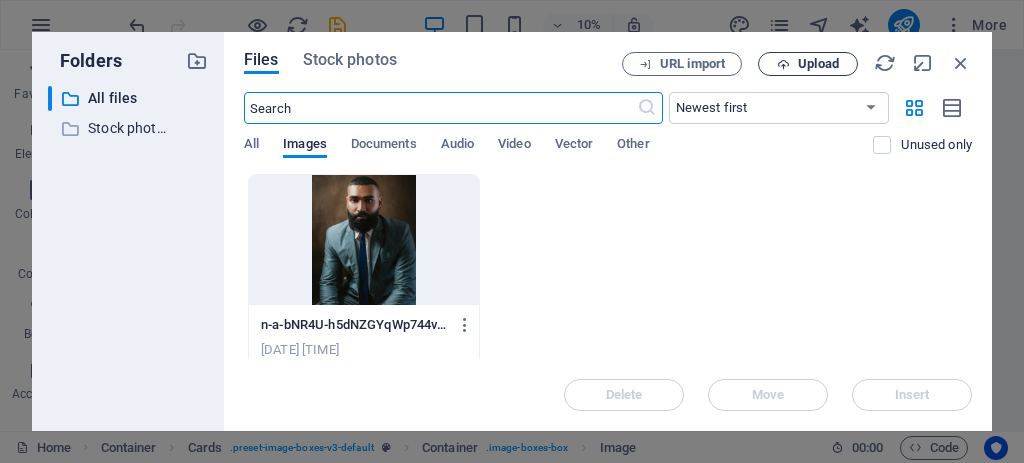 click on "Upload" at bounding box center [818, 64] 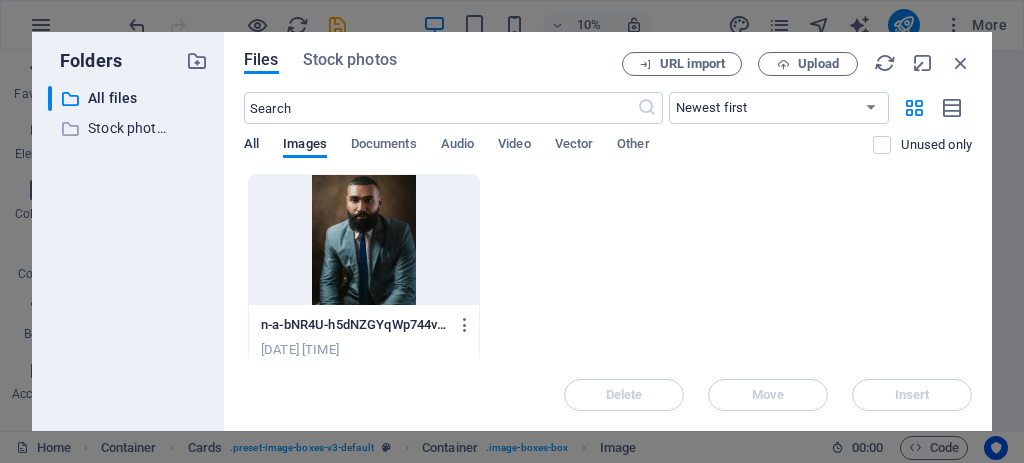 click on "All" at bounding box center [251, 146] 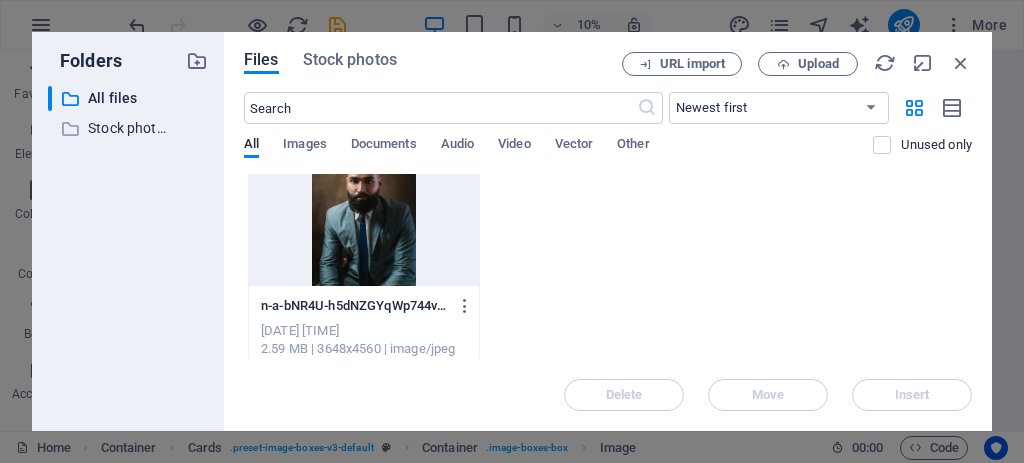 scroll, scrollTop: 0, scrollLeft: 0, axis: both 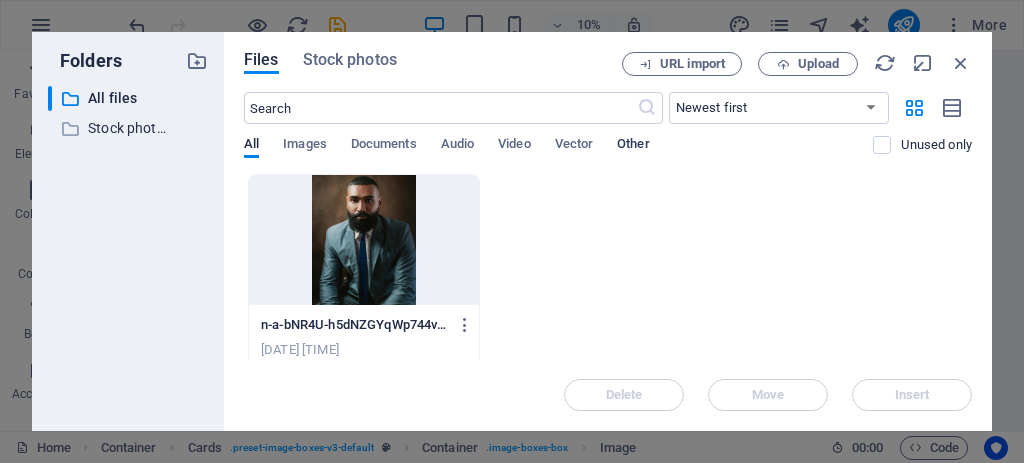 click on "Other" at bounding box center (633, 146) 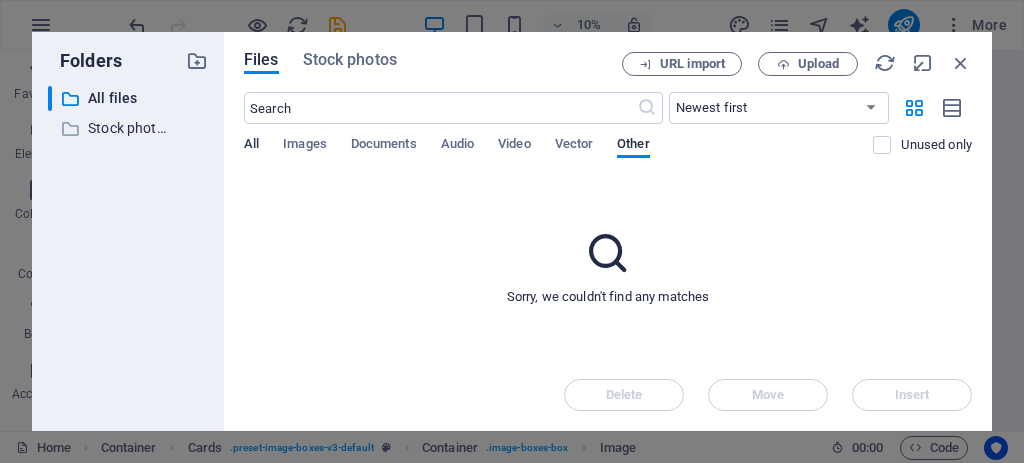 click on "All" at bounding box center (251, 146) 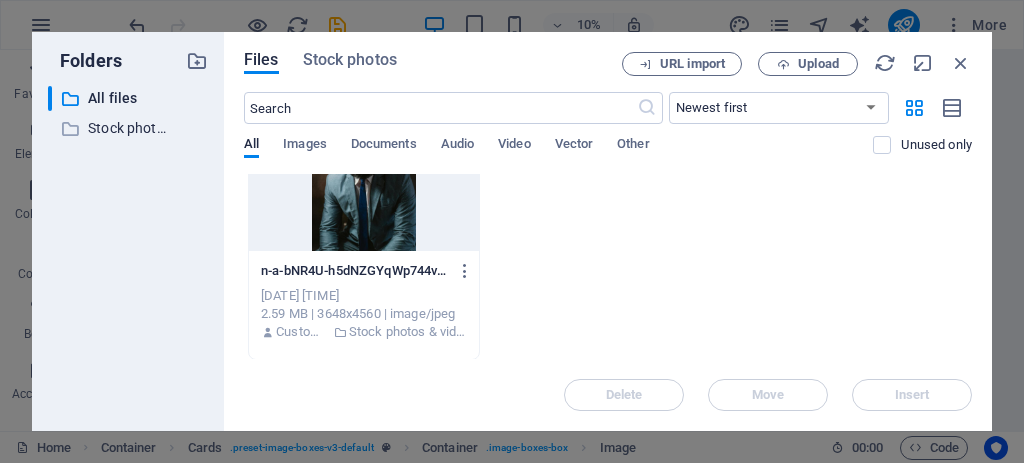 scroll, scrollTop: 0, scrollLeft: 0, axis: both 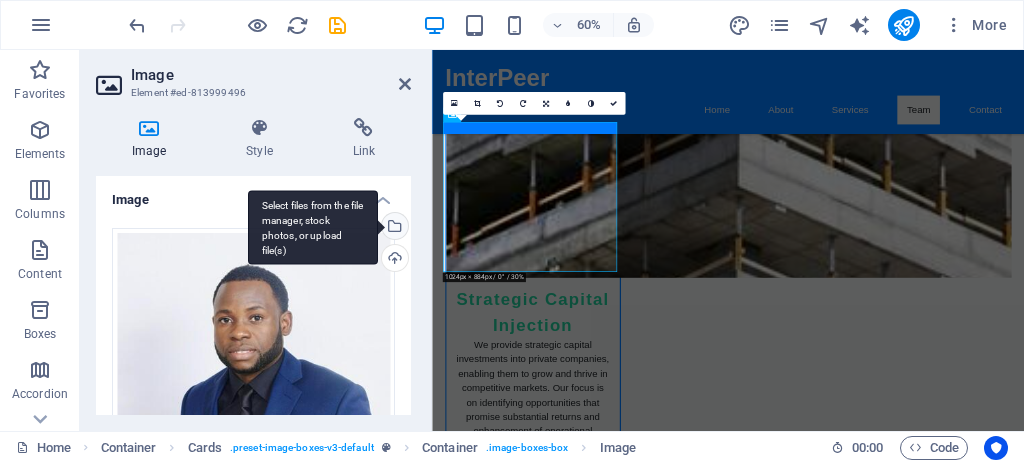 click on "Select files from the file manager, stock photos, or upload file(s)" at bounding box center (393, 228) 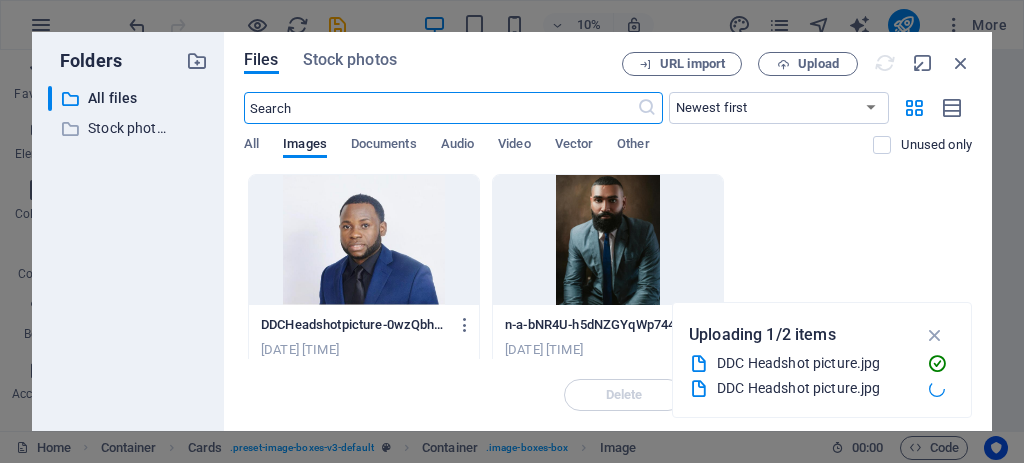 scroll, scrollTop: 3204, scrollLeft: 0, axis: vertical 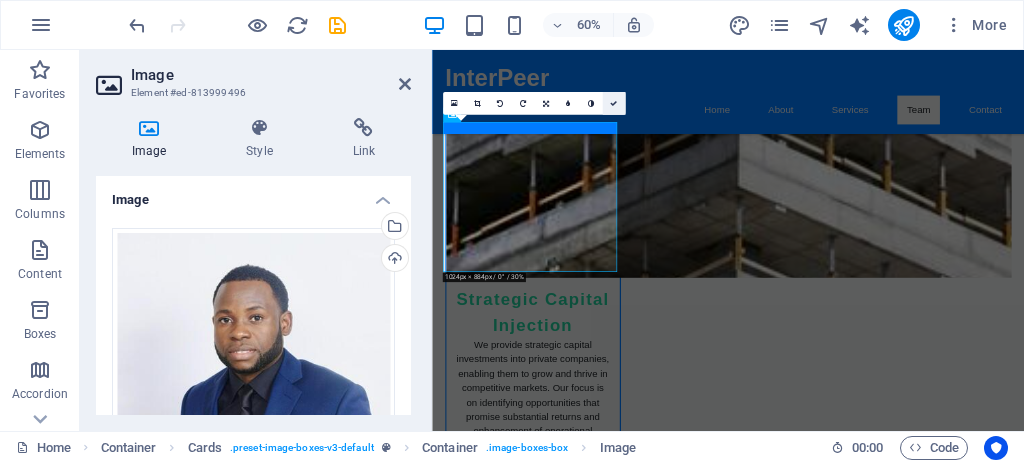 click at bounding box center [613, 103] 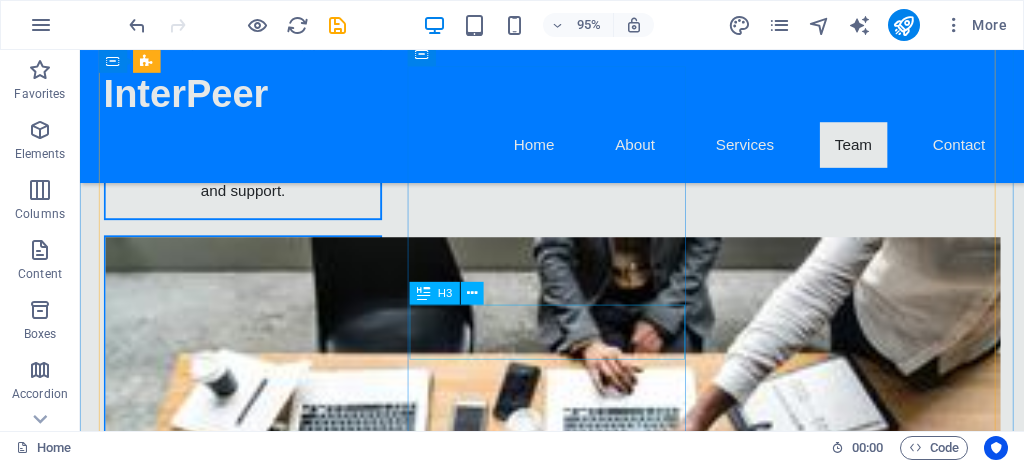 scroll, scrollTop: 3471, scrollLeft: 0, axis: vertical 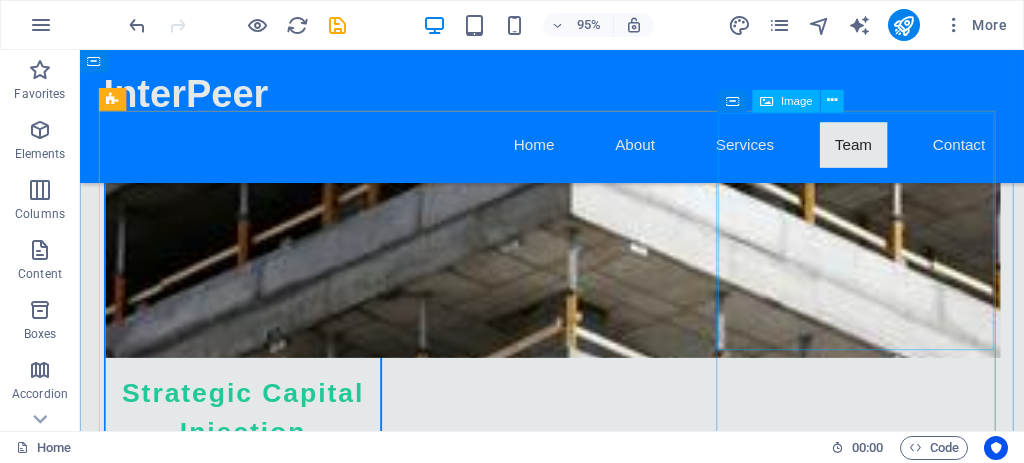 click at bounding box center [251, 4765] 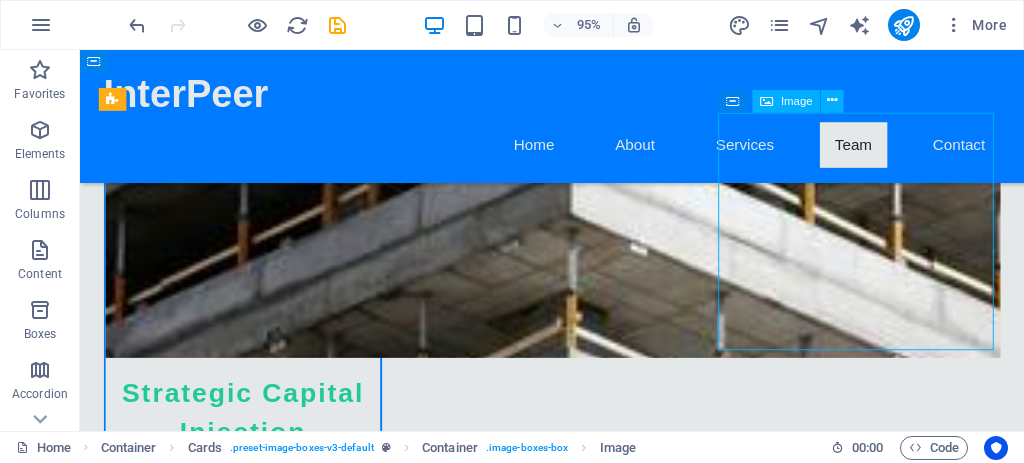 click at bounding box center [251, 4765] 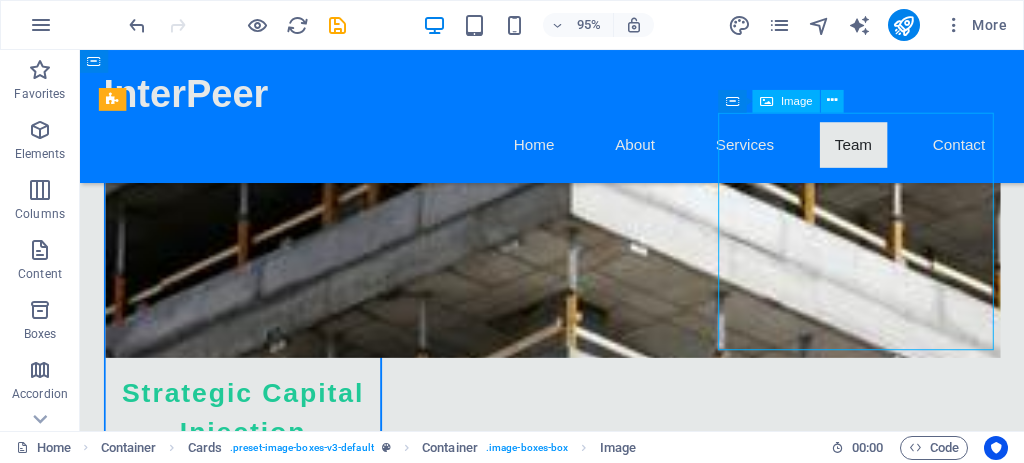 select on "vw" 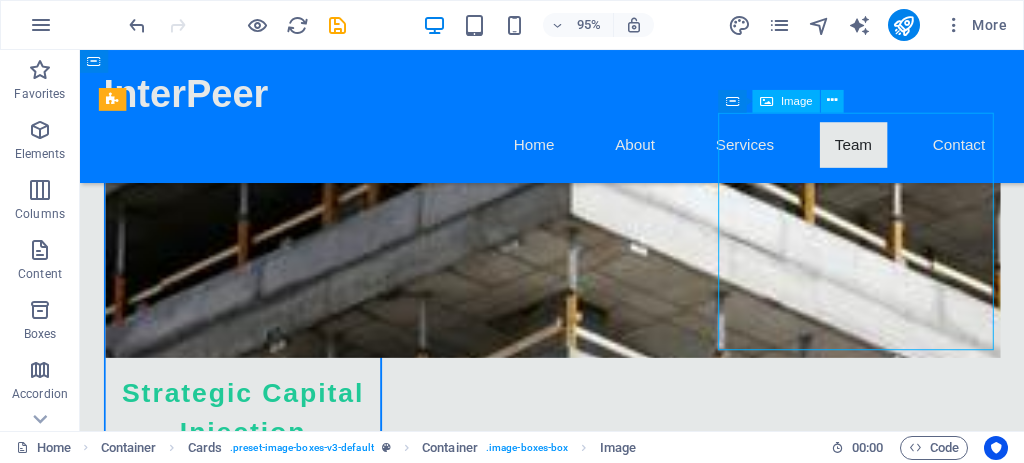select on "px" 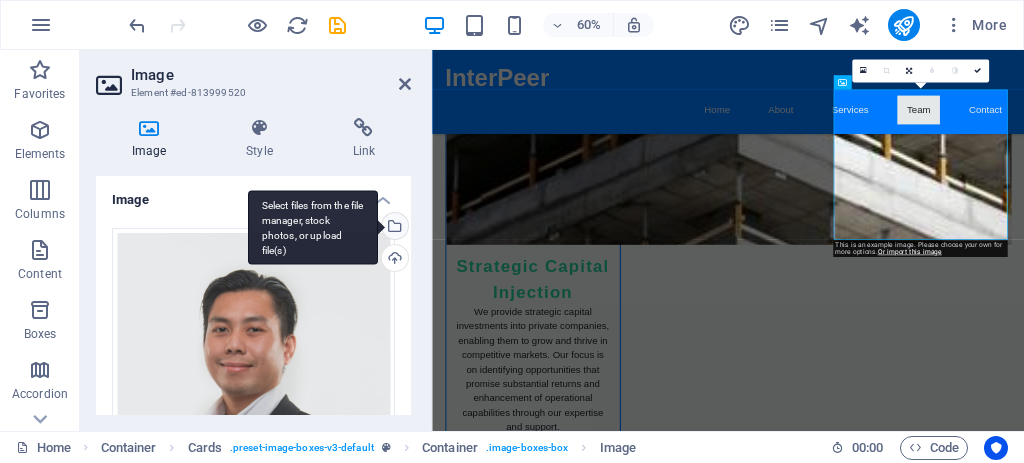 click on "Select files from the file manager, stock photos, or upload file(s)" at bounding box center (393, 228) 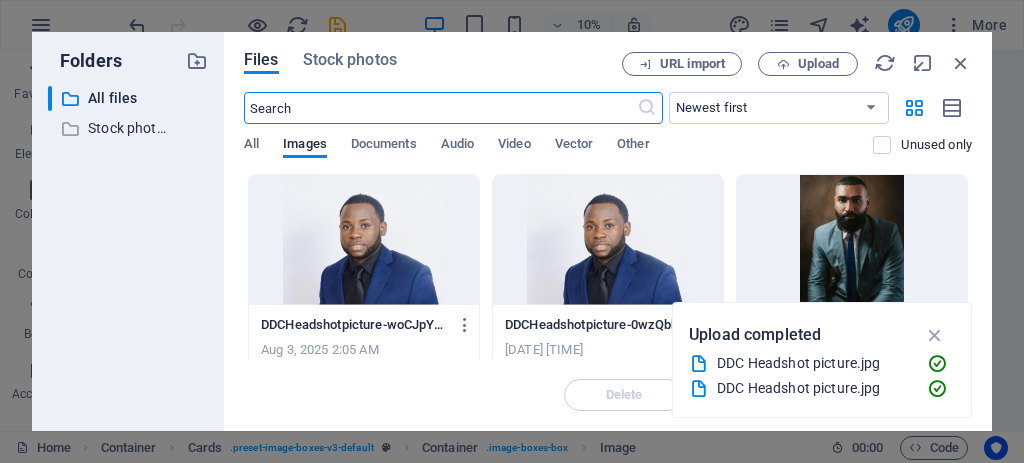 click at bounding box center [440, 108] 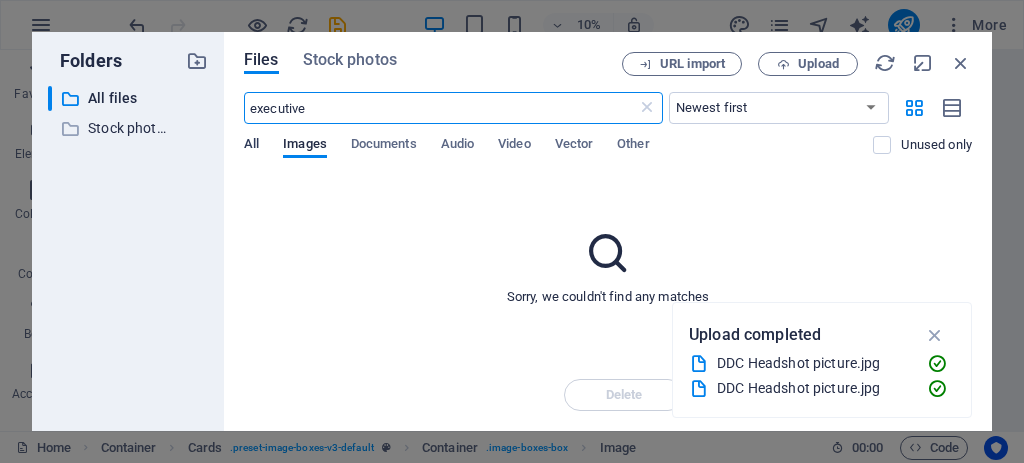 type on "executive" 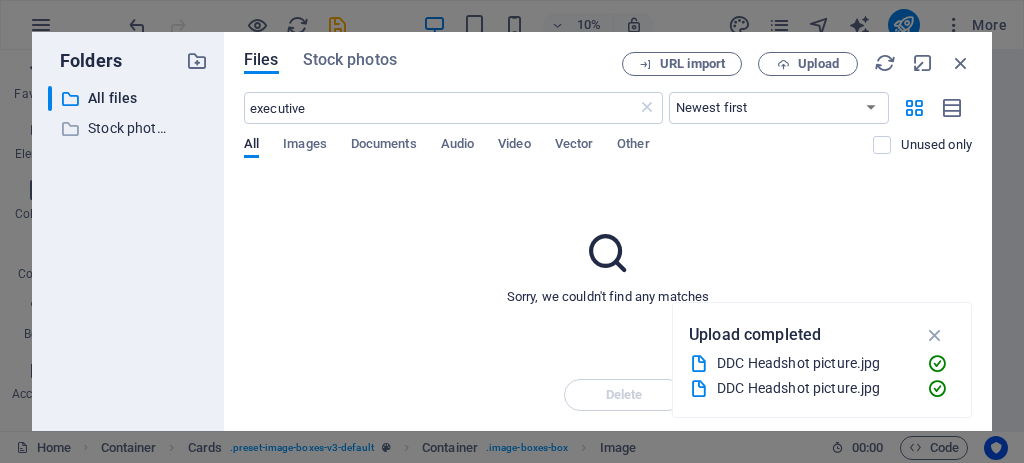 click at bounding box center [608, 253] 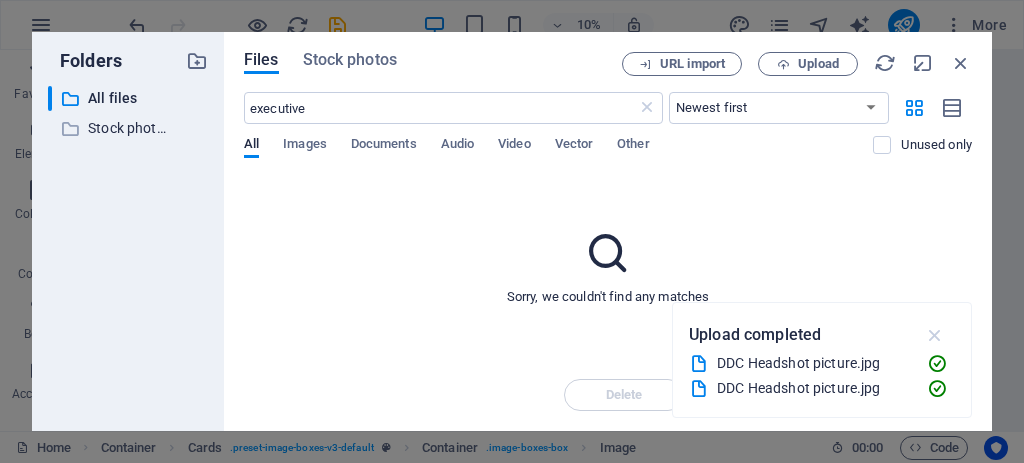 click at bounding box center [935, 335] 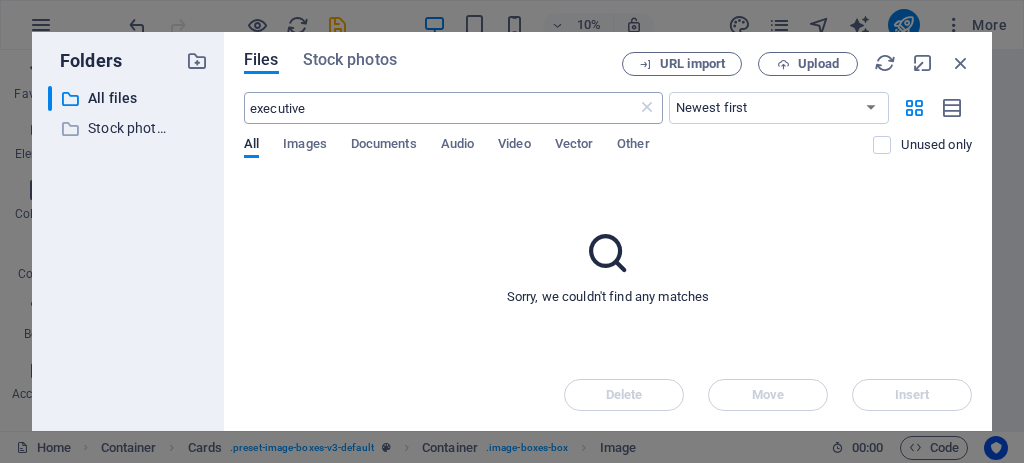 click on "executive" at bounding box center [440, 108] 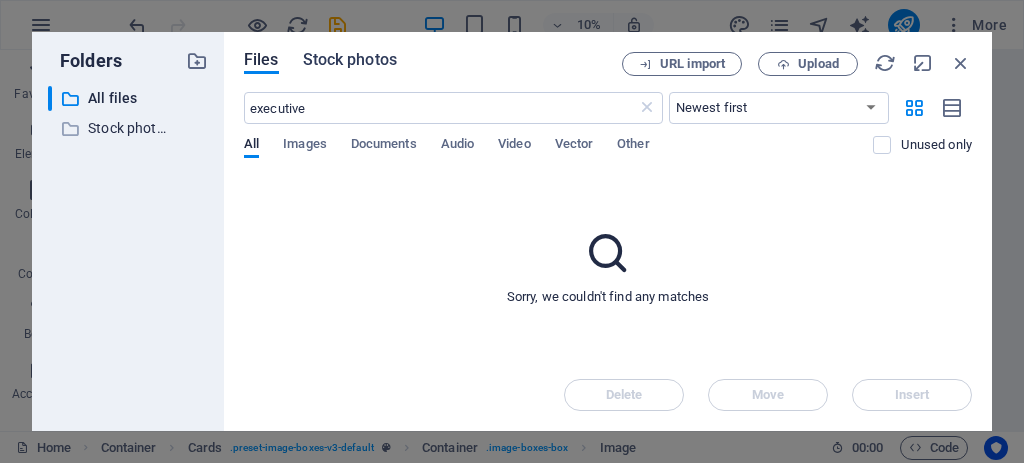 click on "Stock photos" at bounding box center (350, 60) 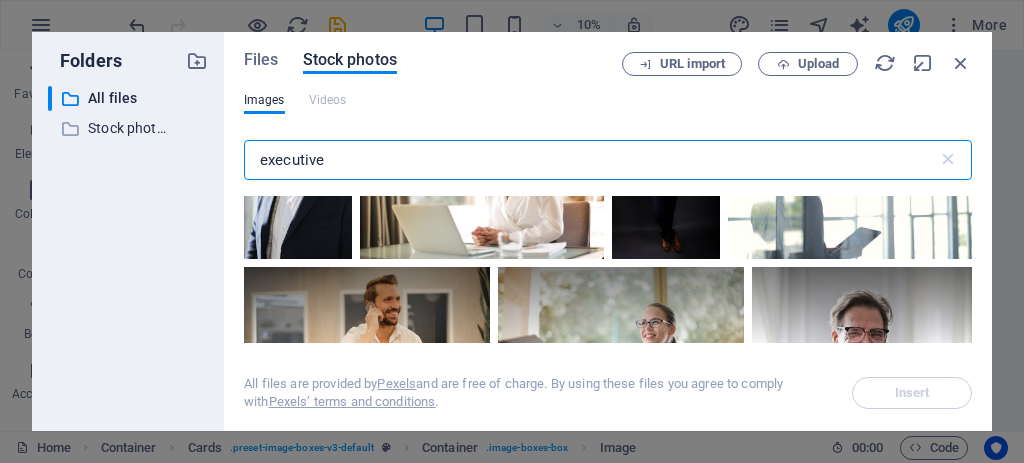 scroll, scrollTop: 533, scrollLeft: 0, axis: vertical 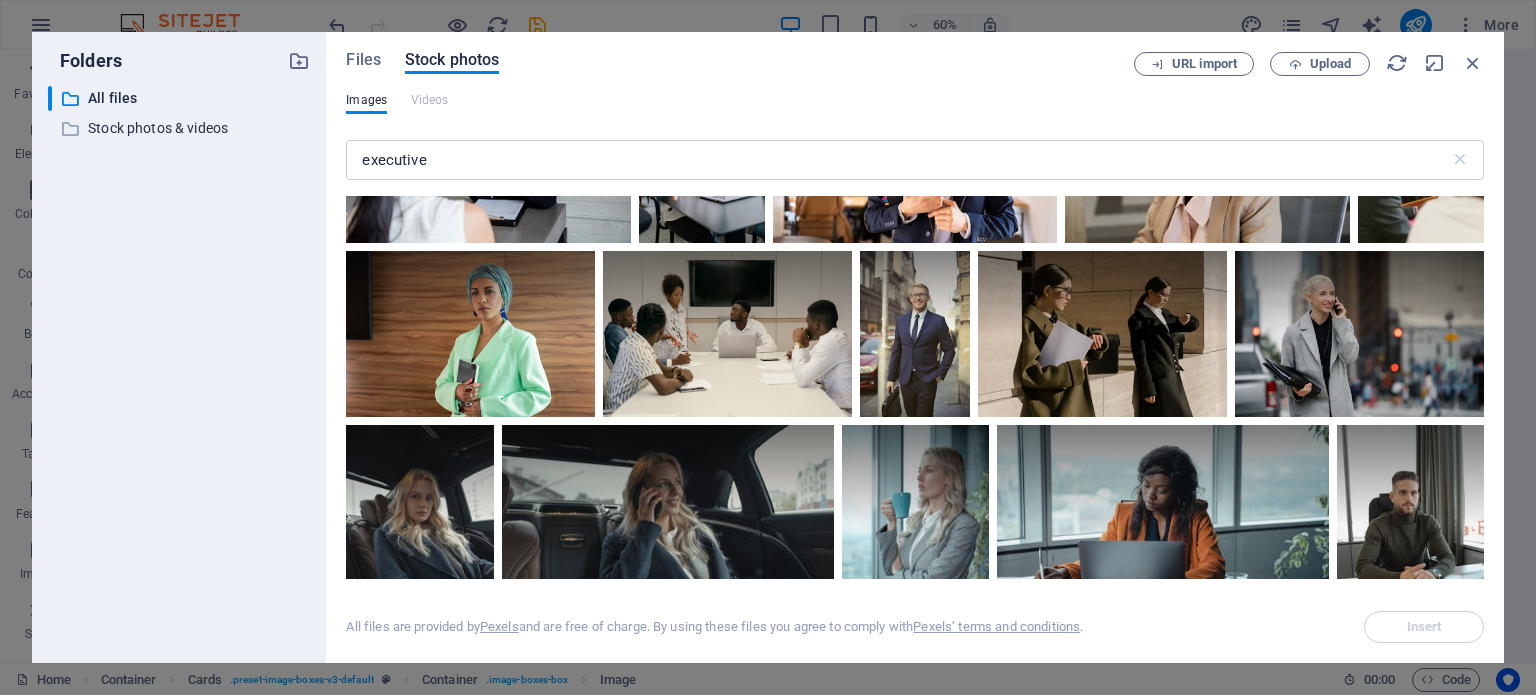 drag, startPoint x: 978, startPoint y: 1, endPoint x: 1108, endPoint y: 118, distance: 174.89711 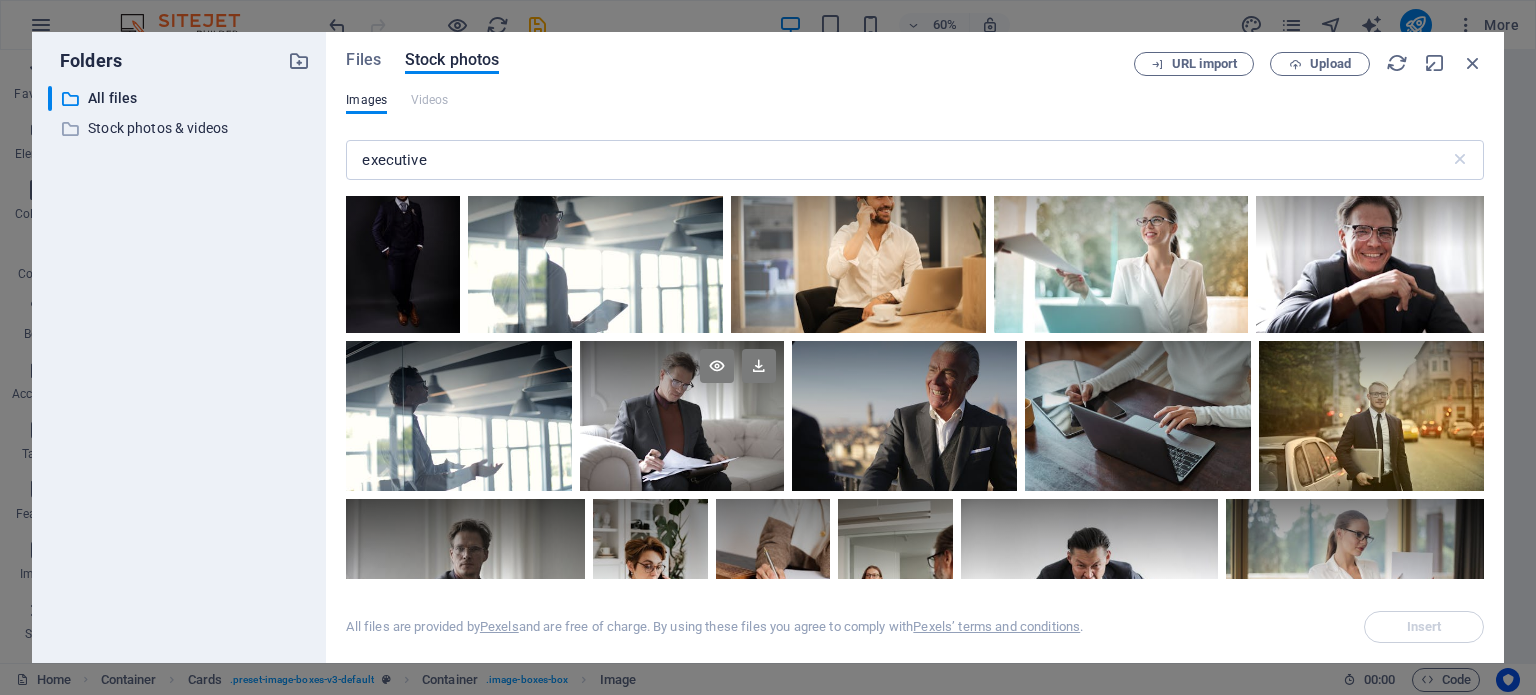 scroll, scrollTop: 0, scrollLeft: 0, axis: both 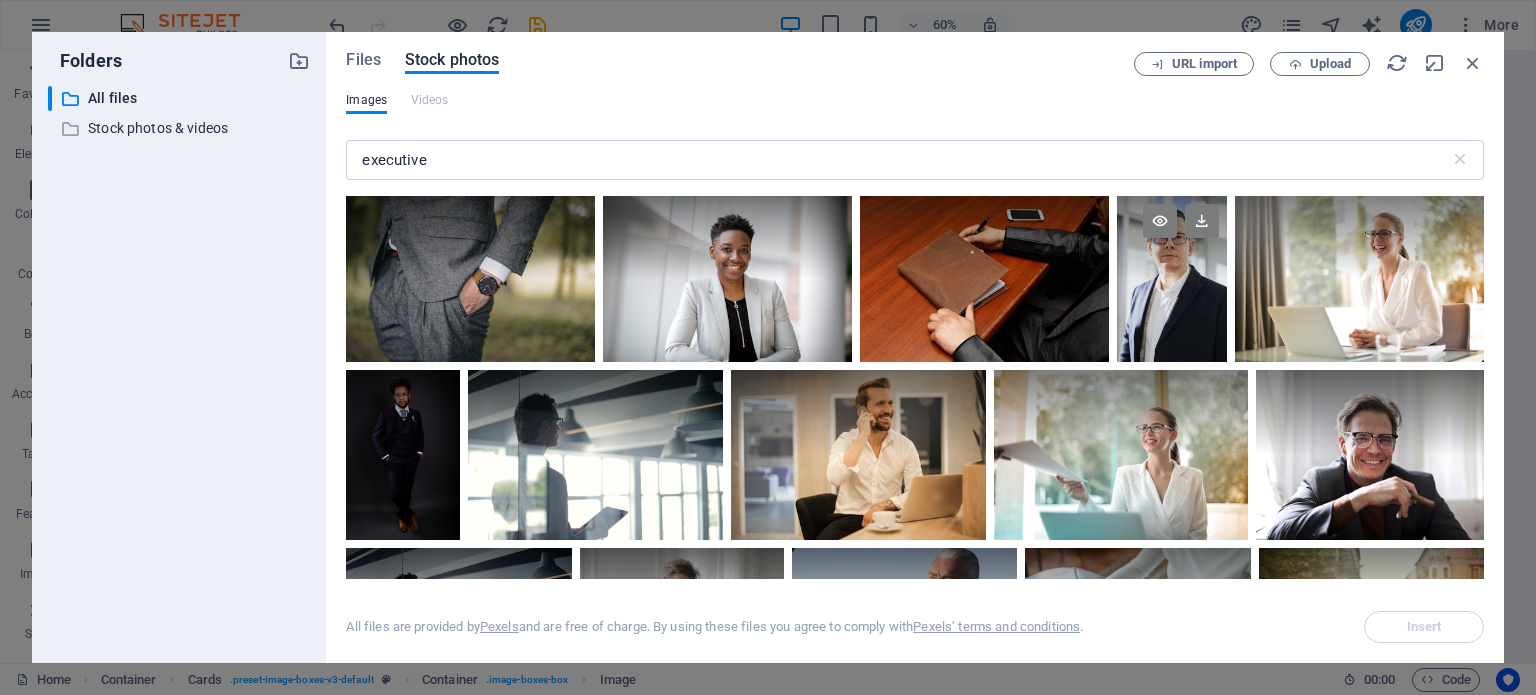 click at bounding box center [1172, 279] 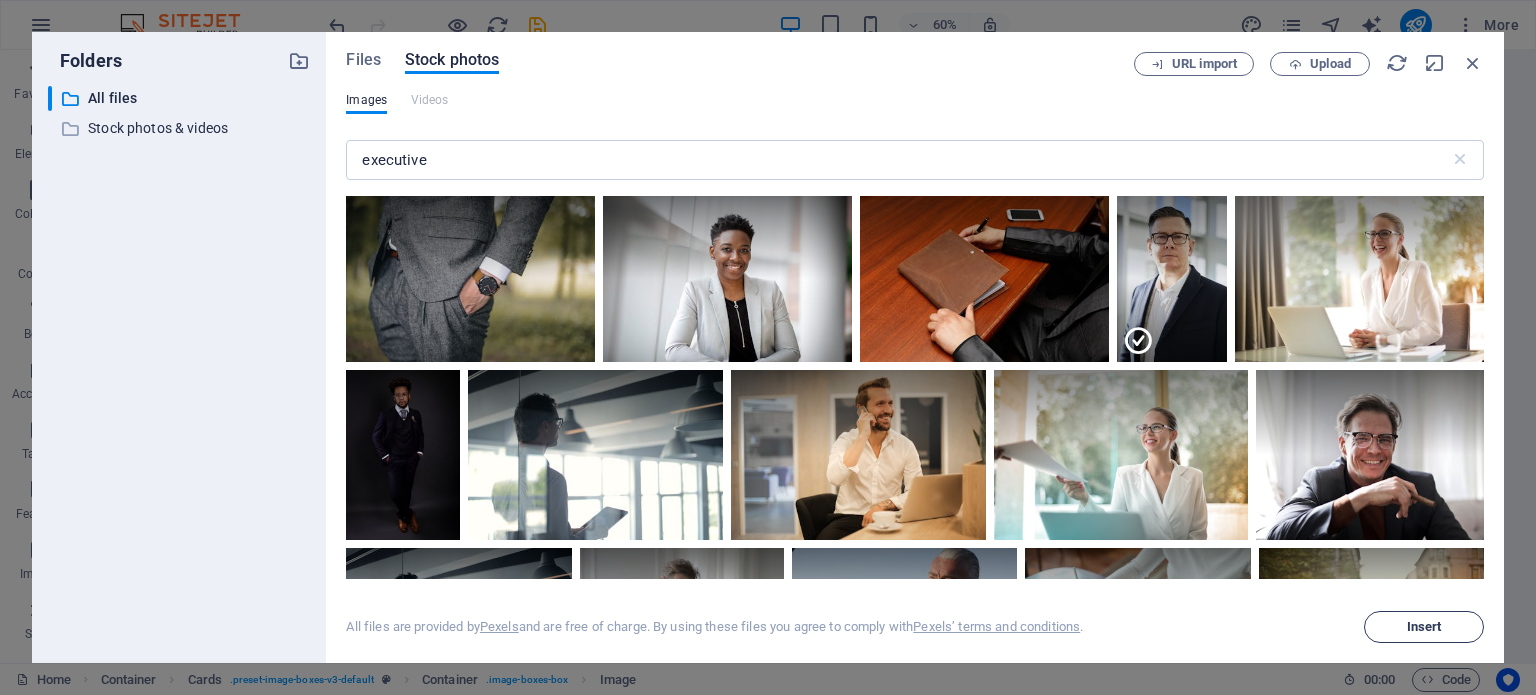 click on "Insert" at bounding box center [1424, 627] 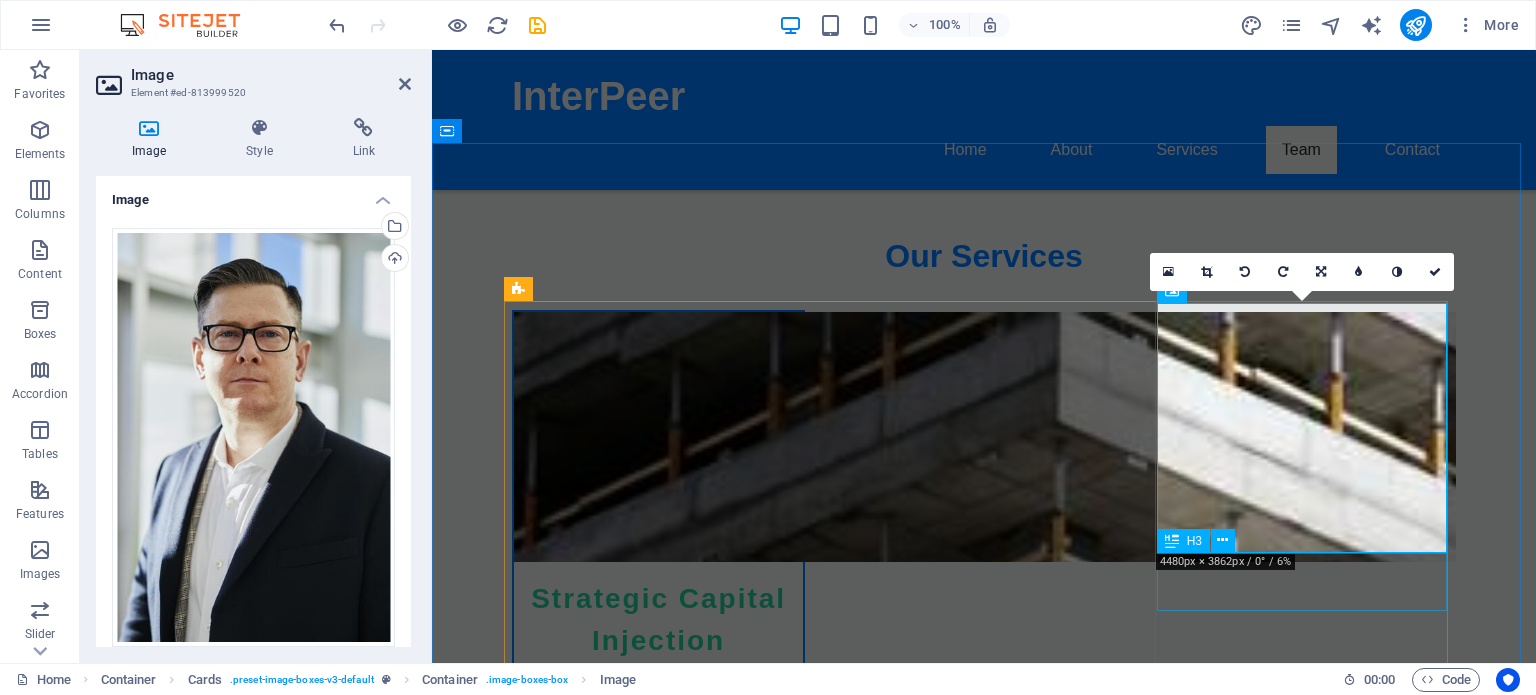 scroll, scrollTop: 3472, scrollLeft: 0, axis: vertical 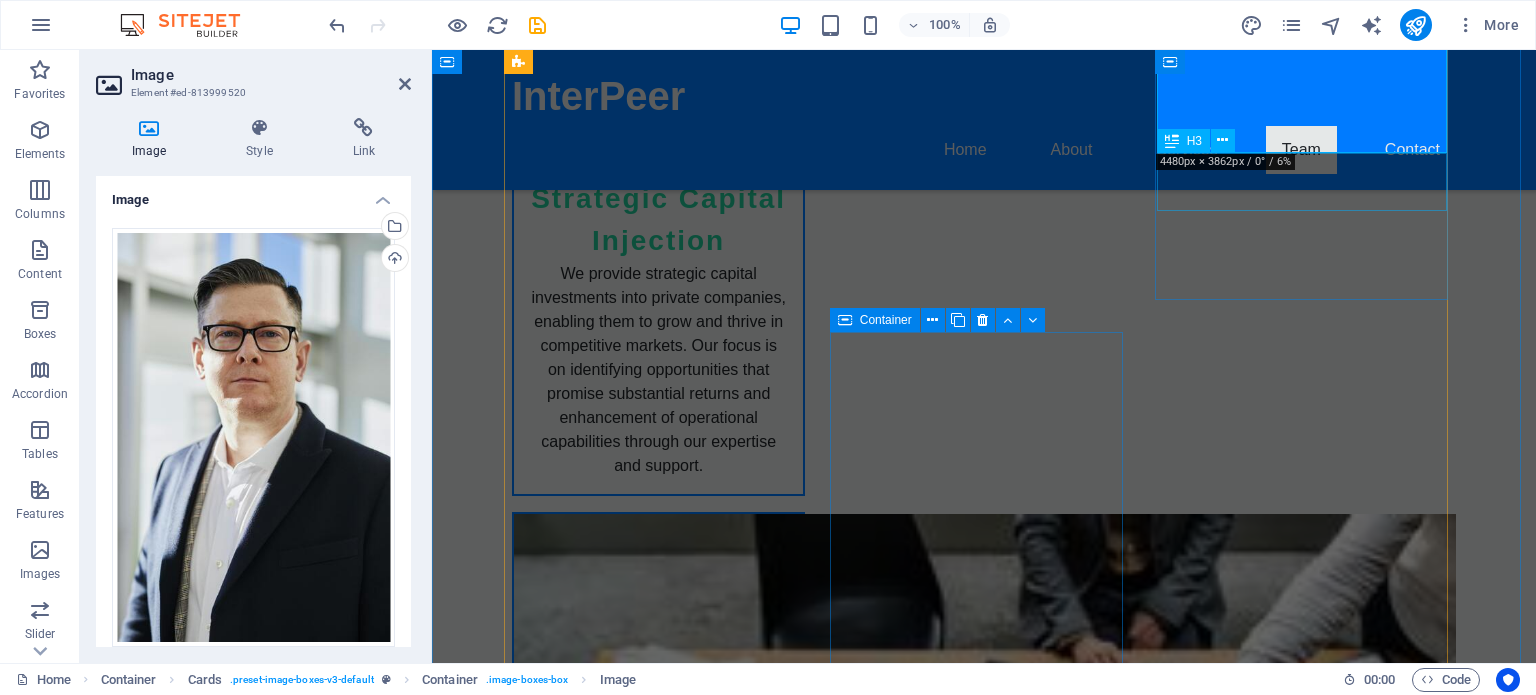 click on "[FIRST] [LAST]" at bounding box center [658, 4707] 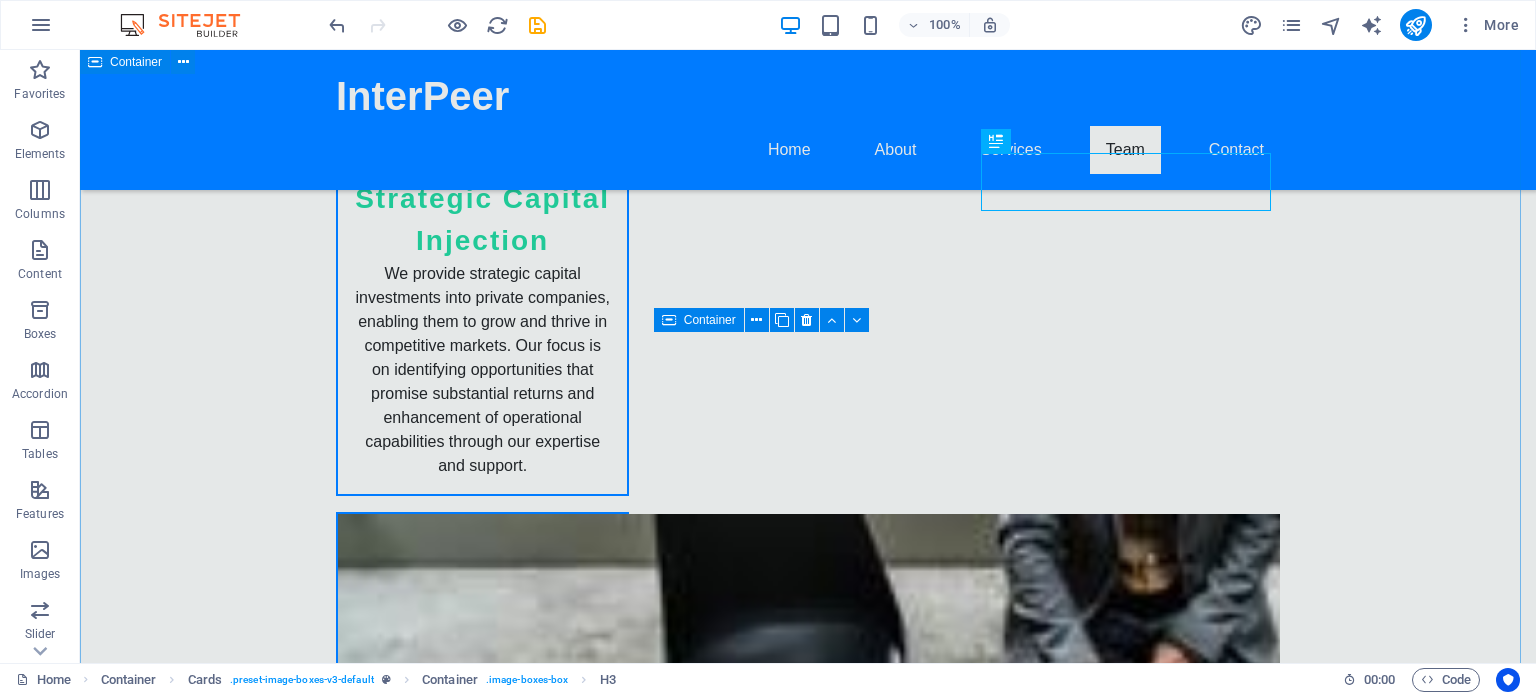 click on "Team [BRAND] [LAST] Founder and CEO, with a wealth of experience in investment strategy and business growth. Jane [LAST] CFO, specializing in financial analysis and capital management to maximize portfolio performance. [FIRST] [LAST] Investment Manager responsible for identifying high-potential private companies. [FIRST] [LAST] Analyst focusing on market trends and investment opportunities in the private sector. [FIRST] [LAST] Director of Operations, ensuring seamless investment processes and business efficiency. [FIRST] [LAST] Marketing Strategist, driving brand awareness and investor relations for InterPeer." at bounding box center [808, 4795] 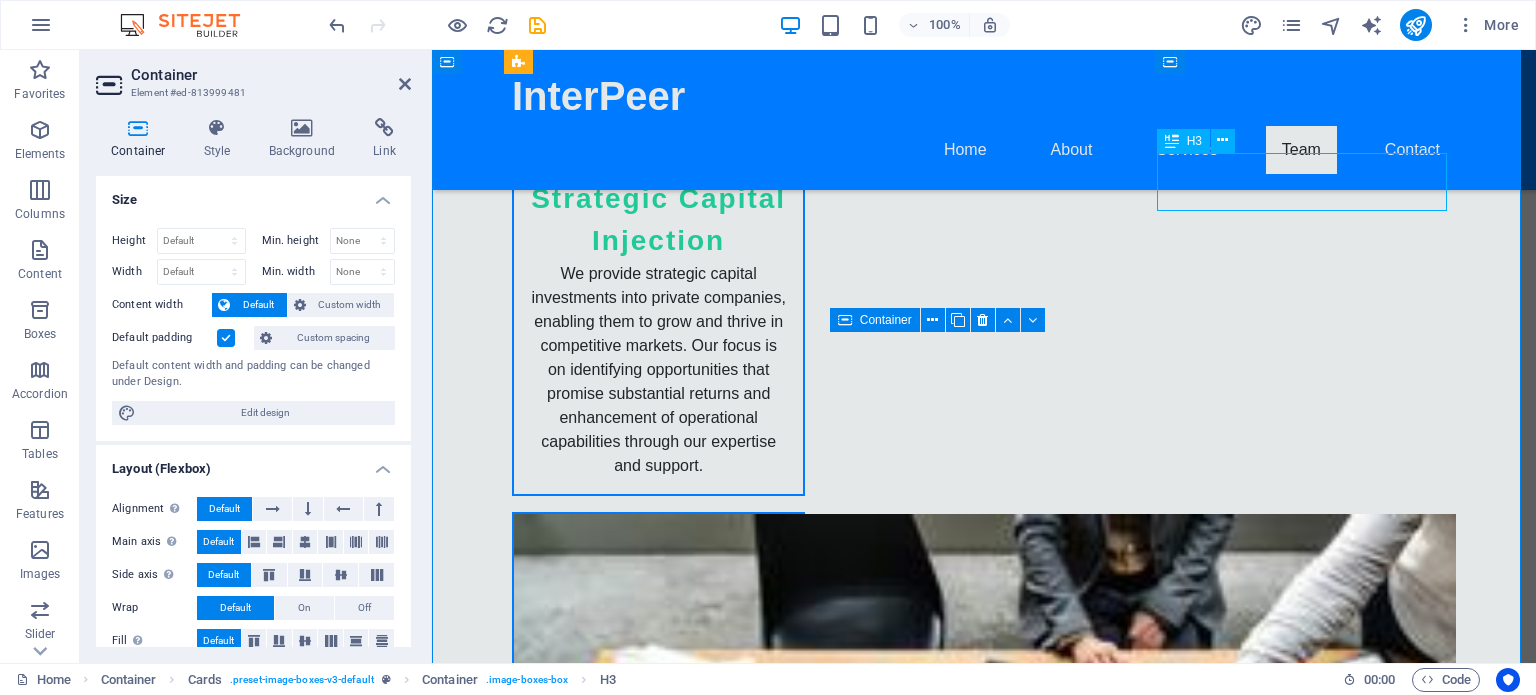 click on "[FIRST] [LAST]" at bounding box center [658, 4707] 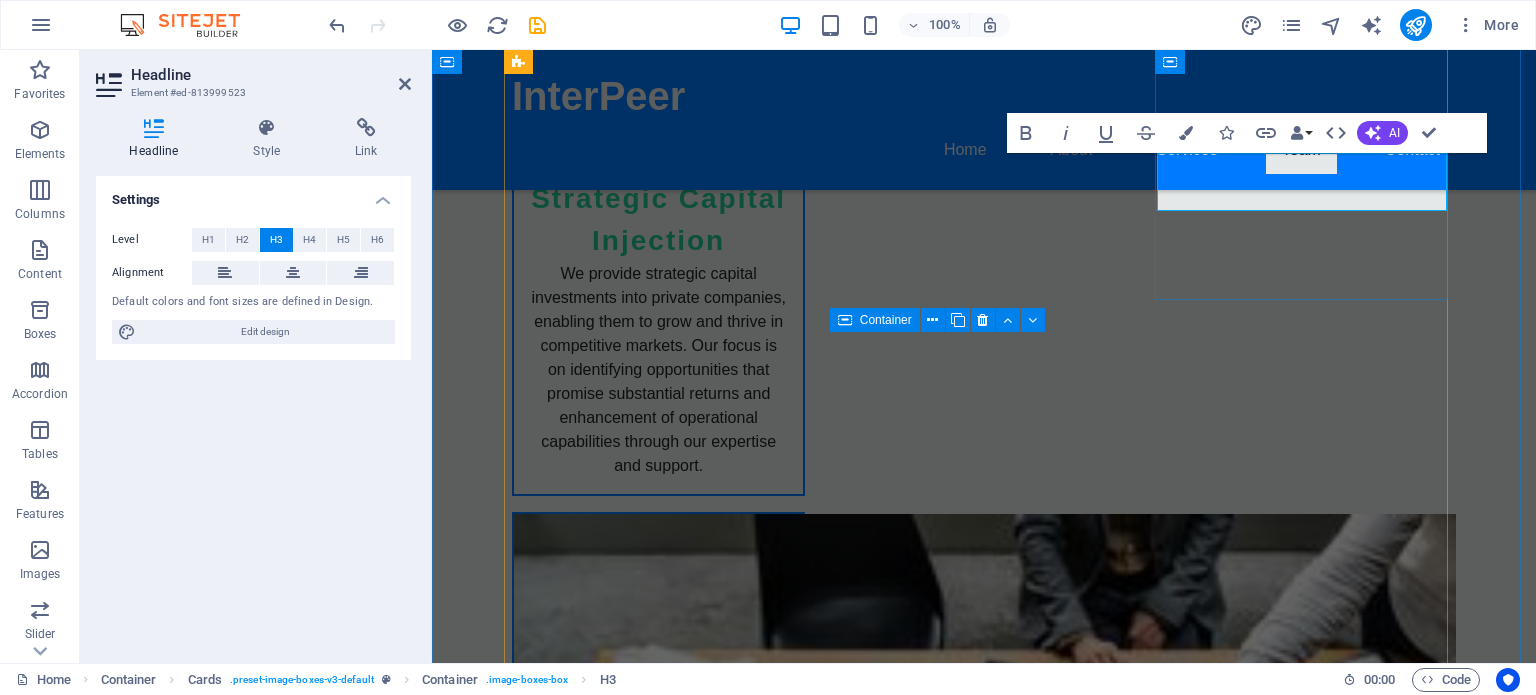 click on "[FIRST] [LAST]" at bounding box center [658, 4715] 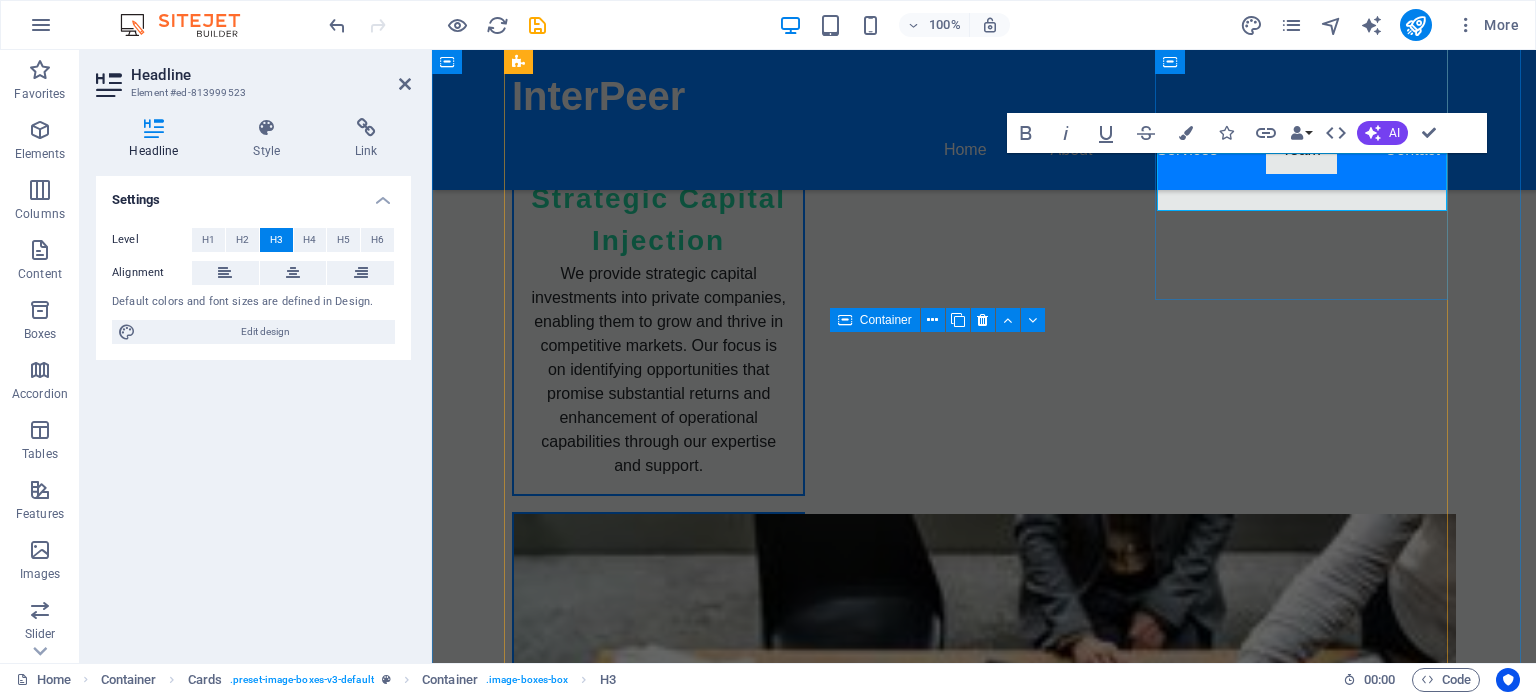 drag, startPoint x: 1321, startPoint y: 187, endPoint x: 1406, endPoint y: 186, distance: 85.00588 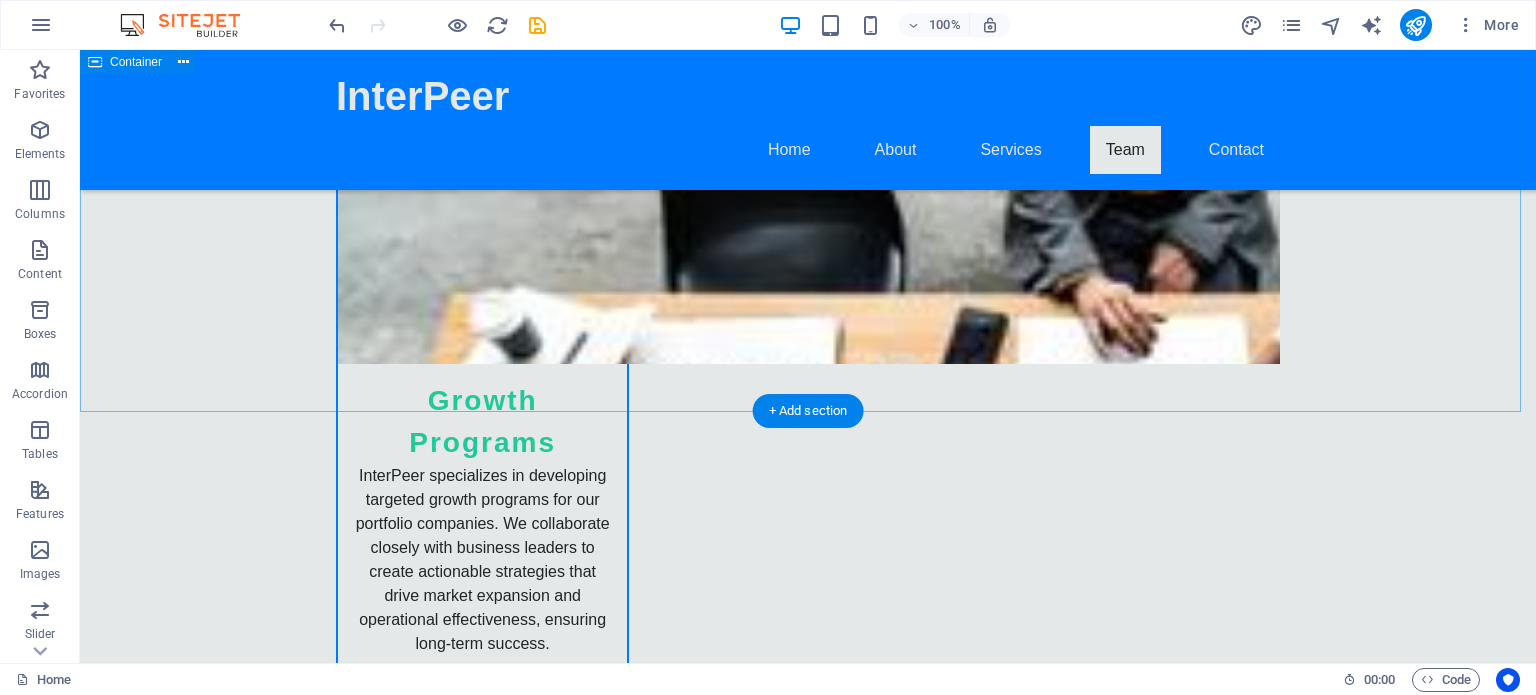 scroll, scrollTop: 3472, scrollLeft: 0, axis: vertical 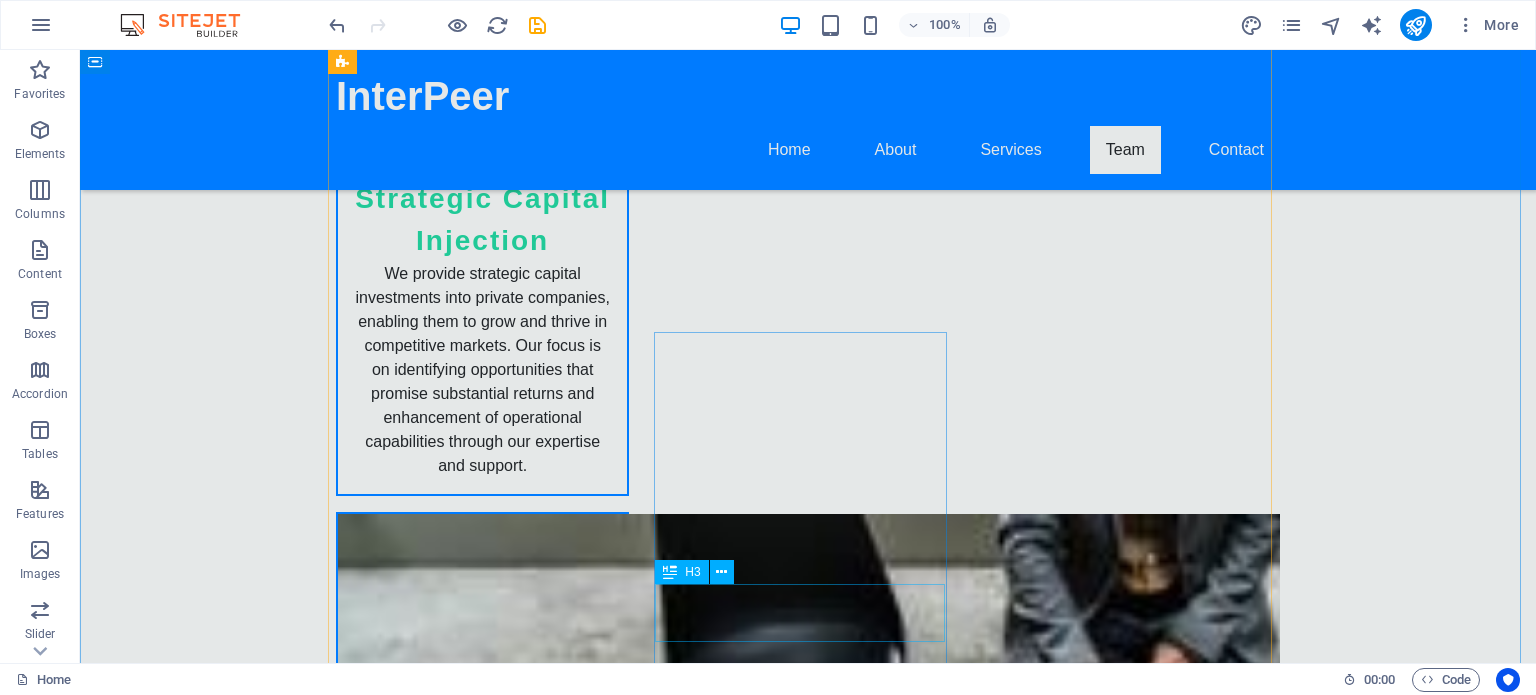 click on "[FIRST] [LAST]" at bounding box center [482, 5539] 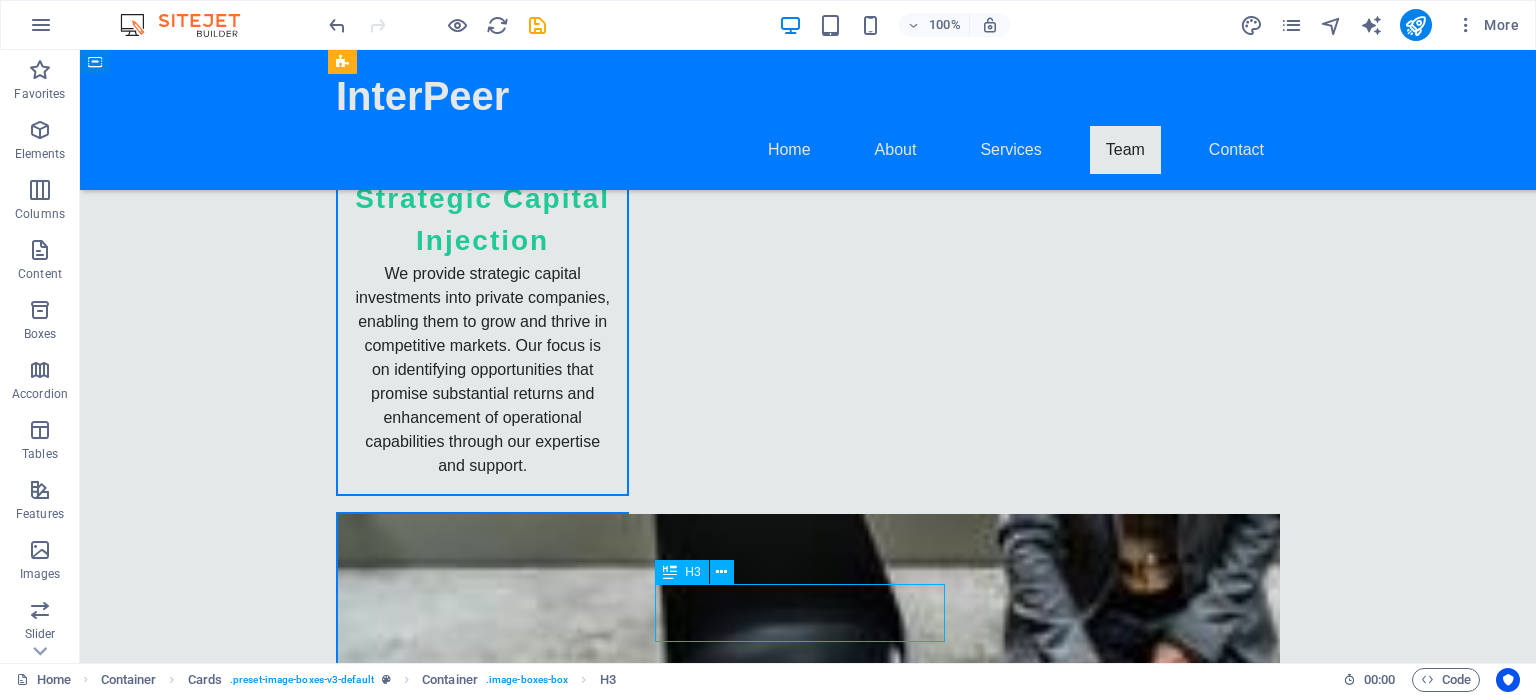 click on "[FIRST] [LAST]" at bounding box center [482, 5539] 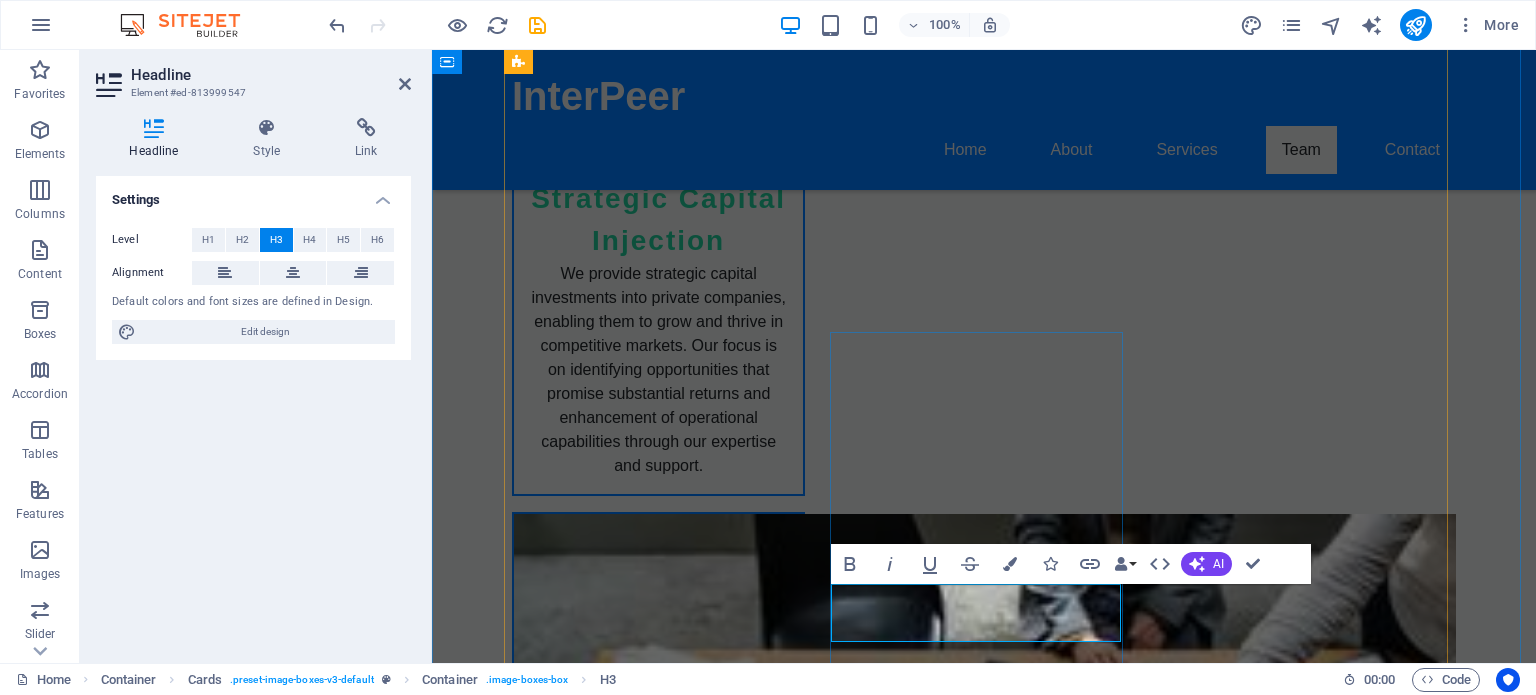 click on "[FIRST] [LAST]" at bounding box center [658, 5547] 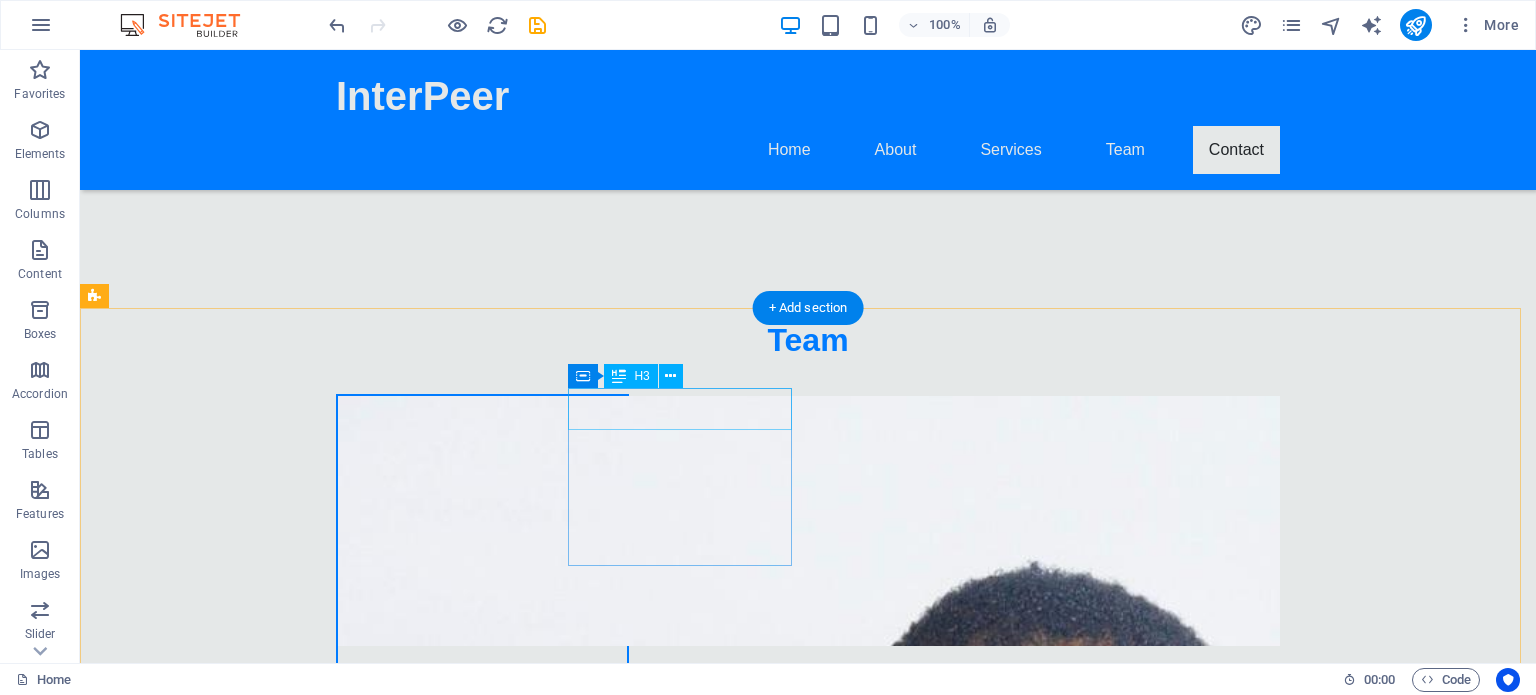 scroll, scrollTop: 6703, scrollLeft: 0, axis: vertical 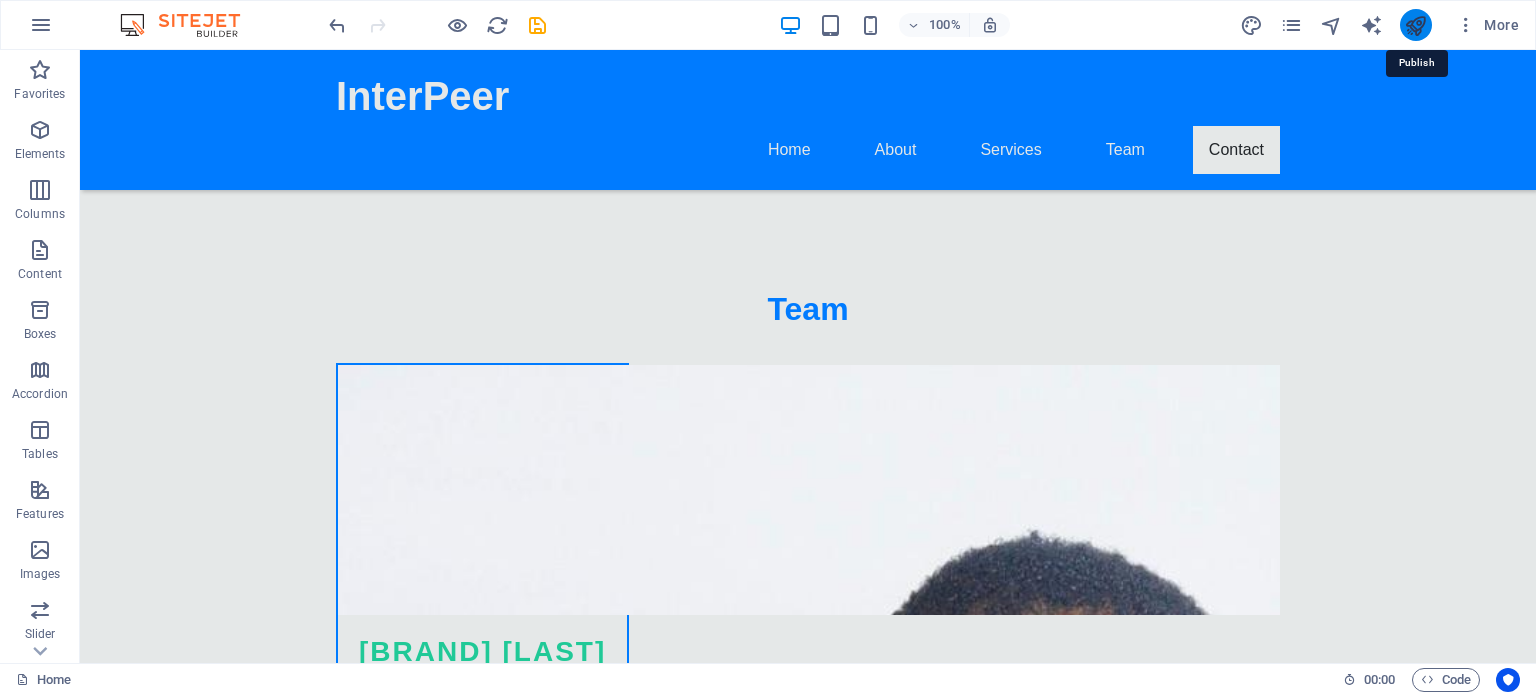 click at bounding box center [1415, 25] 